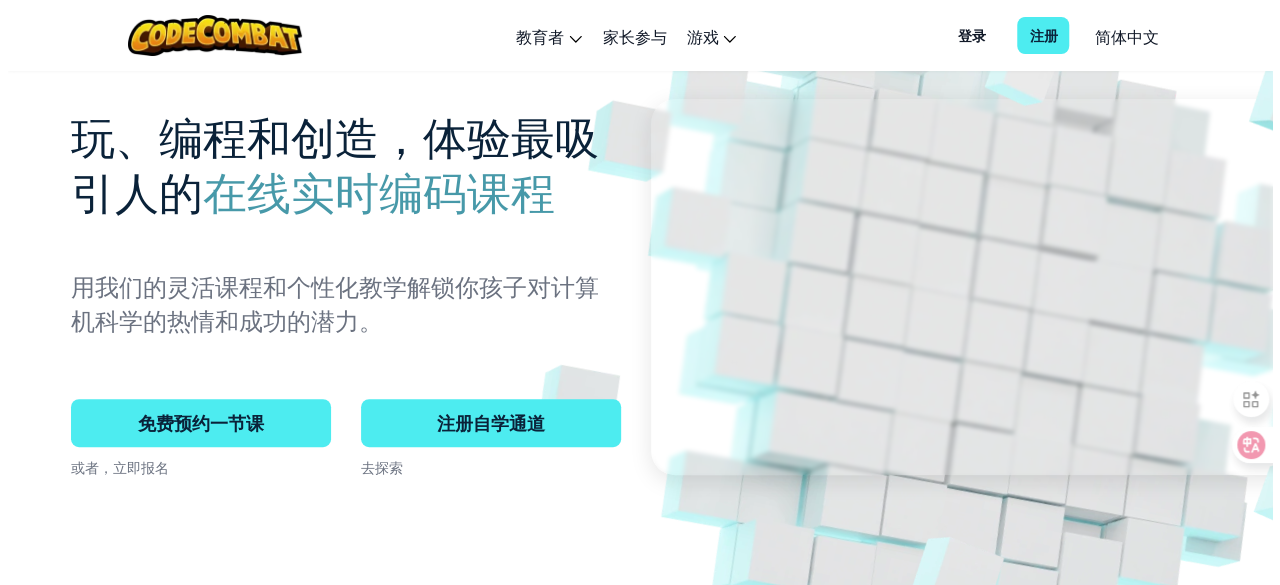 scroll, scrollTop: 142, scrollLeft: 0, axis: vertical 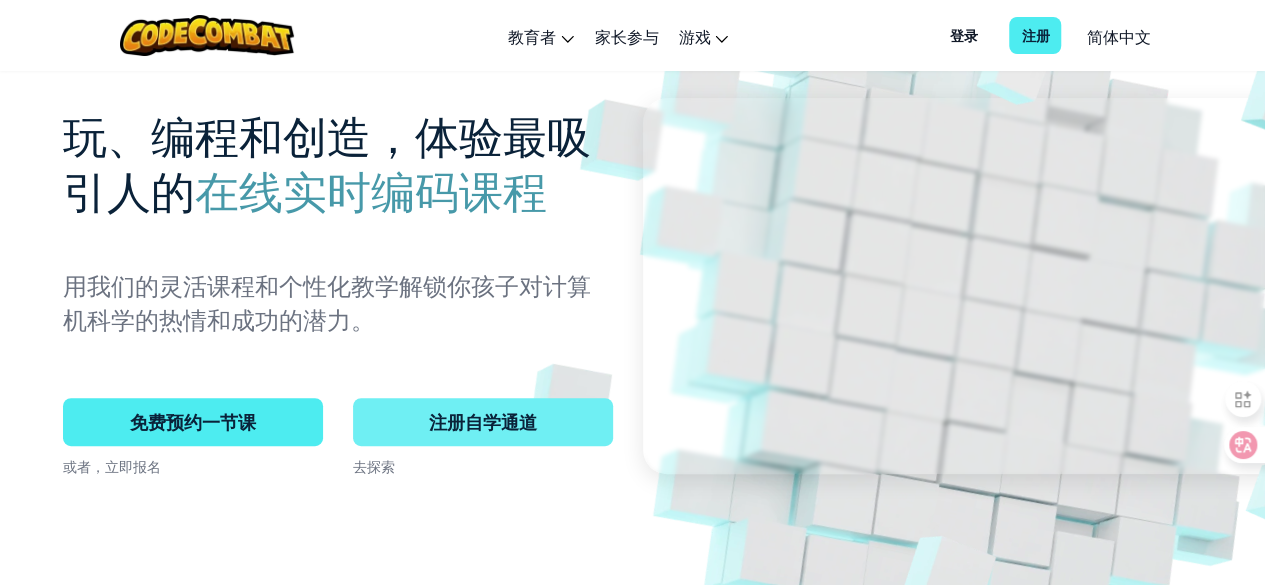 click on "注册自学通道" at bounding box center (483, 422) 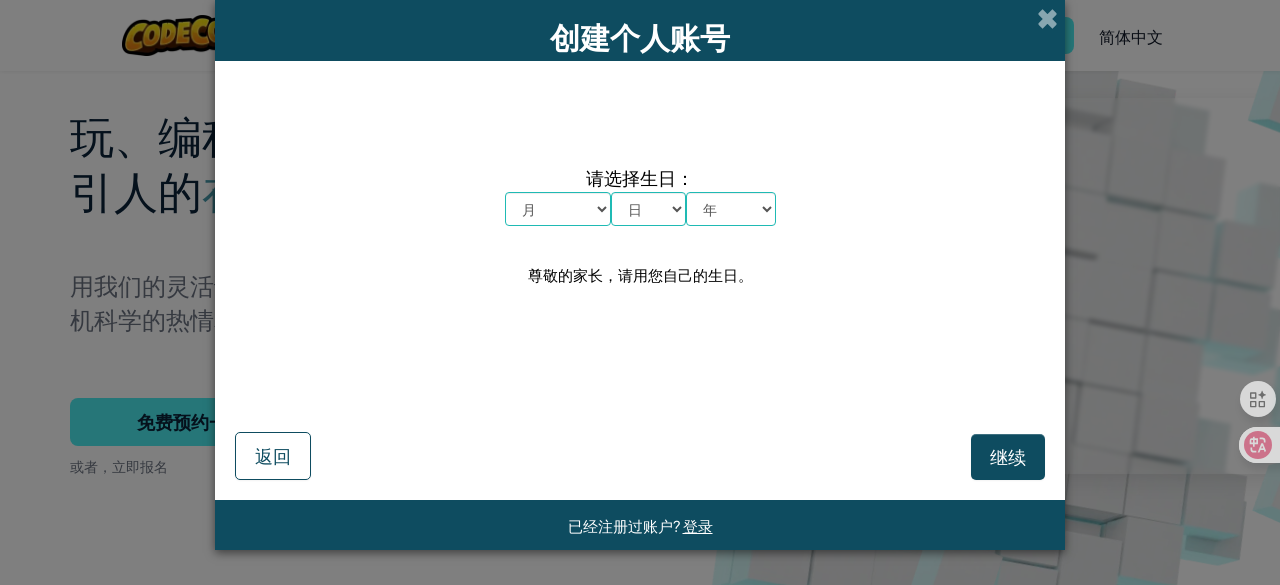 click on "月 一月 二月 三月 四月 五月 六月 七月 八月 九月 十月 十一月 十二月" at bounding box center (558, 209) 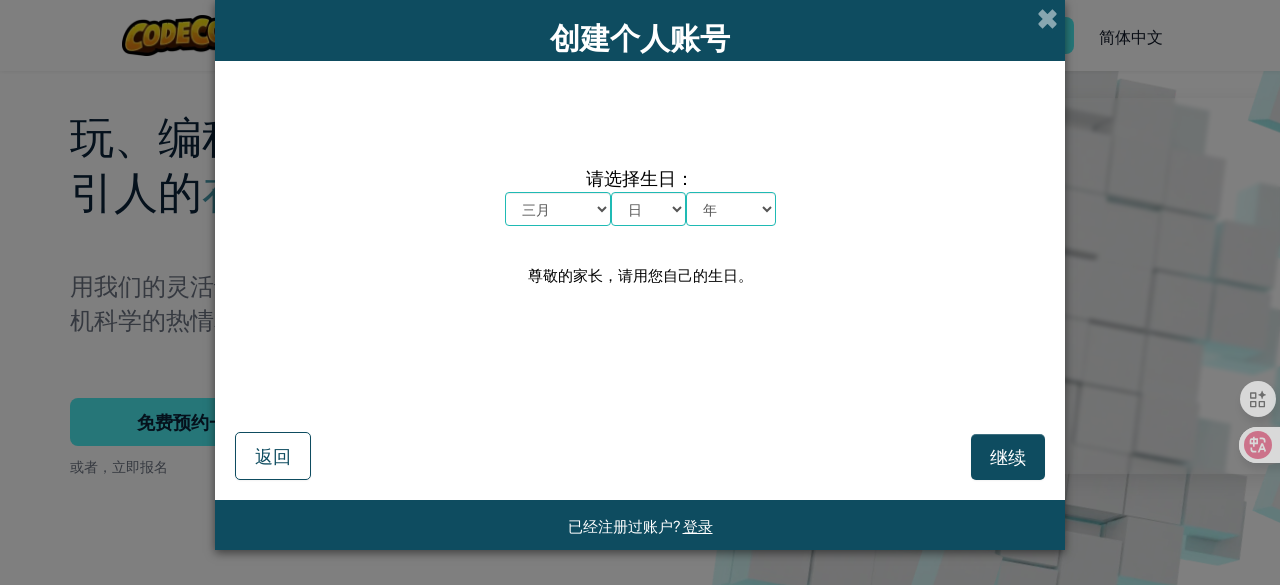 click on "月 一月 二月 三月 四月 五月 六月 七月 八月 九月 十月 十一月 十二月" at bounding box center (558, 209) 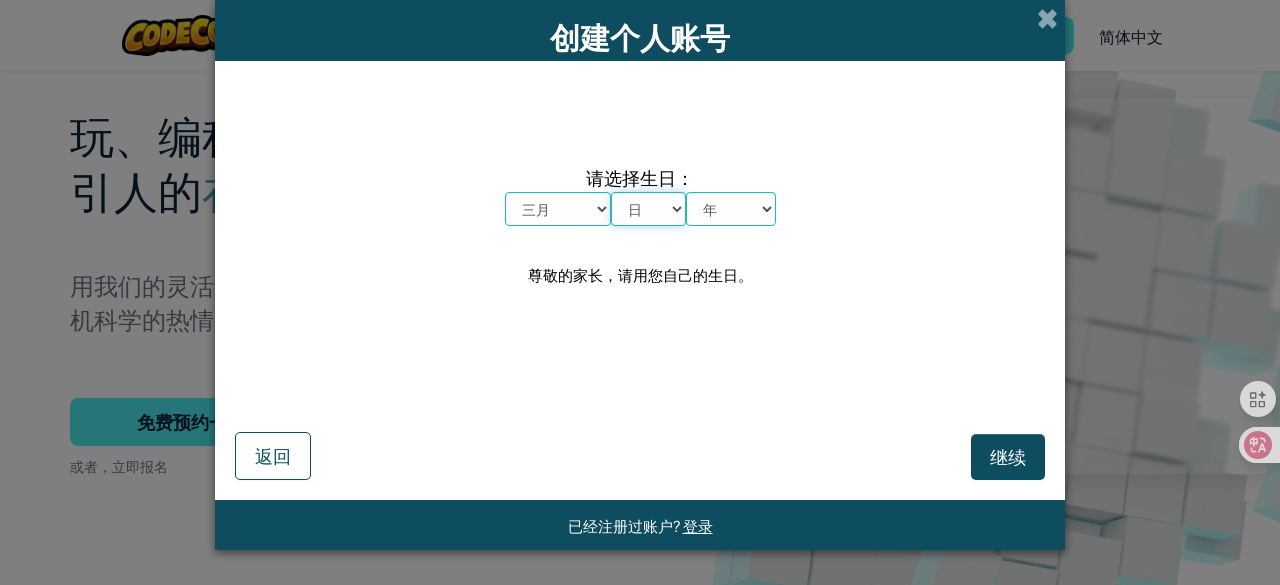 click on "日 1 2 3 4 5 6 7 8 9 10 11 12 13 14 15 16 17 18 19 20 21 22 23 24 25 26 27 28 29 30 31" at bounding box center (648, 209) 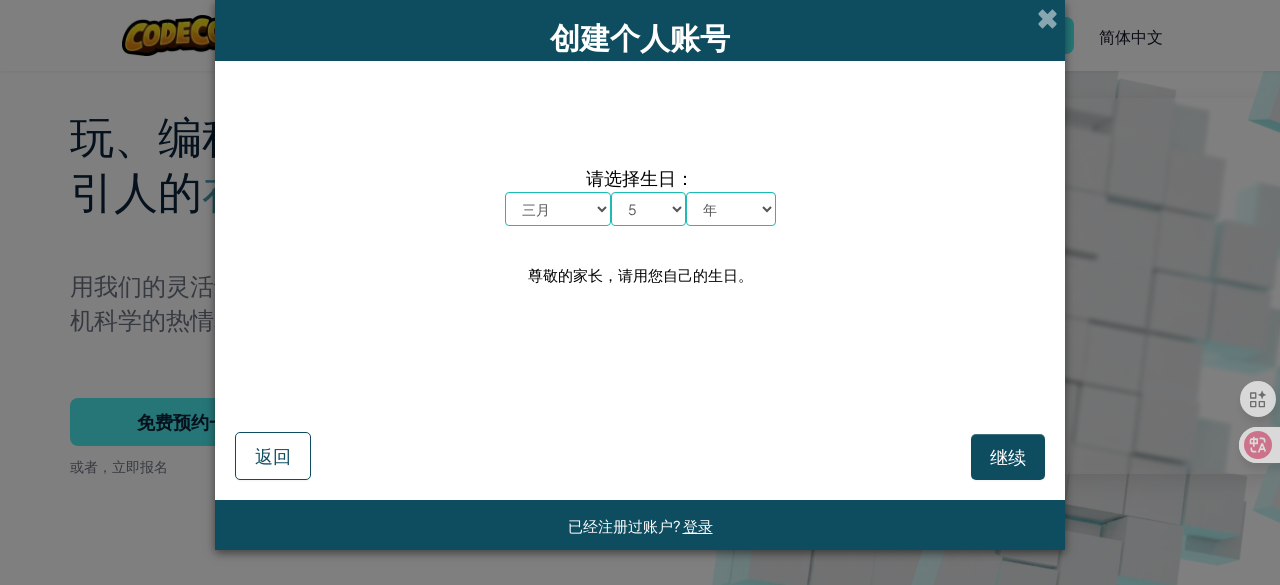 click on "请选择生日： 月 一月 二月 三月 四月 五月 六月 七月 八月 九月 十月 十一月 十二月 日 1 2 3 4 5 6 7 8 9 10 11 12 13 14 15 16 17 18 19 20 21 22 23 24 25 26 27 28 29 30 31 年 2025 2024 2023 2022 2021 2020 2019 2018 2017 2016 2015 2014 2013 2012 2011 2010 2009 2008 2007 2006 2005 2004 2003 2002 2001 2000 1999 1998 1997 1996 1995 1994 1993 1992 1991 1990 1989 1988 1987 1986 1985 1984 1983 1982 1981 1980 1979 1978 1977 1976 1975 1974 1973 1972 1971 1970 1969 1968 1967 1966 1965 1964 1963 1962 1961 1960 1959 1958 1957 1956 1955 1954 1953 1952 1951 1950 1949 1948 1947 1946 1945 1944 1943 1942 1941 1940 1939 1938 1937 1936 1935 1934 1933 1932 1931 1930 1929 1928 1927 1926 尊敬的家长，请用您自己的生日。" at bounding box center (640, 225) 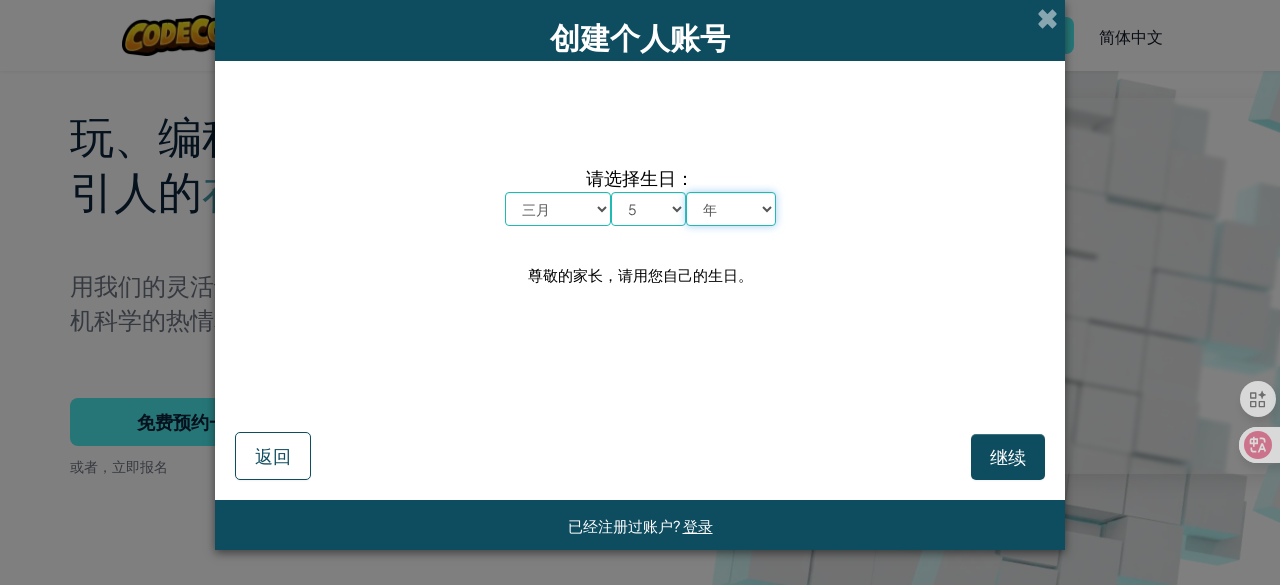 click on "年 2025 2024 2023 2022 2021 2020 2019 2018 2017 2016 2015 2014 2013 2012 2011 2010 2009 2008 2007 2006 2005 2004 2003 2002 2001 2000 1999 1998 1997 1996 1995 1994 1993 1992 1991 1990 1989 1988 1987 1986 1985 1984 1983 1982 1981 1980 1979 1978 1977 1976 1975 1974 1973 1972 1971 1970 1969 1968 1967 1966 1965 1964 1963 1962 1961 1960 1959 1958 1957 1956 1955 1954 1953 1952 1951 1950 1949 1948 1947 1946 1945 1944 1943 1942 1941 1940 1939 1938 1937 1936 1935 1934 1933 1932 1931 1930 1929 1928 1927 1926" at bounding box center [731, 209] 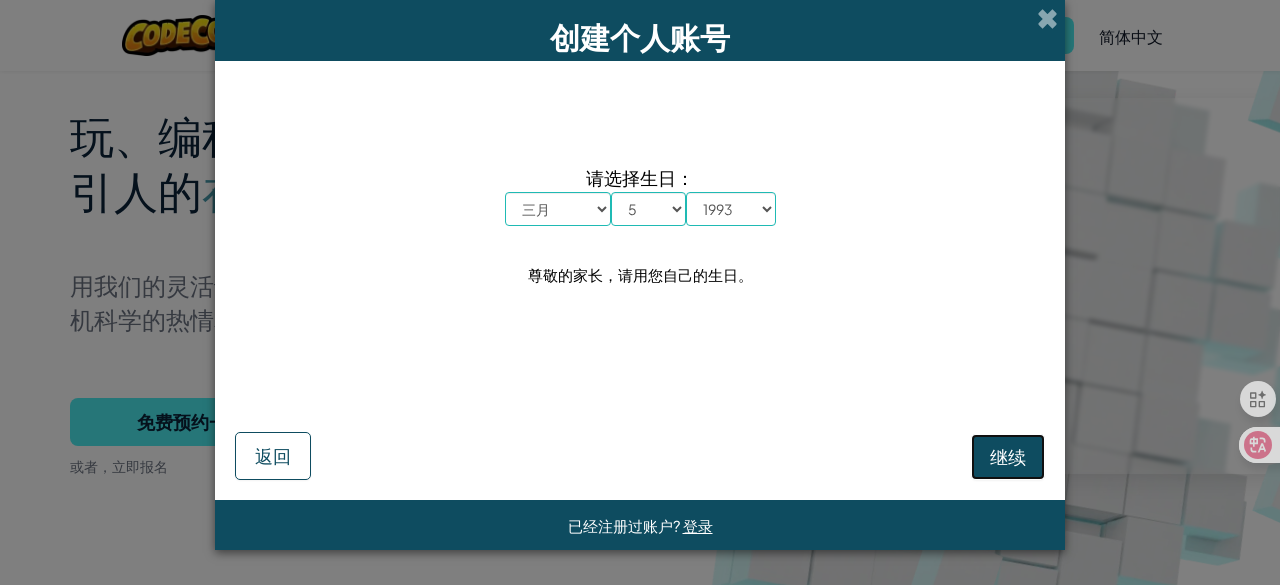 click on "继续" at bounding box center [1008, 457] 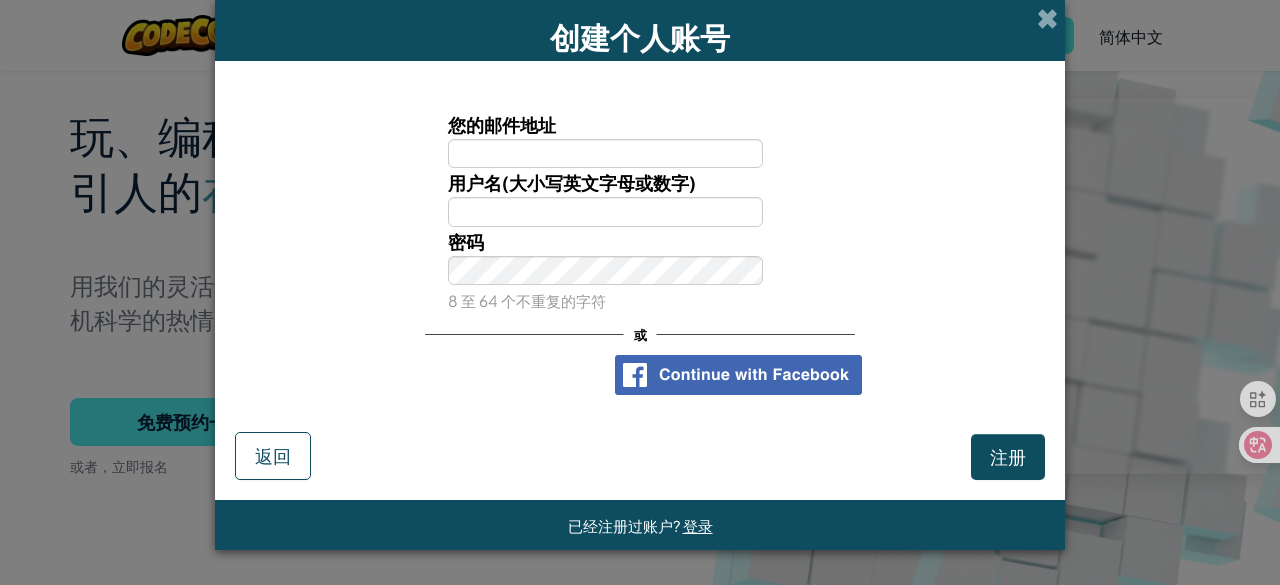 click on "您的邮件地址" at bounding box center (606, 153) 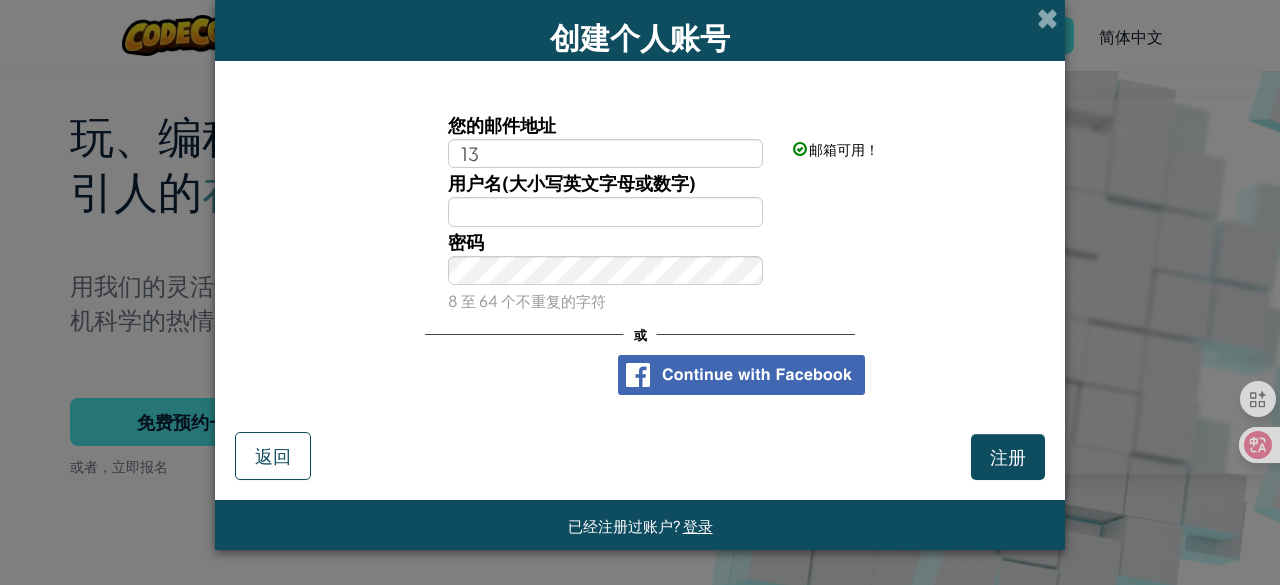 type on "1" 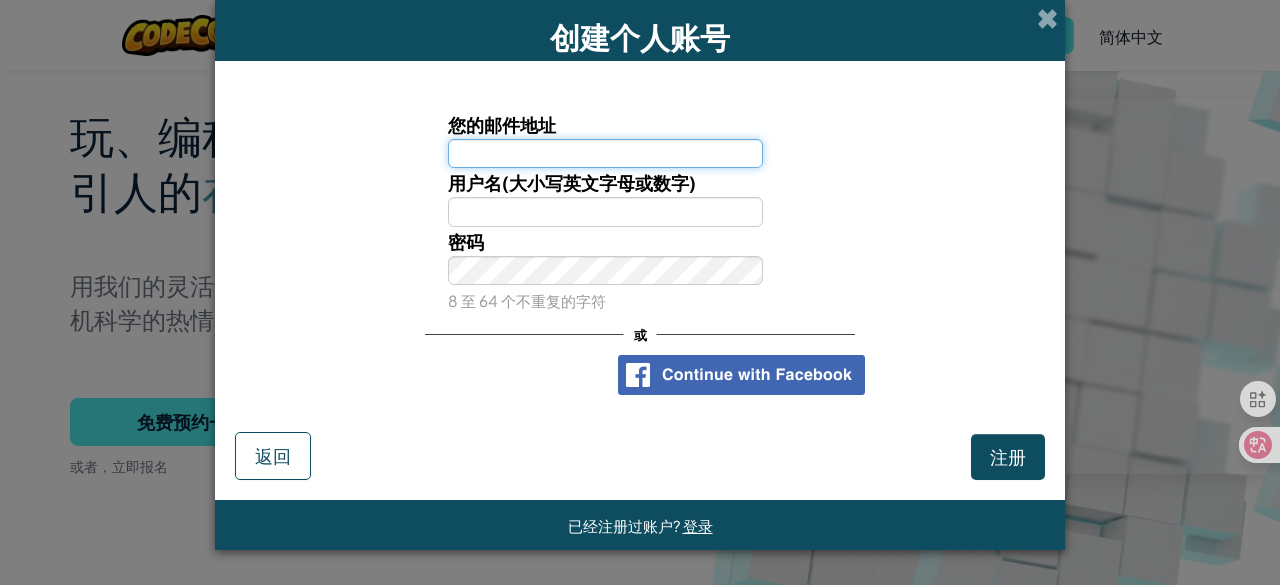 click on "您的邮件地址" at bounding box center [606, 153] 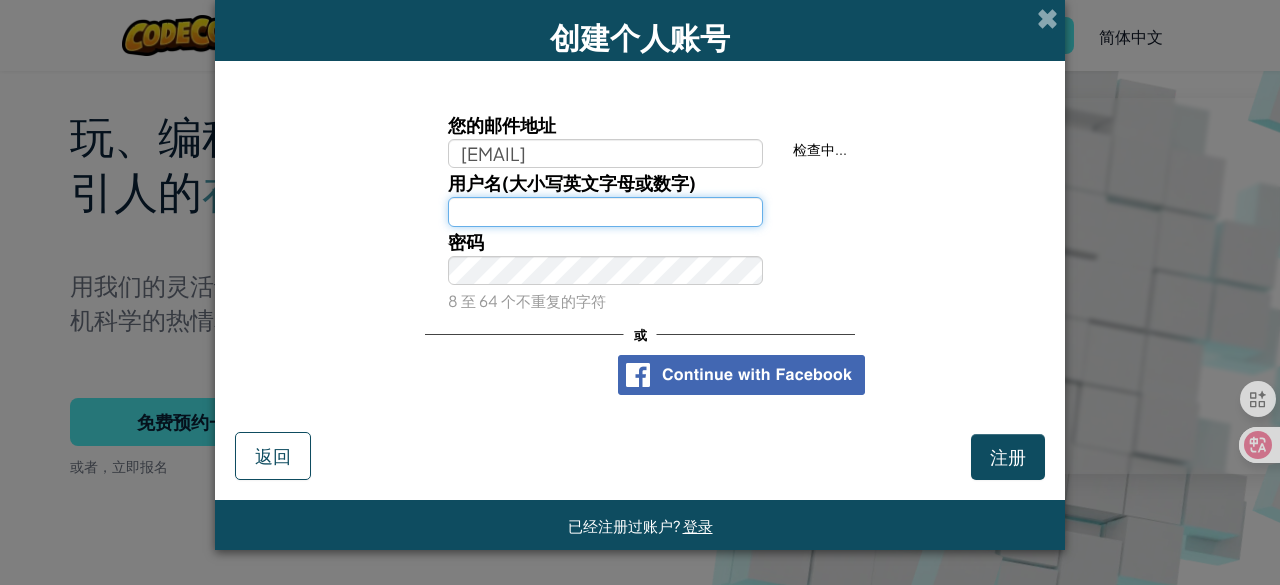 click on "用户名(大小写英文字母或数字)" at bounding box center [606, 211] 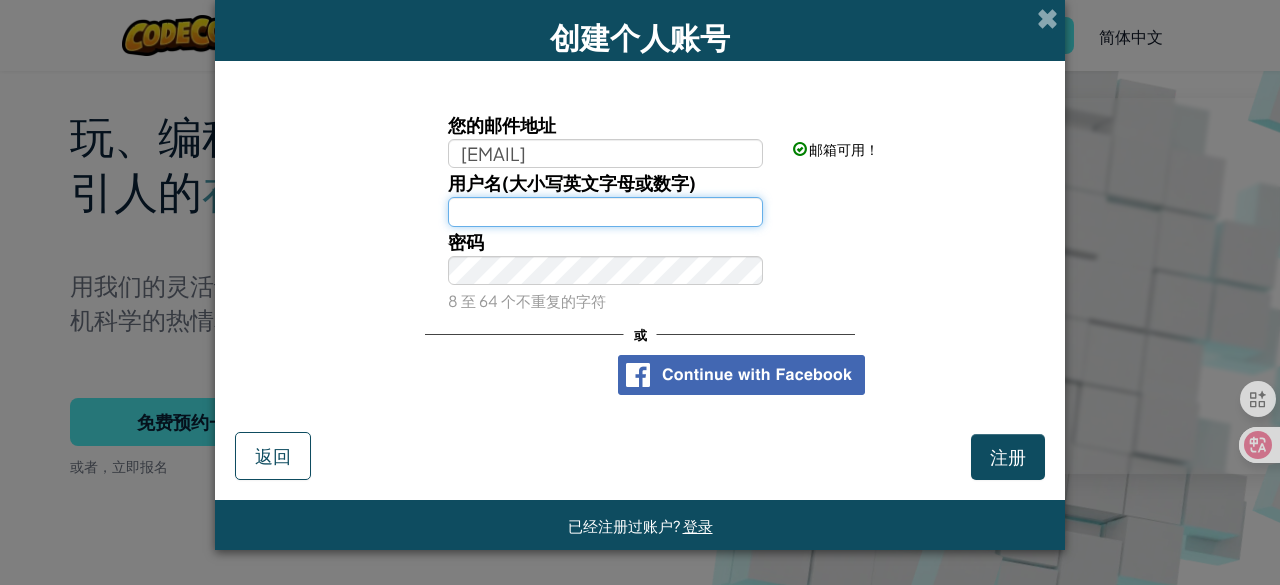 type on "zhuying" 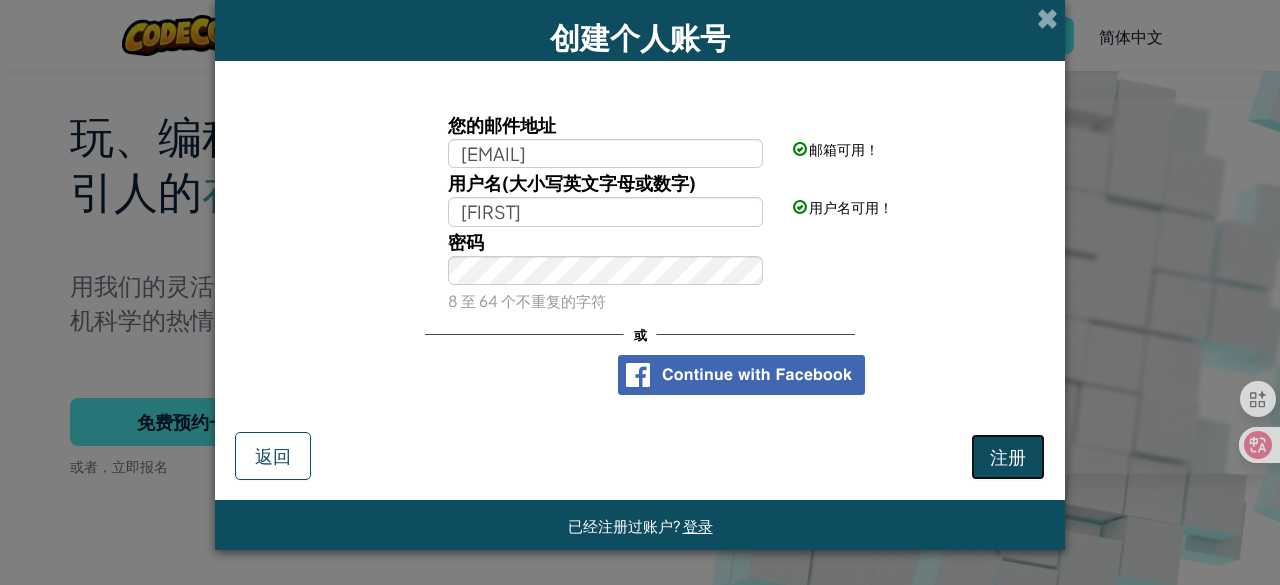 click on "注册" at bounding box center [1008, 456] 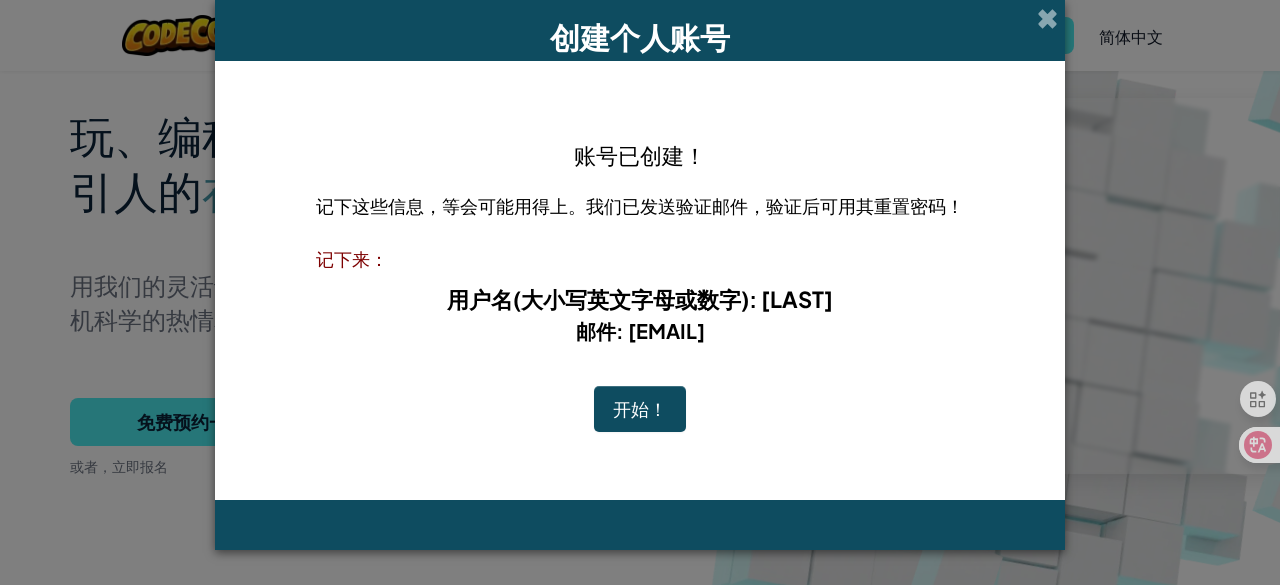 click on "开始！" at bounding box center (640, 409) 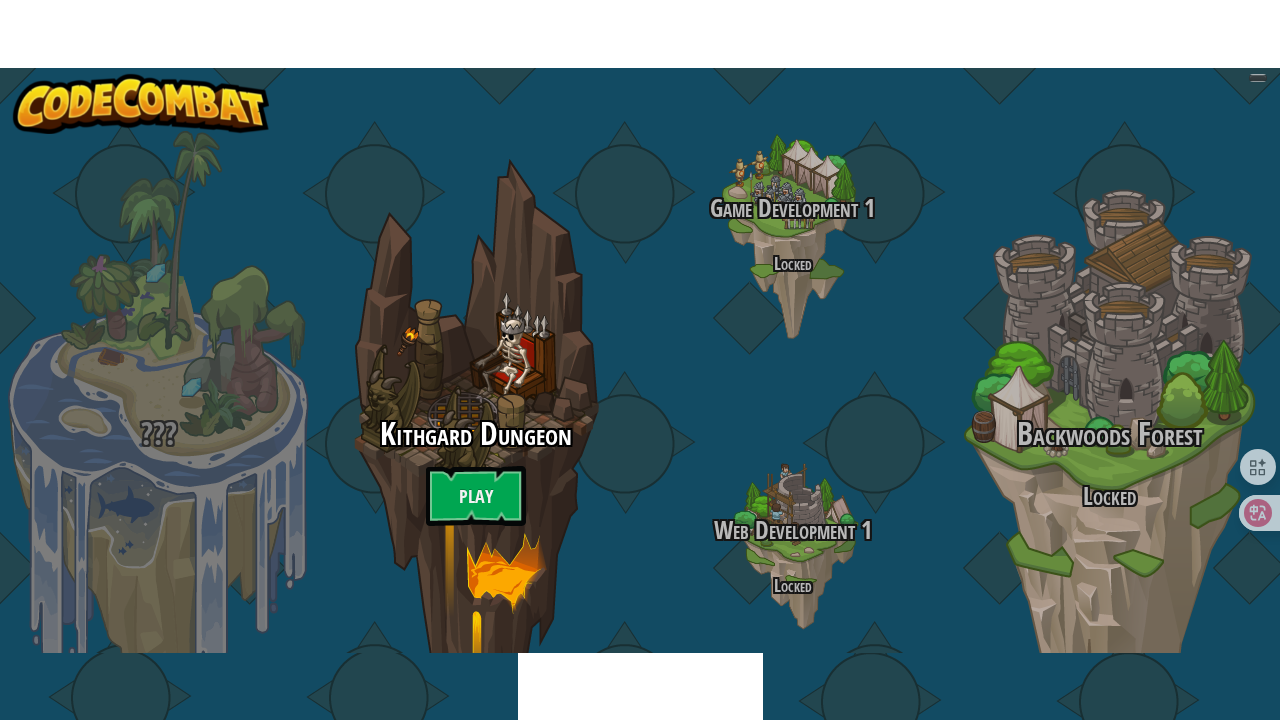 scroll, scrollTop: 0, scrollLeft: 0, axis: both 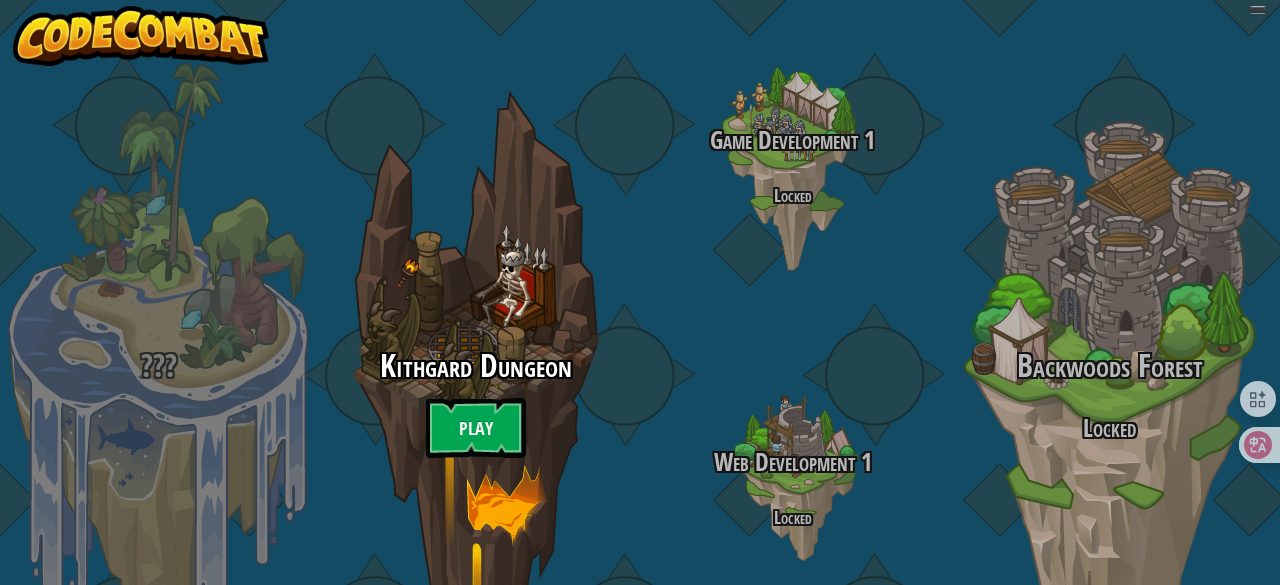 select on "zh-HANS" 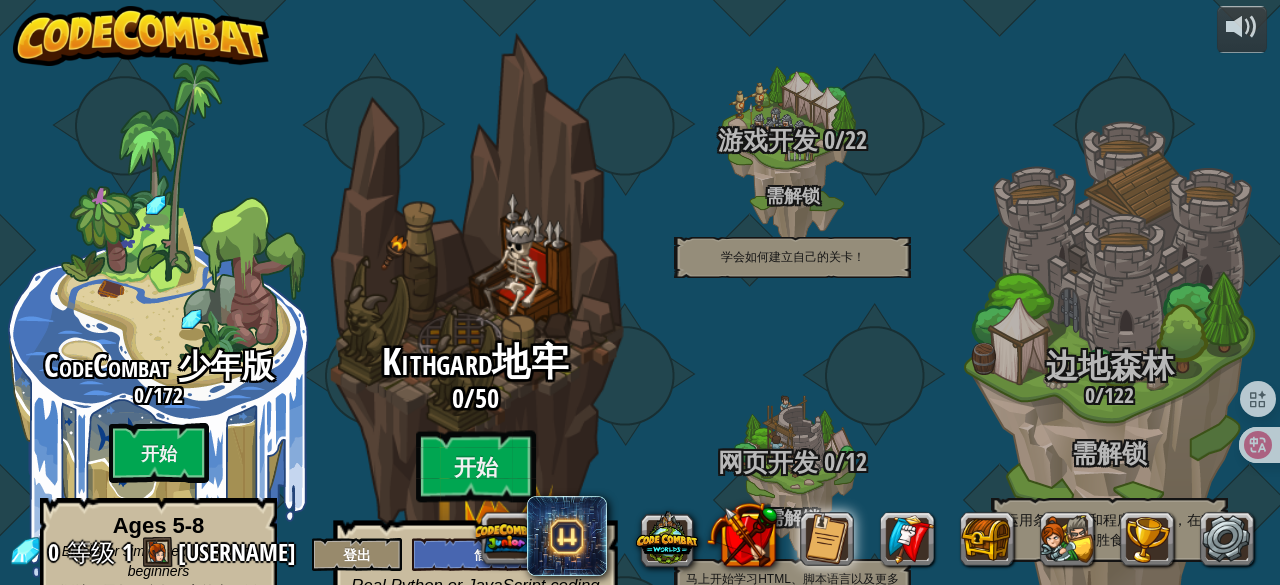 click on "[PLACE]地牢 0 / 50 开始 Ages 8+ Real Python or JavaScript coding for everyone 逃离地牢，提升你的编程技能！" at bounding box center (475, 500) 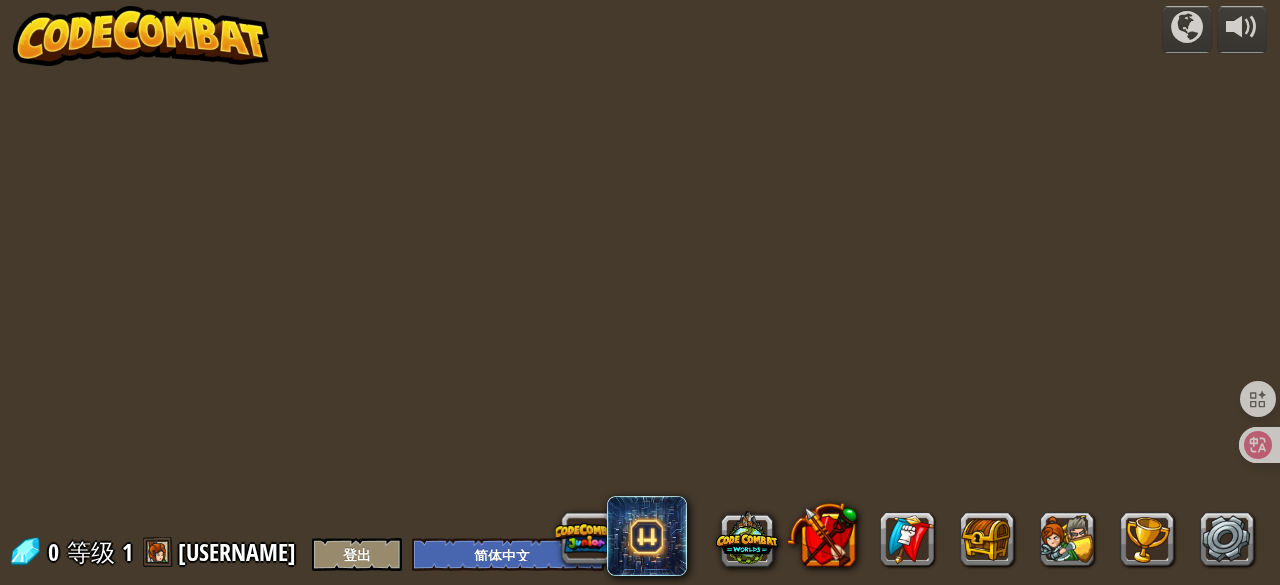 select on "zh-HANS" 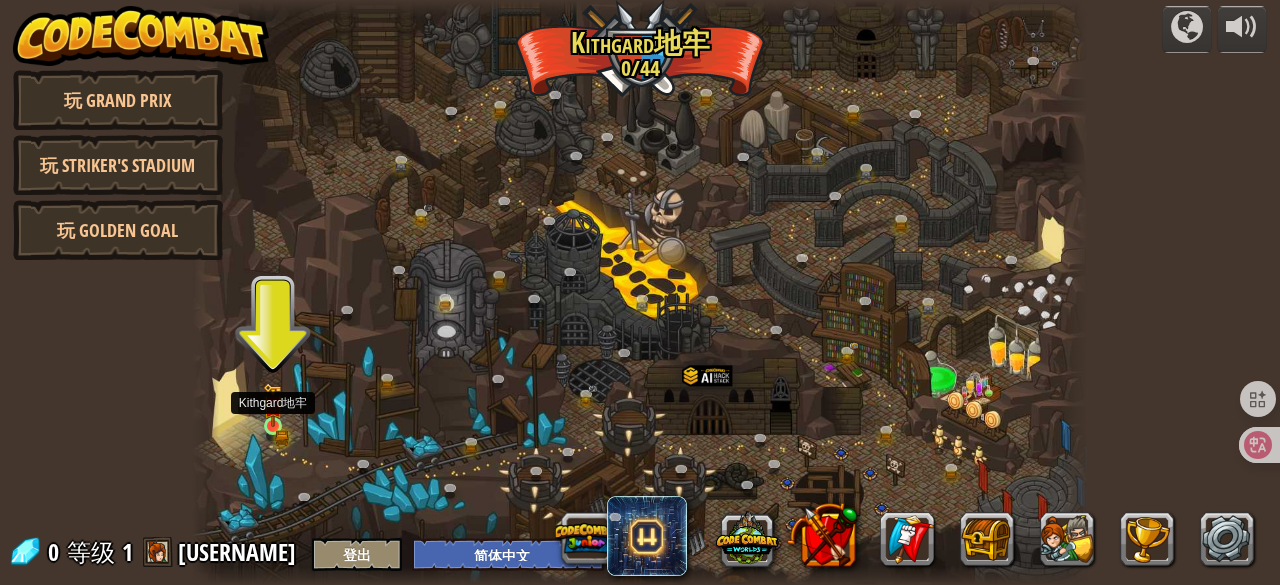 click at bounding box center [273, 405] 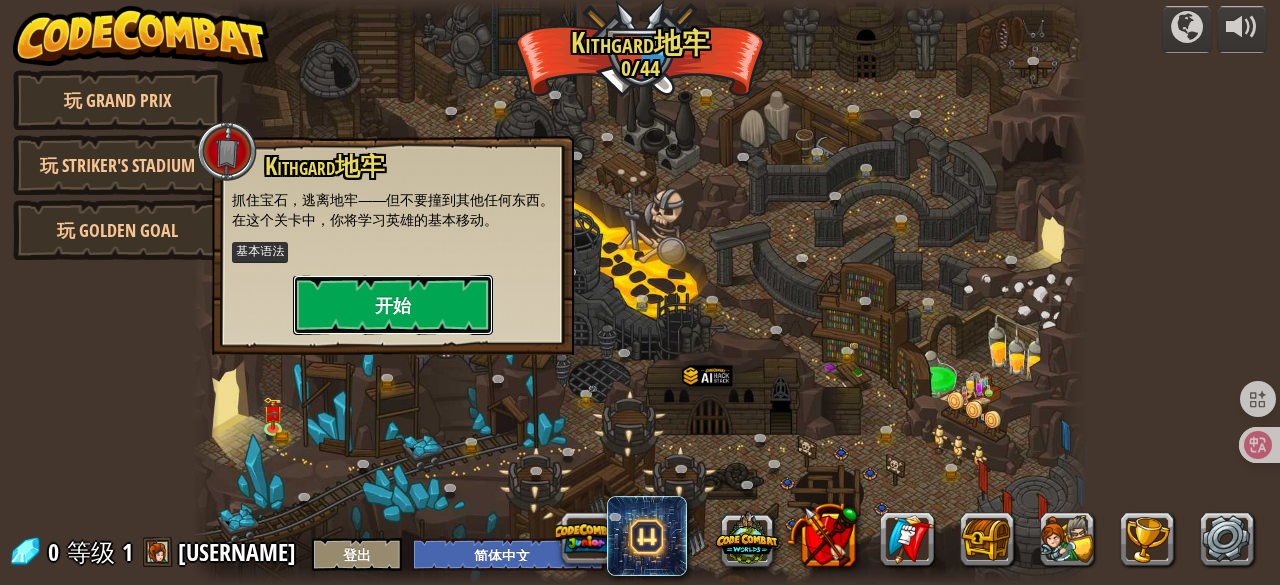 click on "开始" at bounding box center [393, 305] 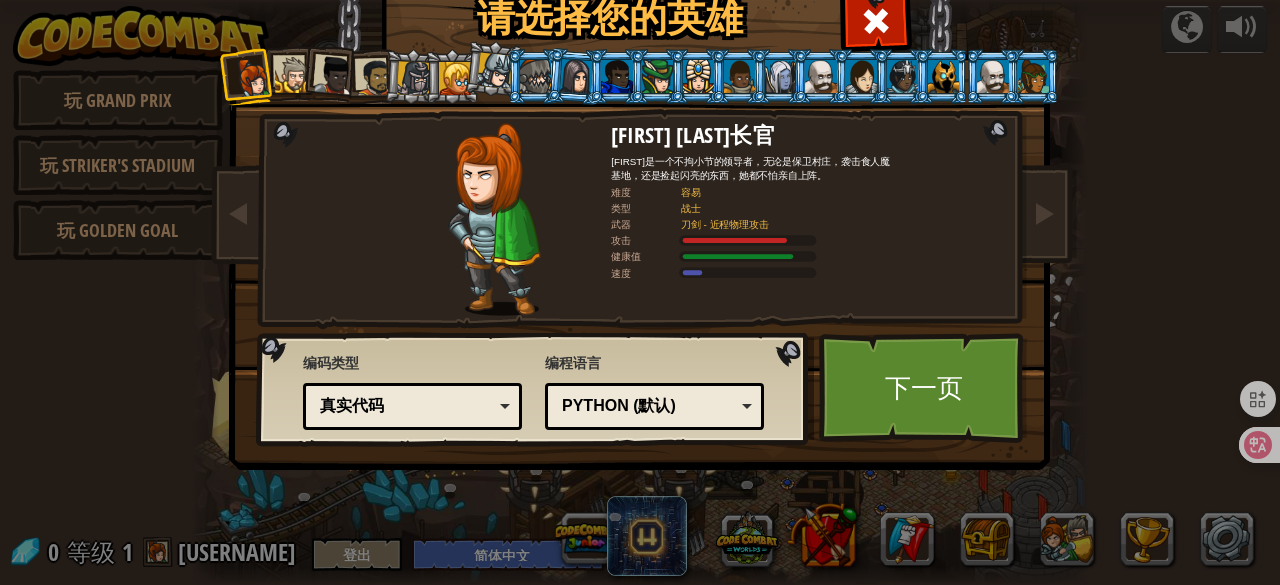 click on "真实代码" at bounding box center [412, 406] 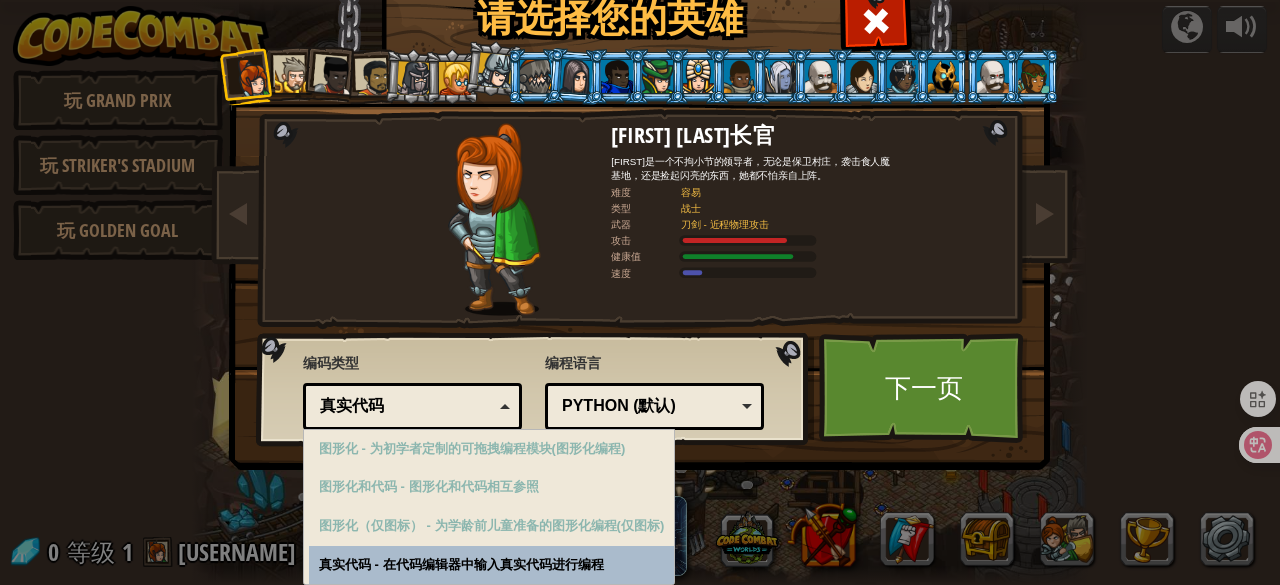 click on "真实代码" at bounding box center (412, 406) 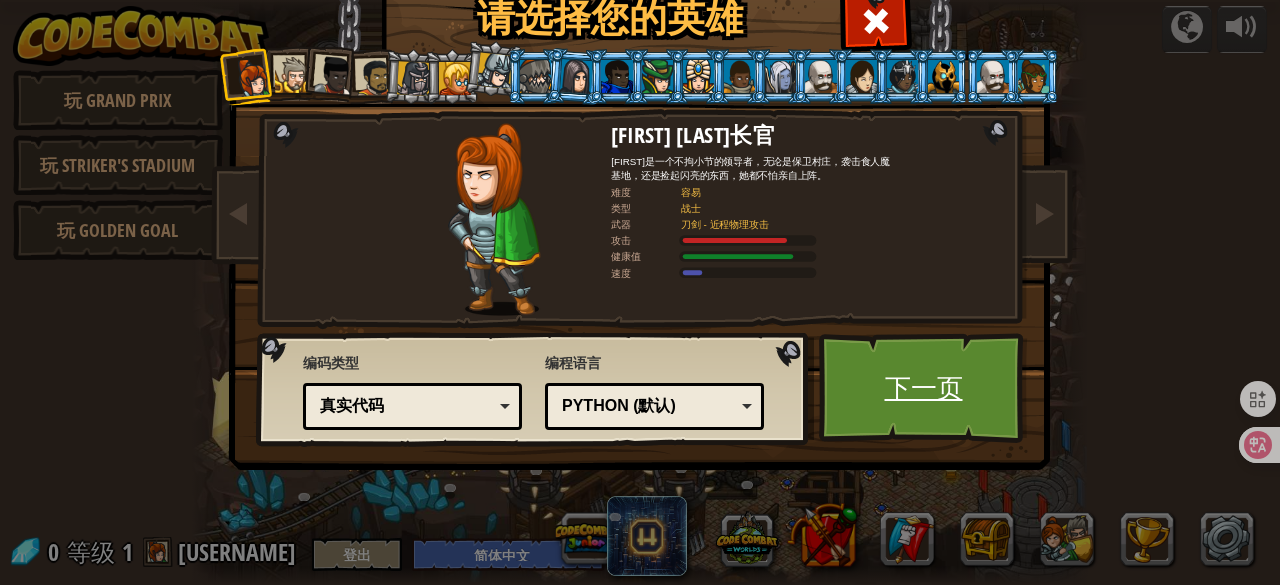 click on "下一页" at bounding box center [923, 388] 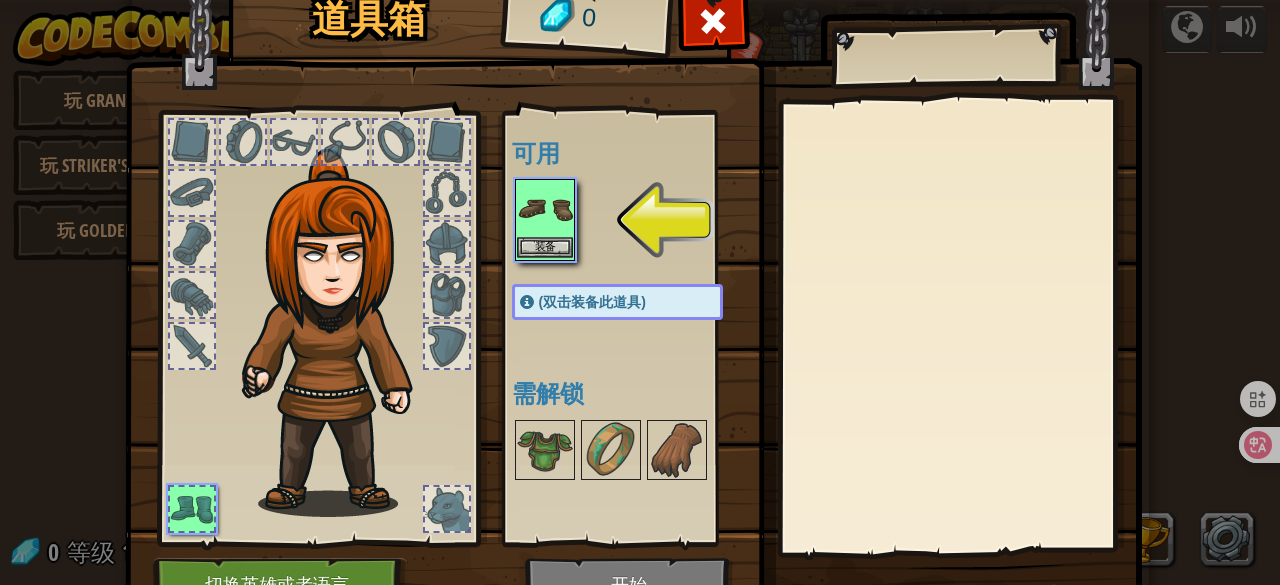click at bounding box center (545, 209) 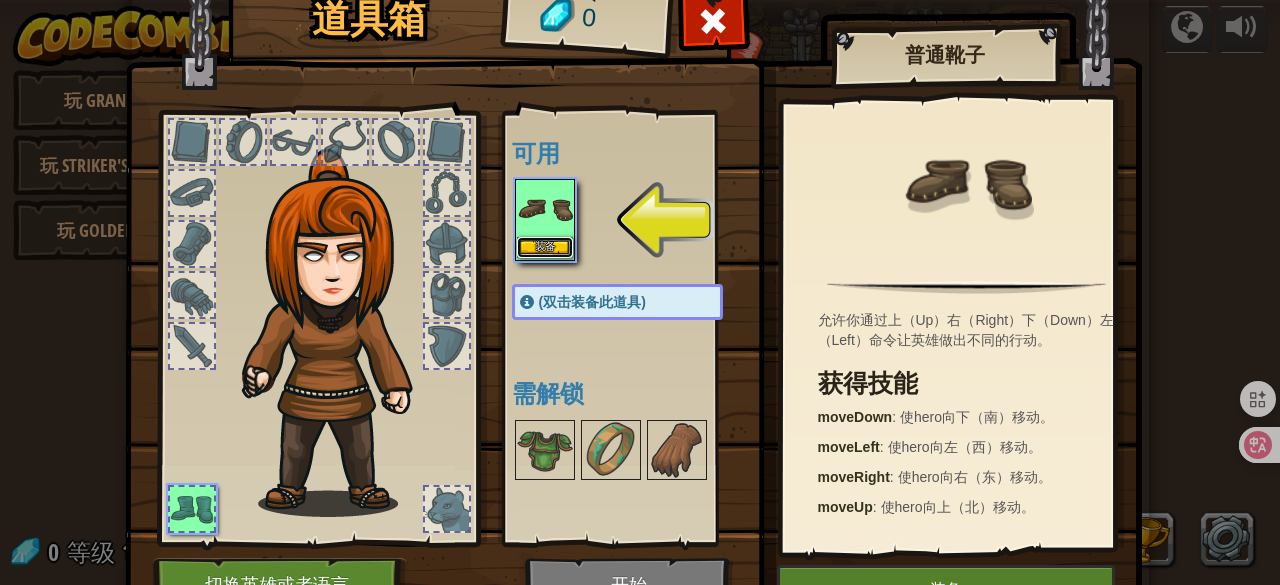 click on "装备" at bounding box center (545, 247) 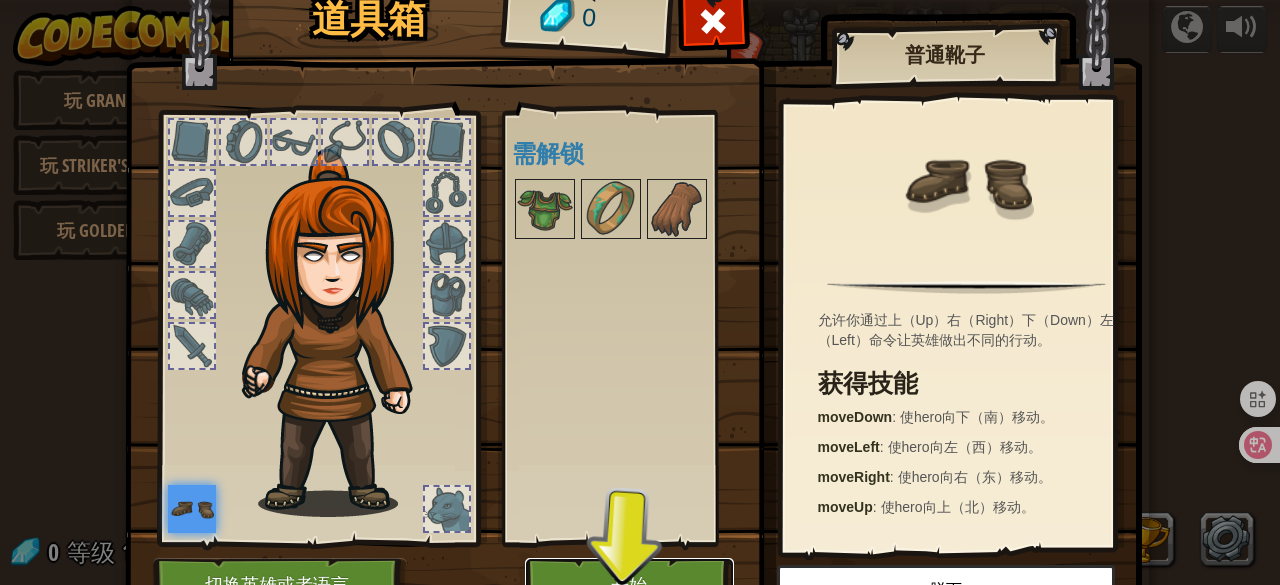 click on "开始" at bounding box center [629, 585] 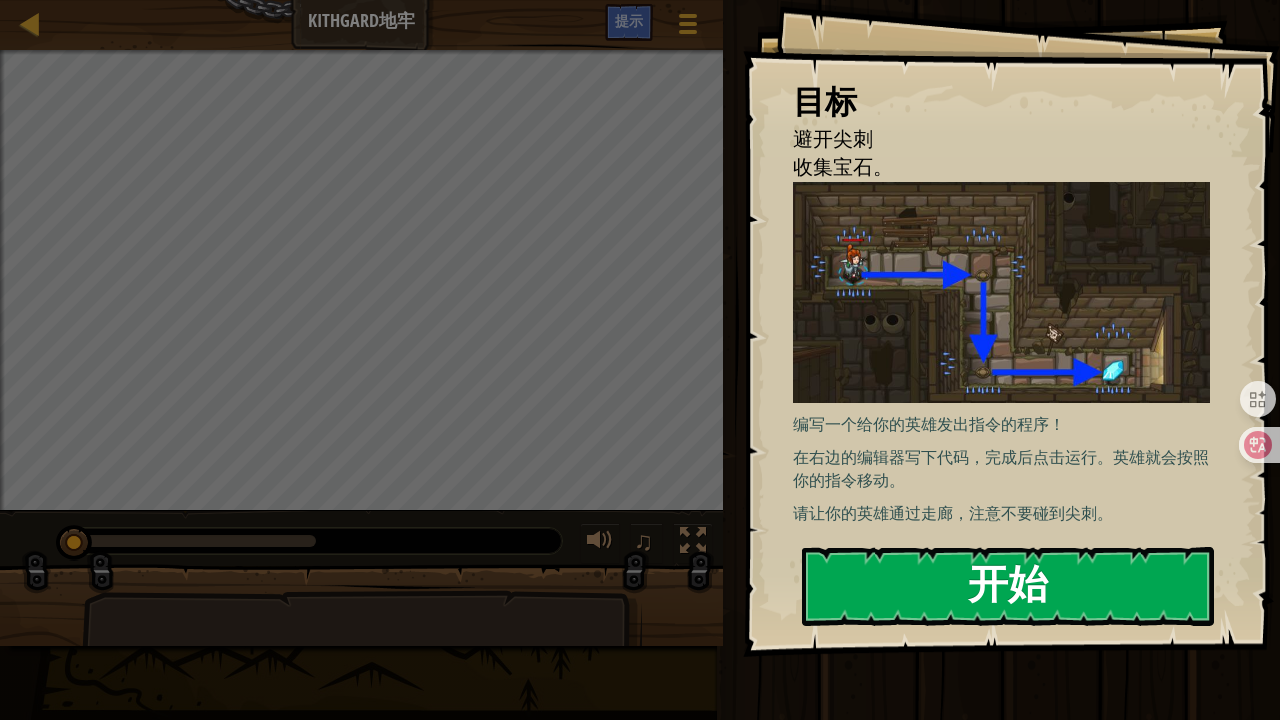 click on "开始" at bounding box center (1008, 586) 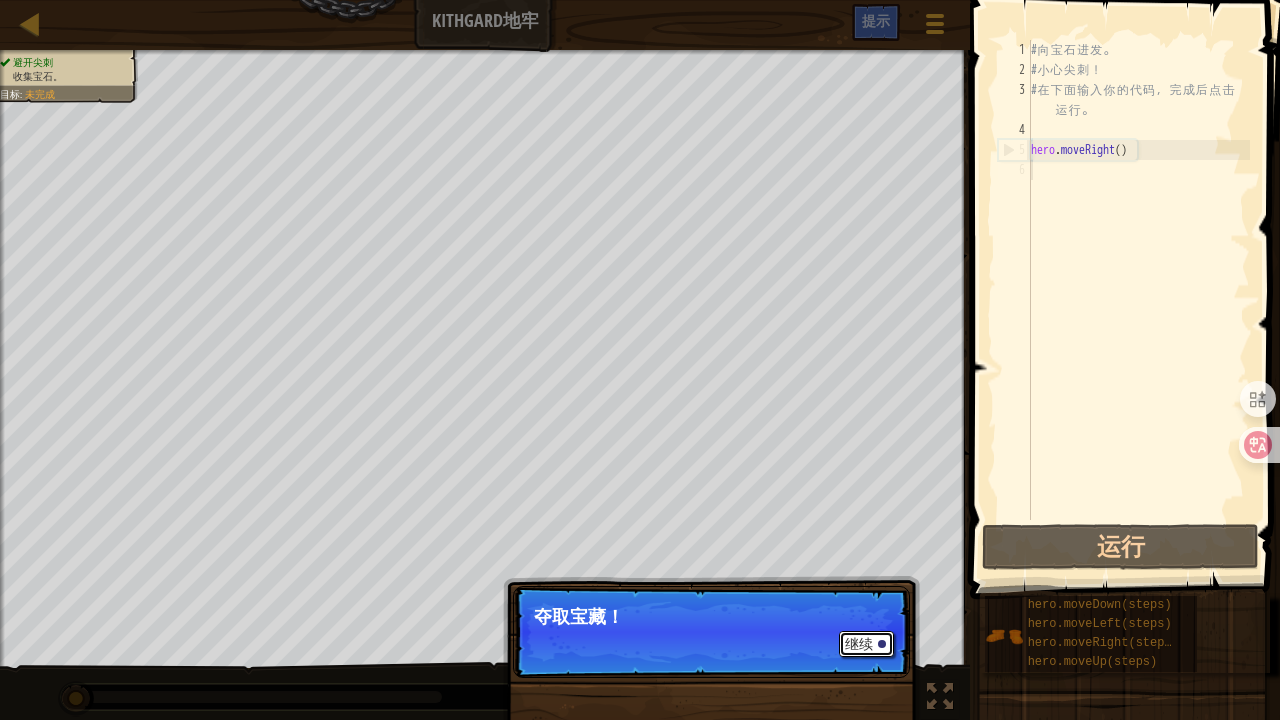 click on "继续" at bounding box center [866, 644] 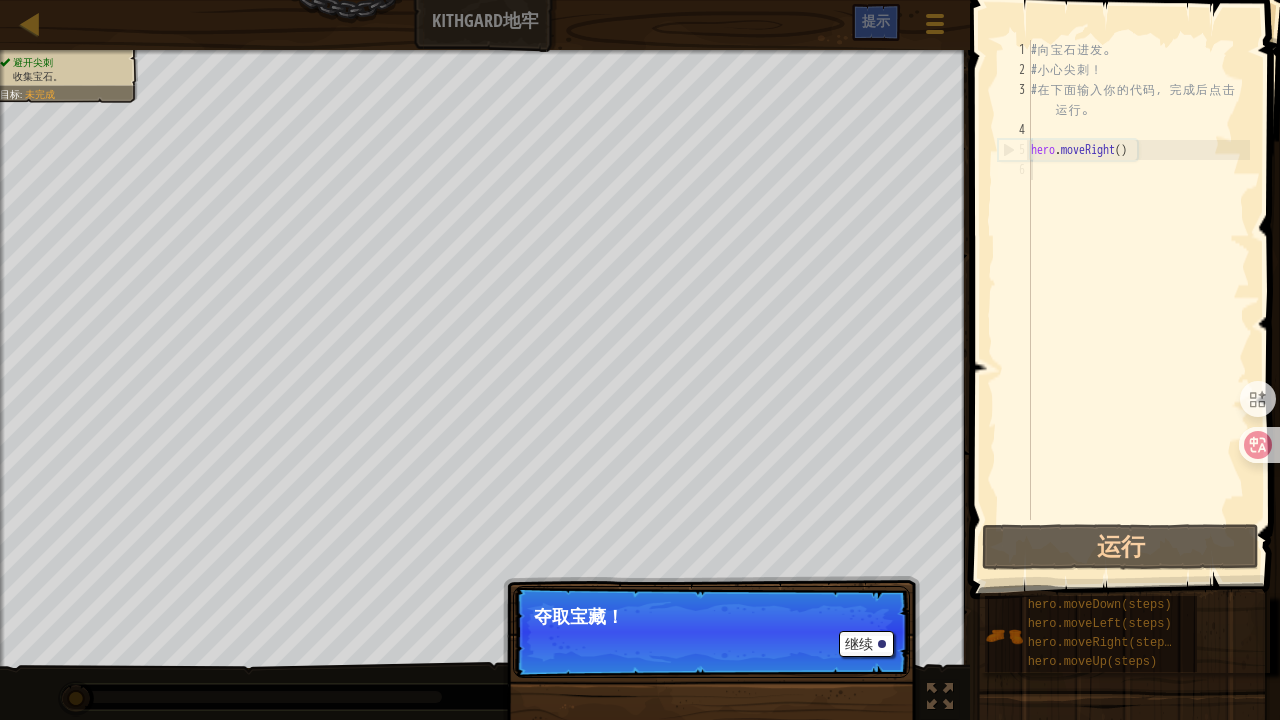 scroll, scrollTop: 9, scrollLeft: 0, axis: vertical 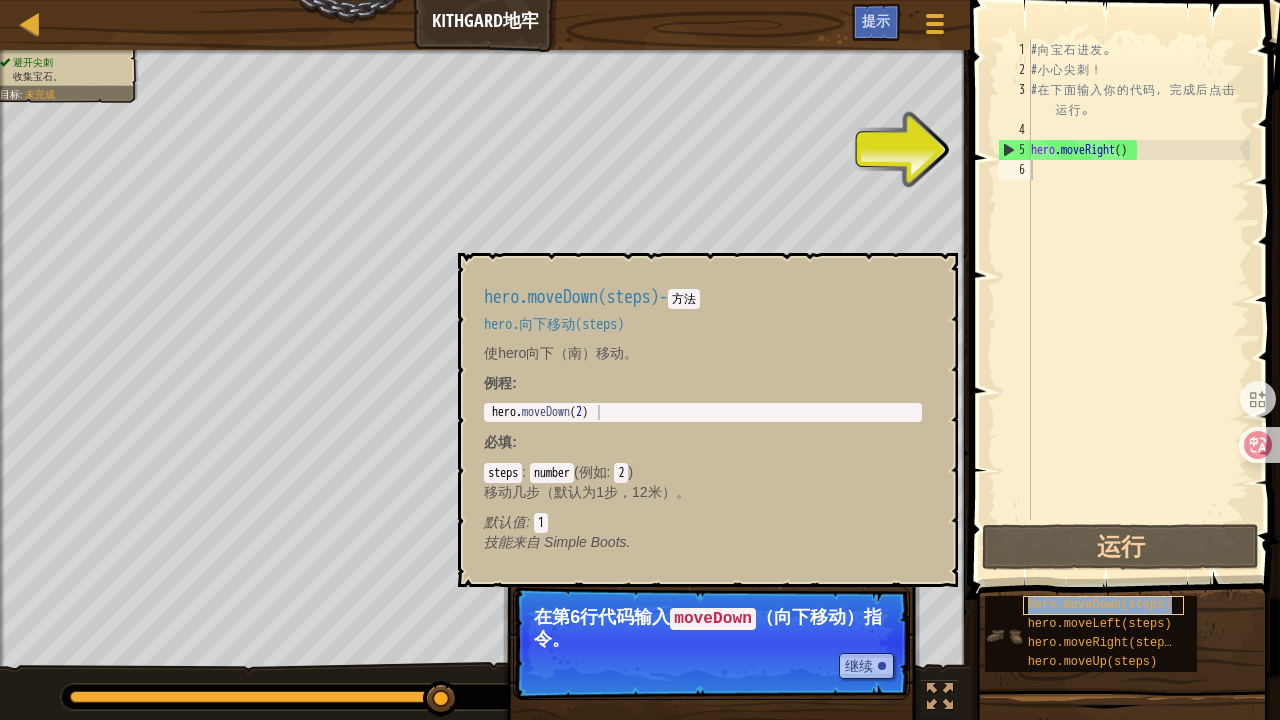 click on "hero.moveDown(steps)" at bounding box center (1103, 605) 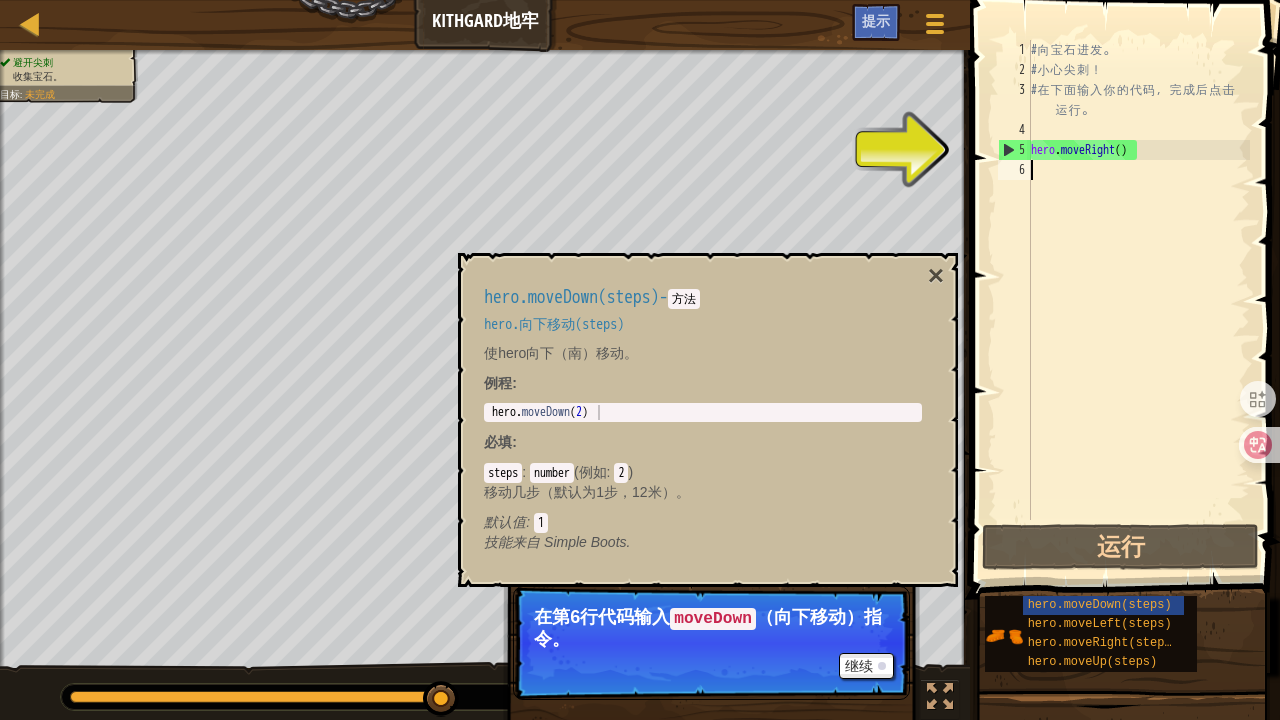 click on "#  向 宝 石 进 发 。 #  小 心 尖 刺 ！ #  在 下 面 输 入 你 的 代 码 ， 完 成 后 点 击      运 行 。 hero . moveRight ( )" at bounding box center (1138, 300) 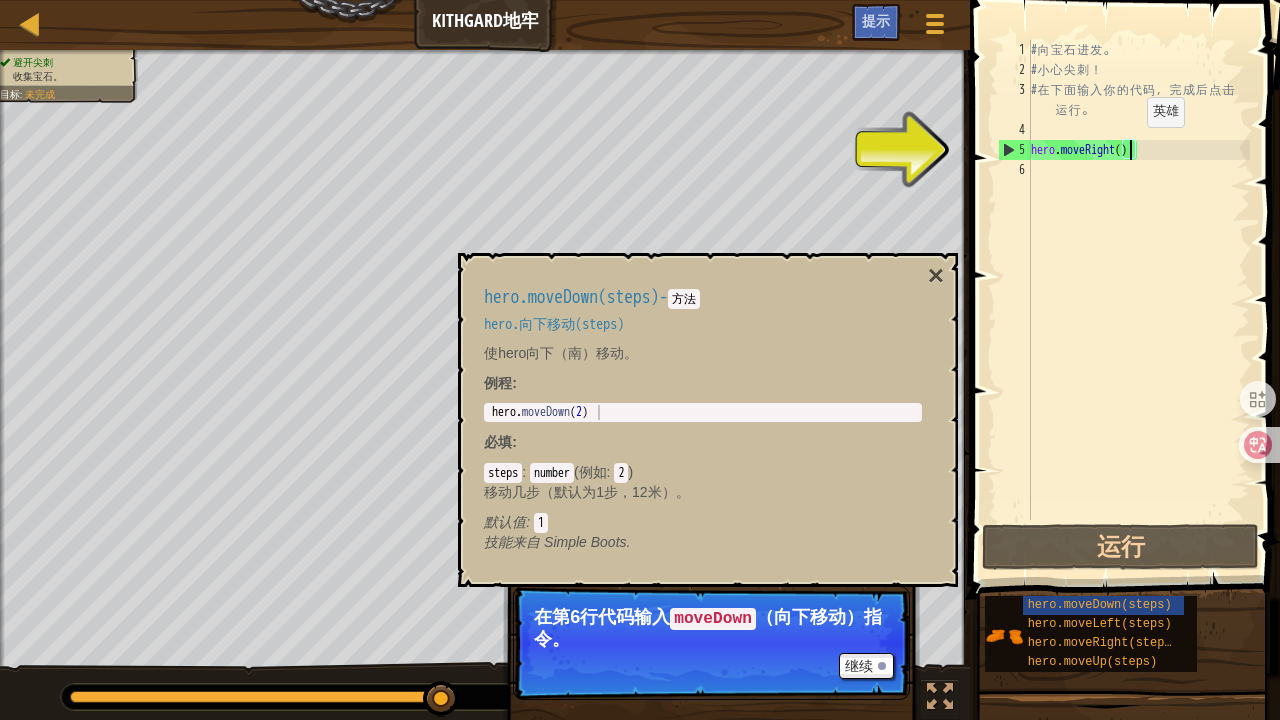 click on "#  向 宝 石 进 发 。 #  小 心 尖 刺 ！ #  在 下 面 输 入 你 的 代 码 ， 完 成 后 点 击      运 行 。 hero . moveRight ( )" at bounding box center (1138, 300) 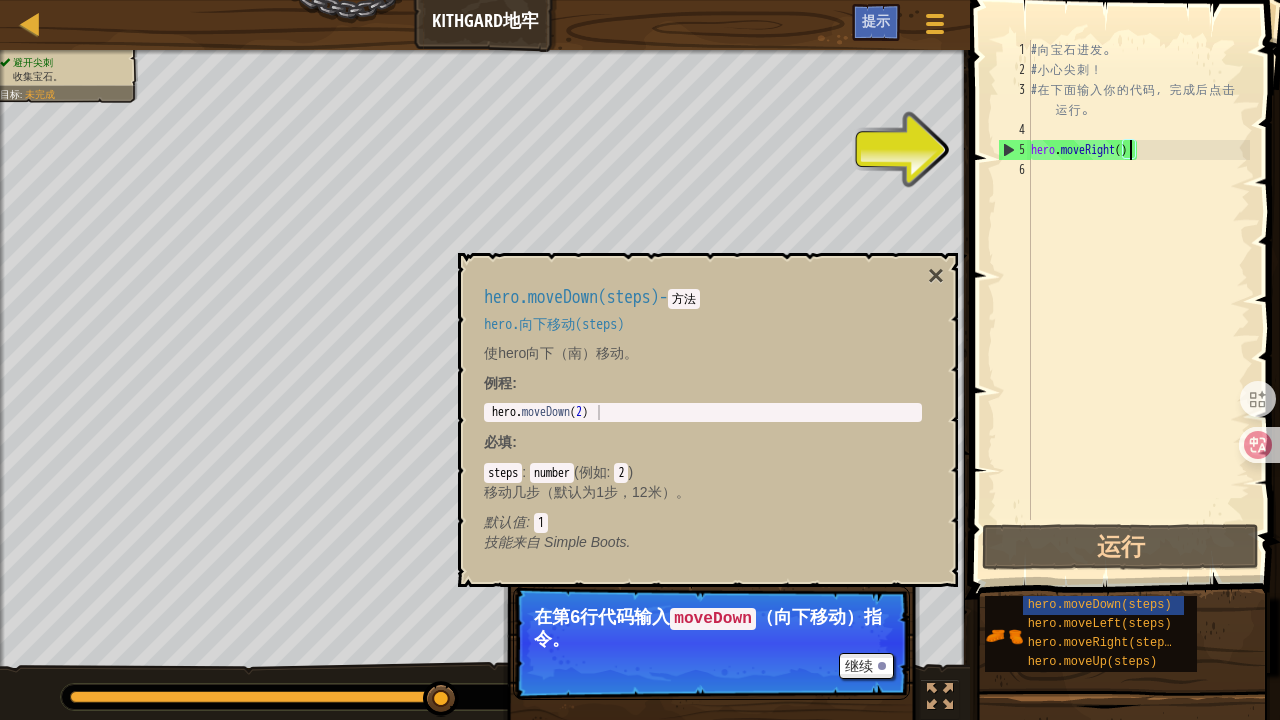 click on "#  向 宝 石 进 发 。 #  小 心 尖 刺 ！ #  在 下 面 输 入 你 的 代 码 ， 完 成 后 点 击      运 行 。 hero . moveRight ( )" at bounding box center (1138, 300) 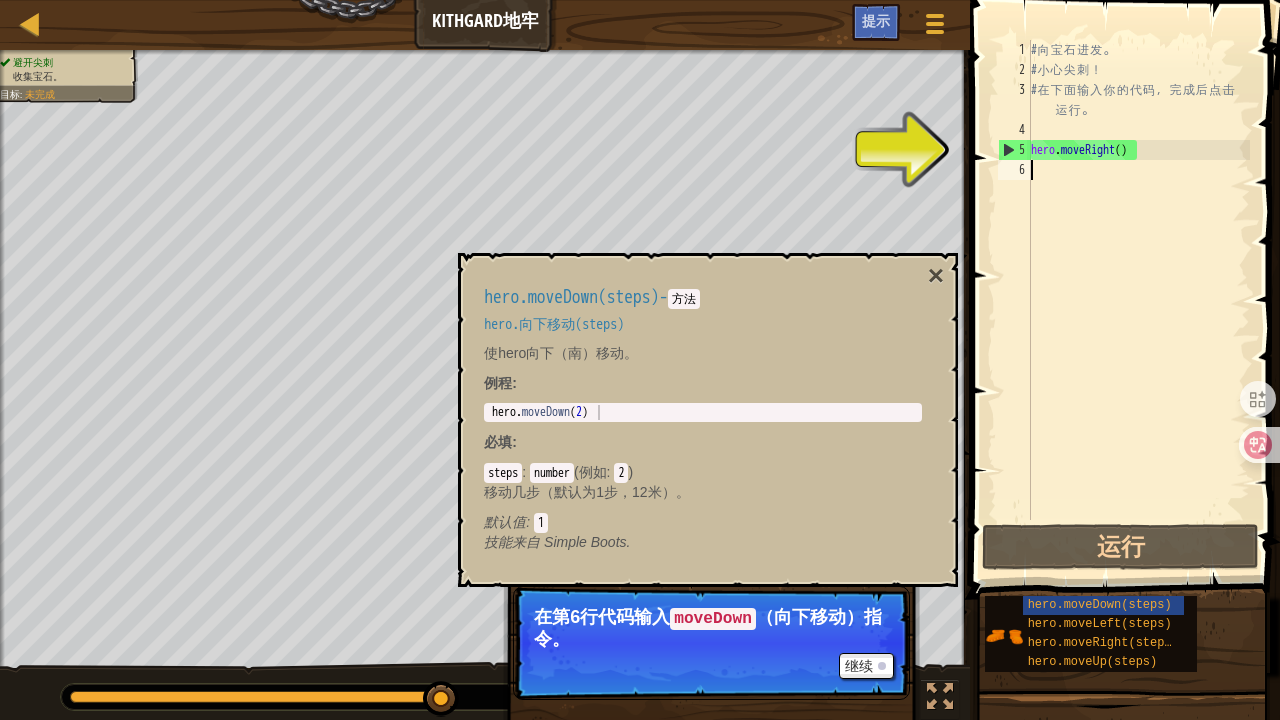 type on "h" 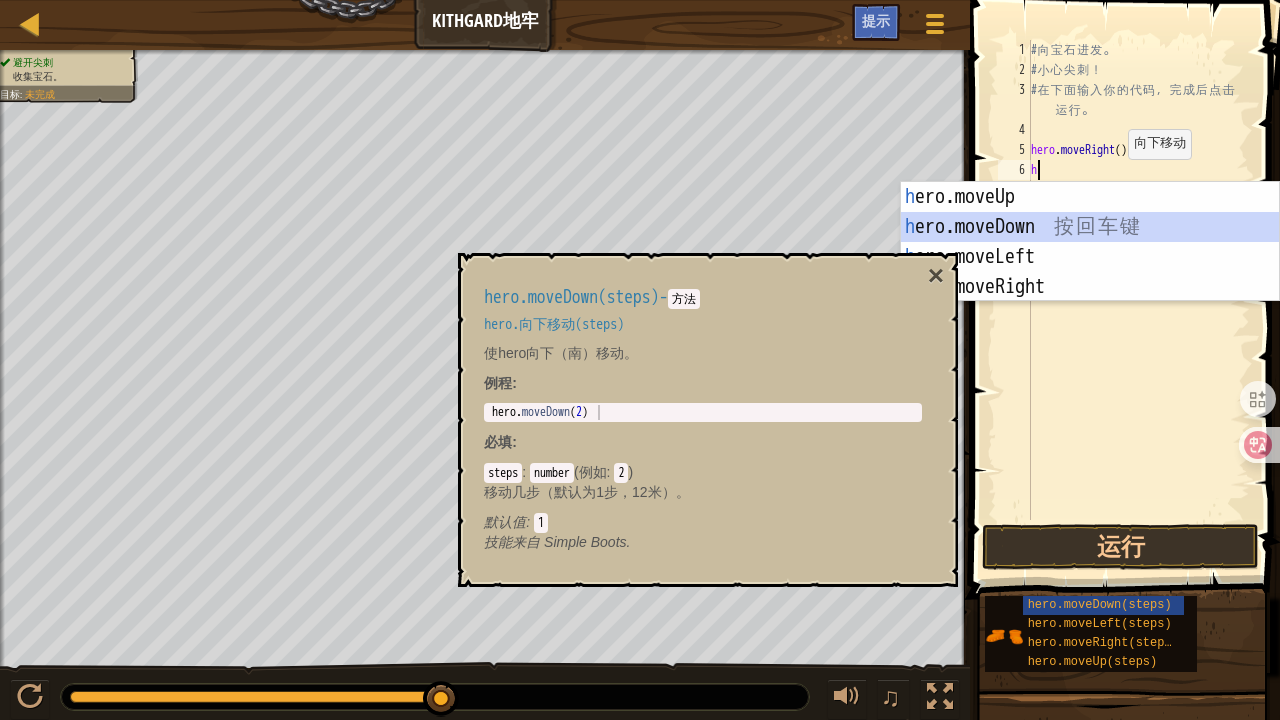 click on "h ero.moveUp 按 回 车 键 h ero.moveDown 按 回 车 键 h ero.moveLeft 按 回 车 键 h ero.moveRight 按 回 车 键" at bounding box center [1090, 272] 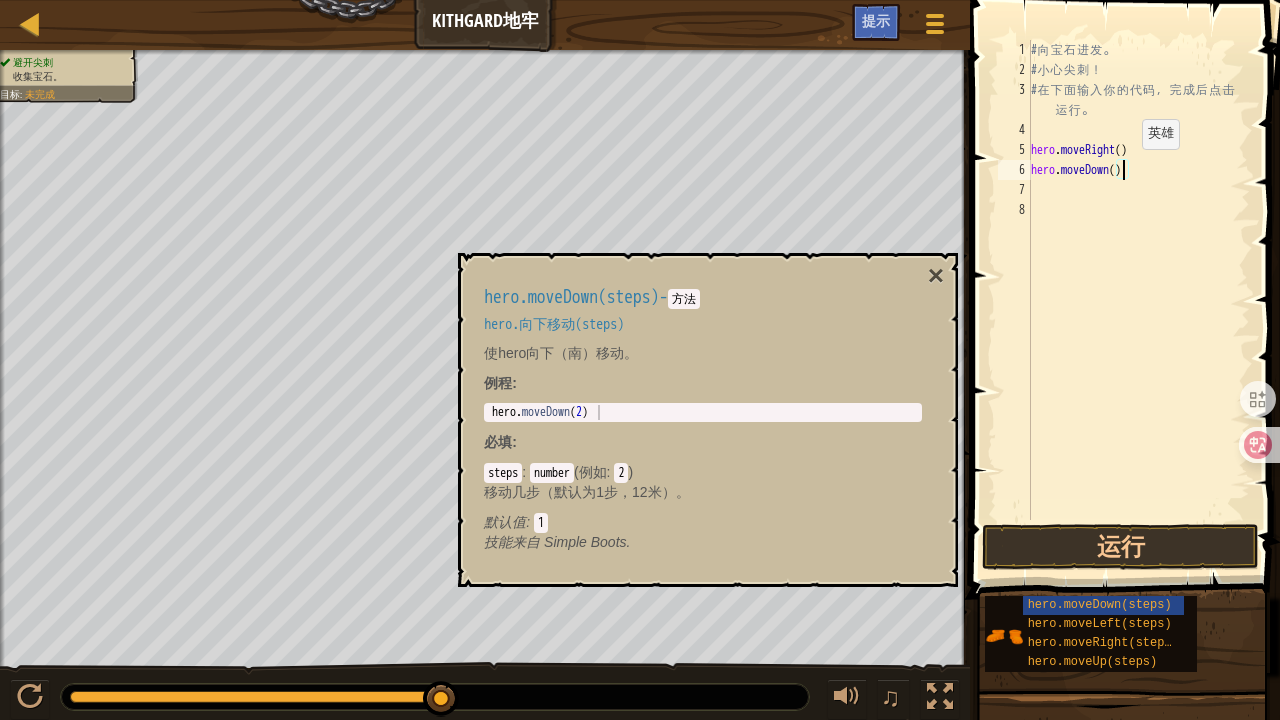 click on "#  向 宝 石 进 发 。 #  小 心 尖 刺 ！ #  在 下 面 输 入 你 的 代 码 ， 完 成 后 点 击      运 行 。 hero . moveRight ( ) hero . moveDown ( )" at bounding box center (1138, 300) 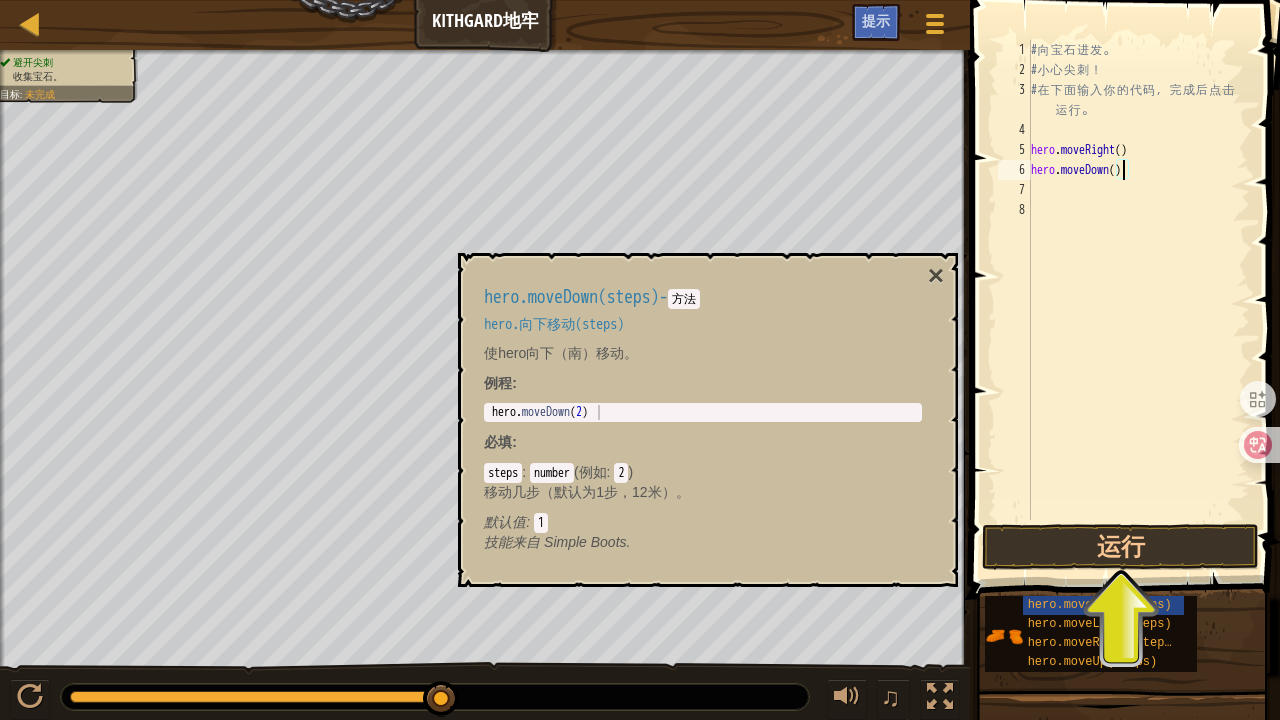 scroll, scrollTop: 9, scrollLeft: 8, axis: both 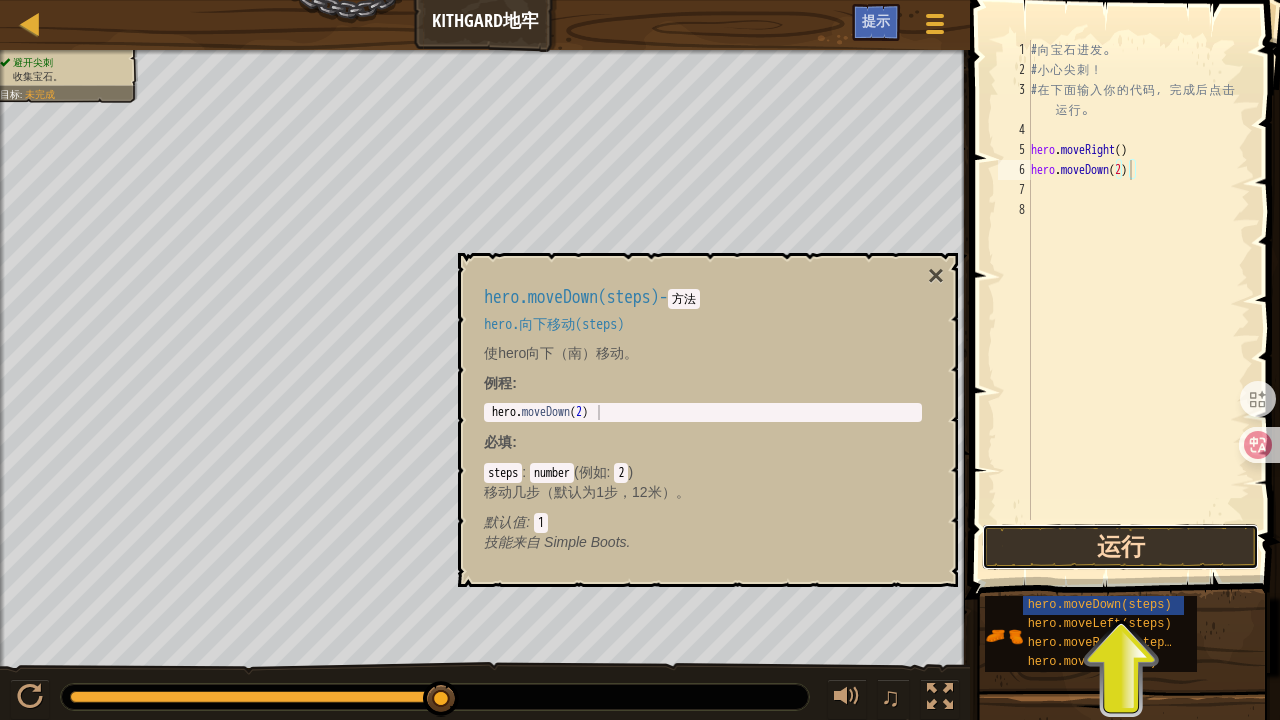 click on "运行" at bounding box center [1120, 547] 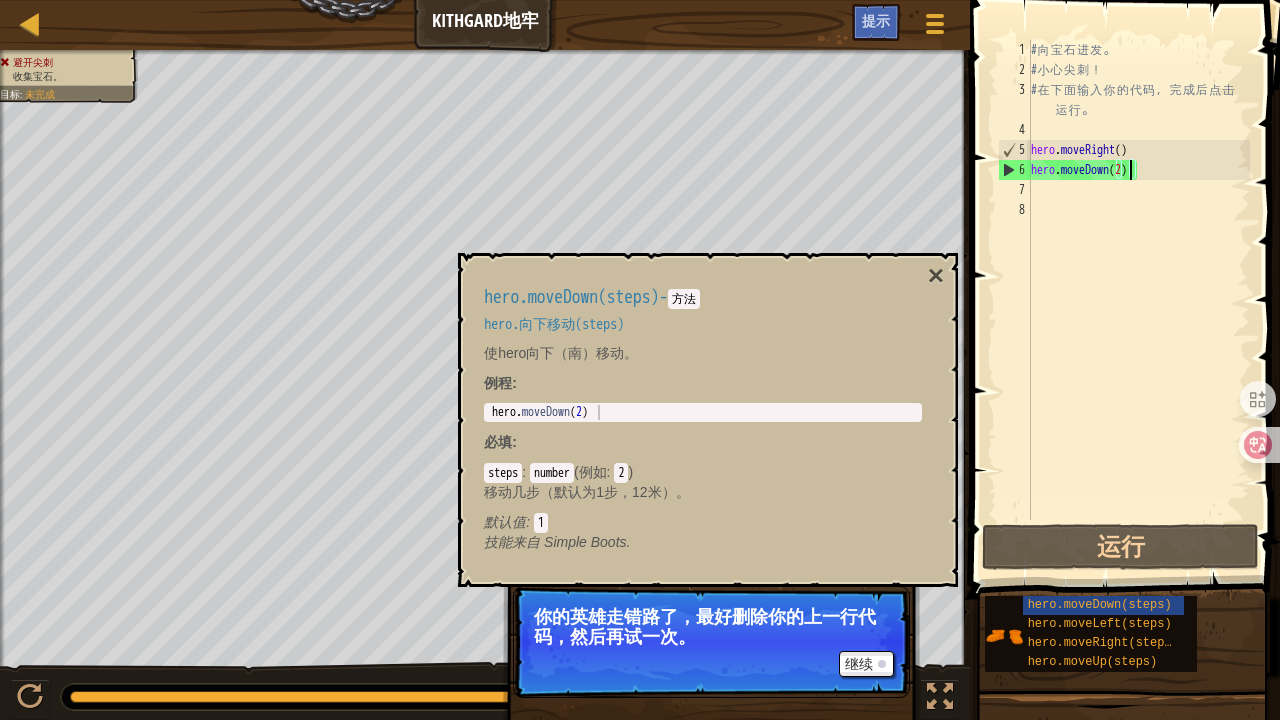click on "#  向 宝 石 进 发 。 #  小 心 尖 刺 ！ #  在 下 面 输 入 你 的 代 码 ， 完 成 后 点 击      运 行 。 hero . moveRight ( ) hero . moveDown ( 2 )" at bounding box center (1138, 300) 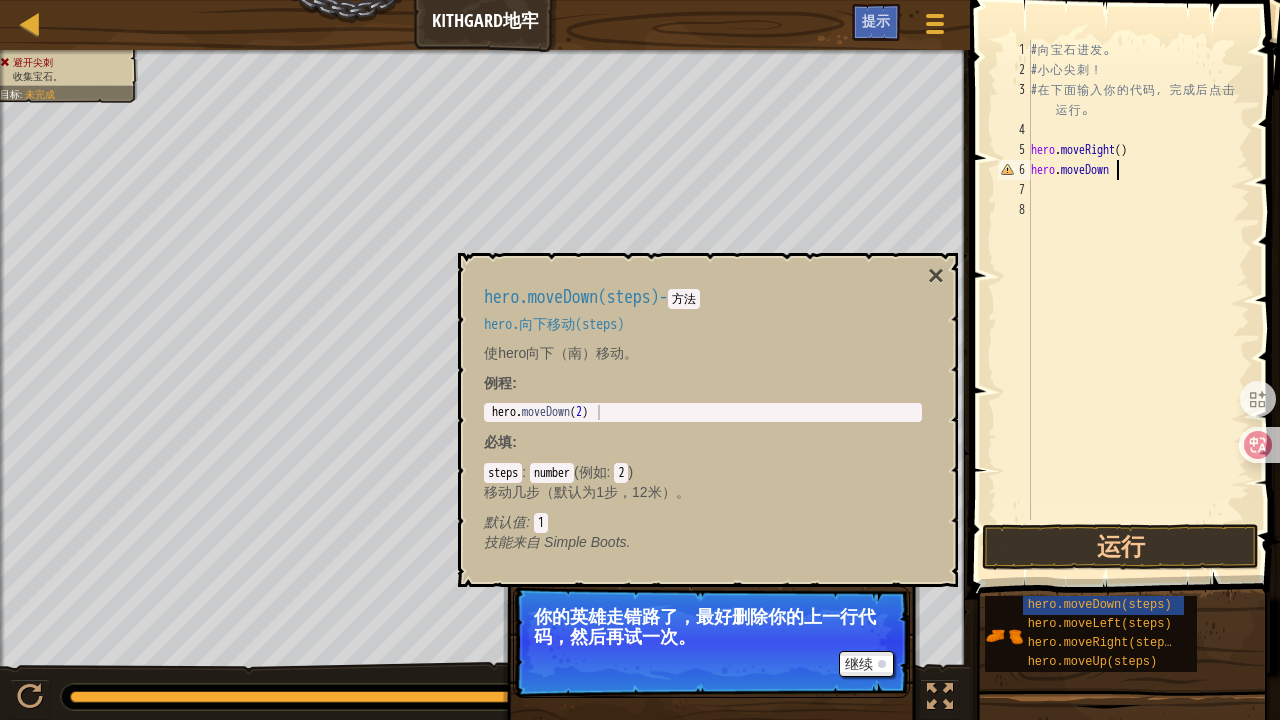 scroll, scrollTop: 9, scrollLeft: 5, axis: both 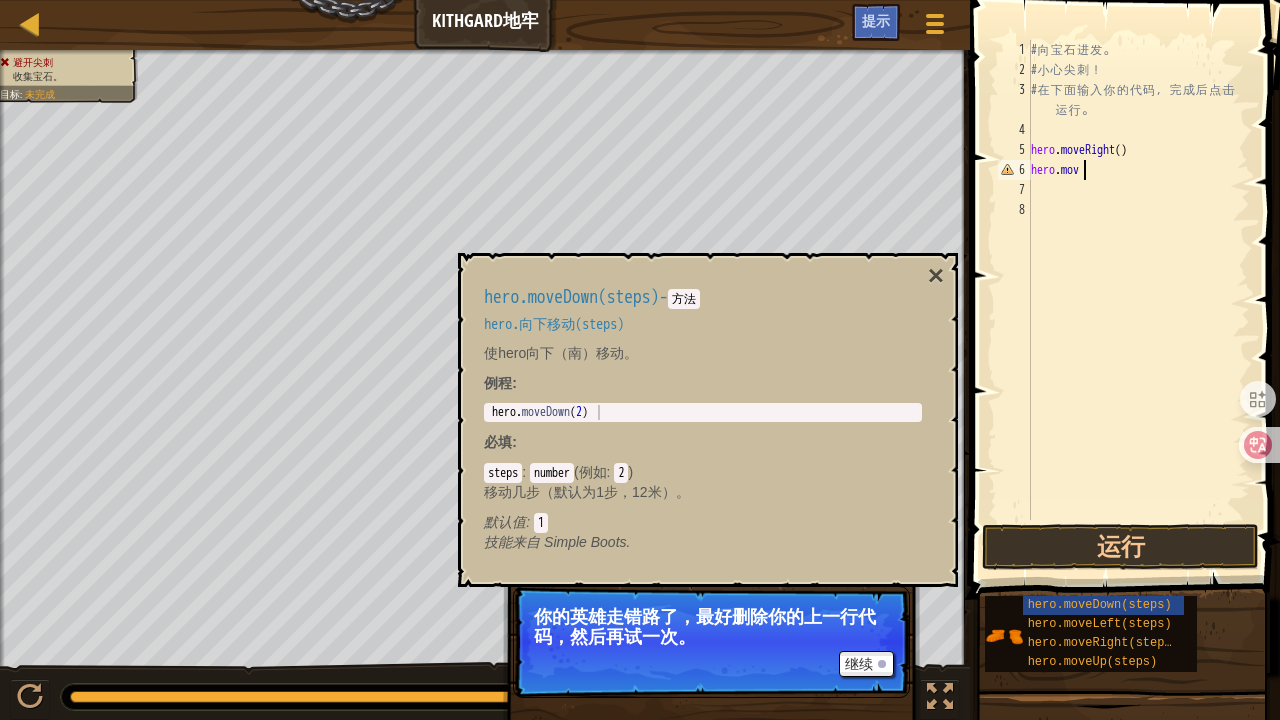 type on "h" 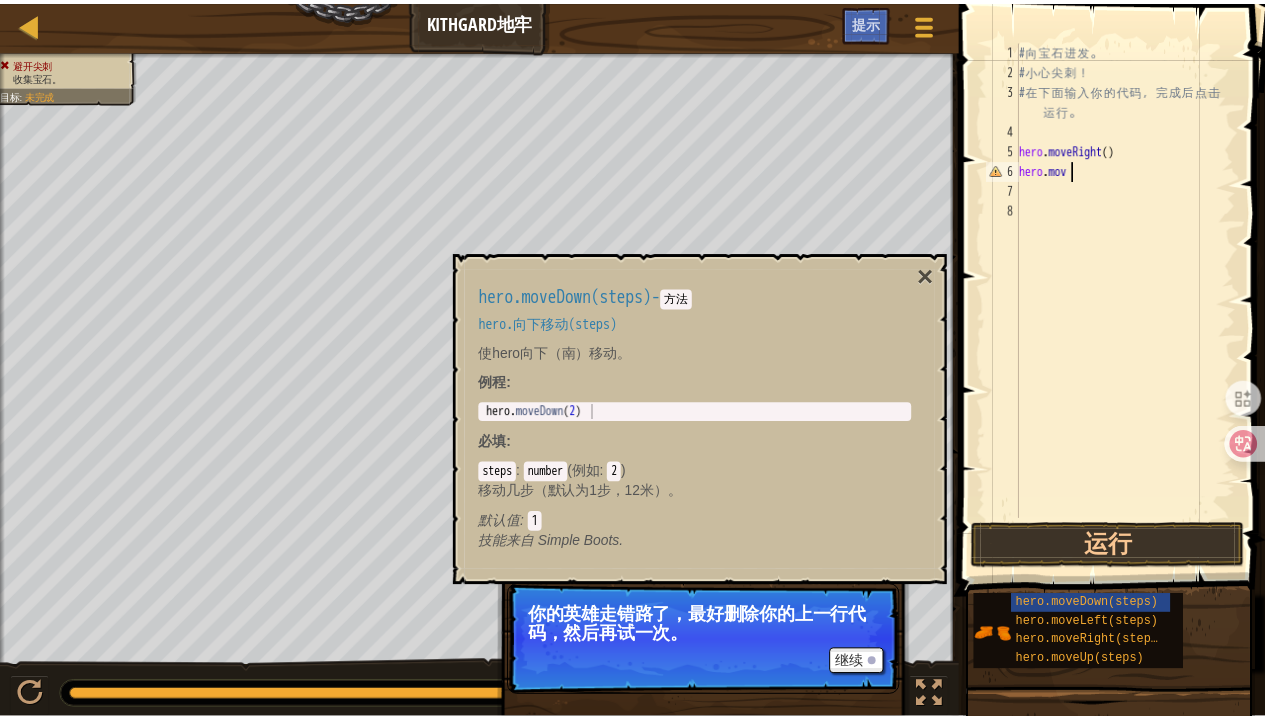 scroll, scrollTop: 9, scrollLeft: 0, axis: vertical 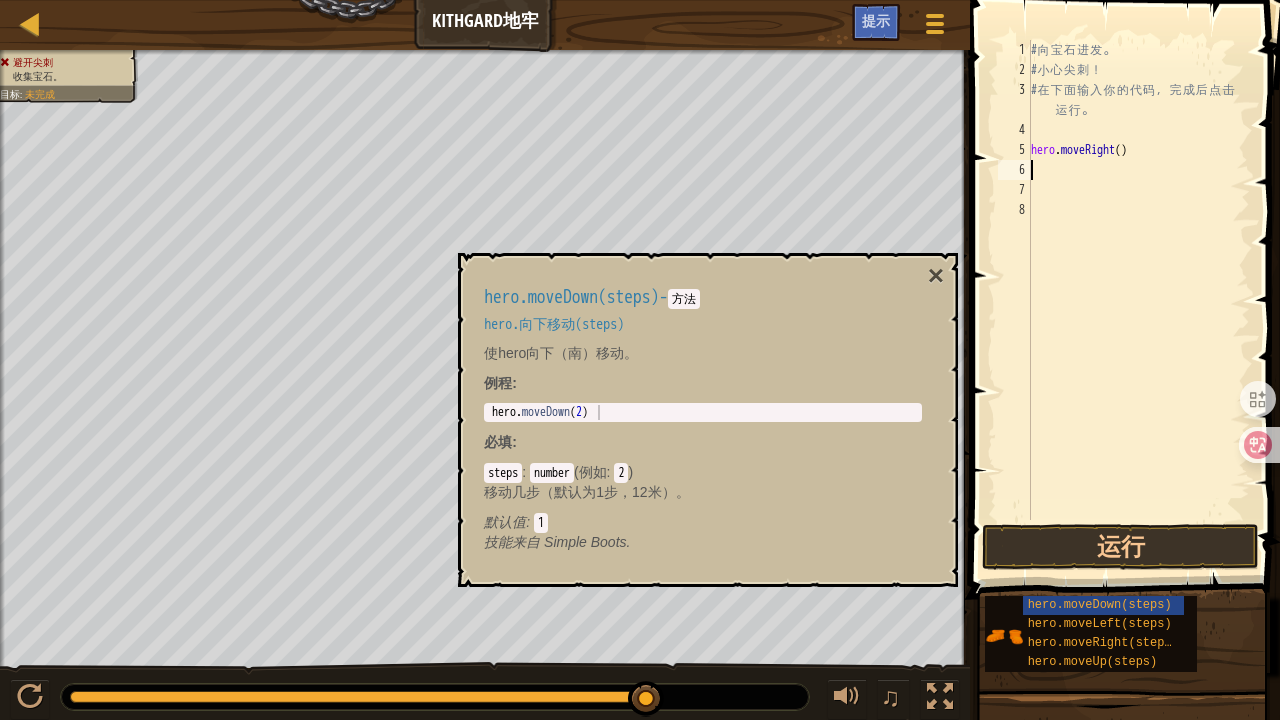 type on "h" 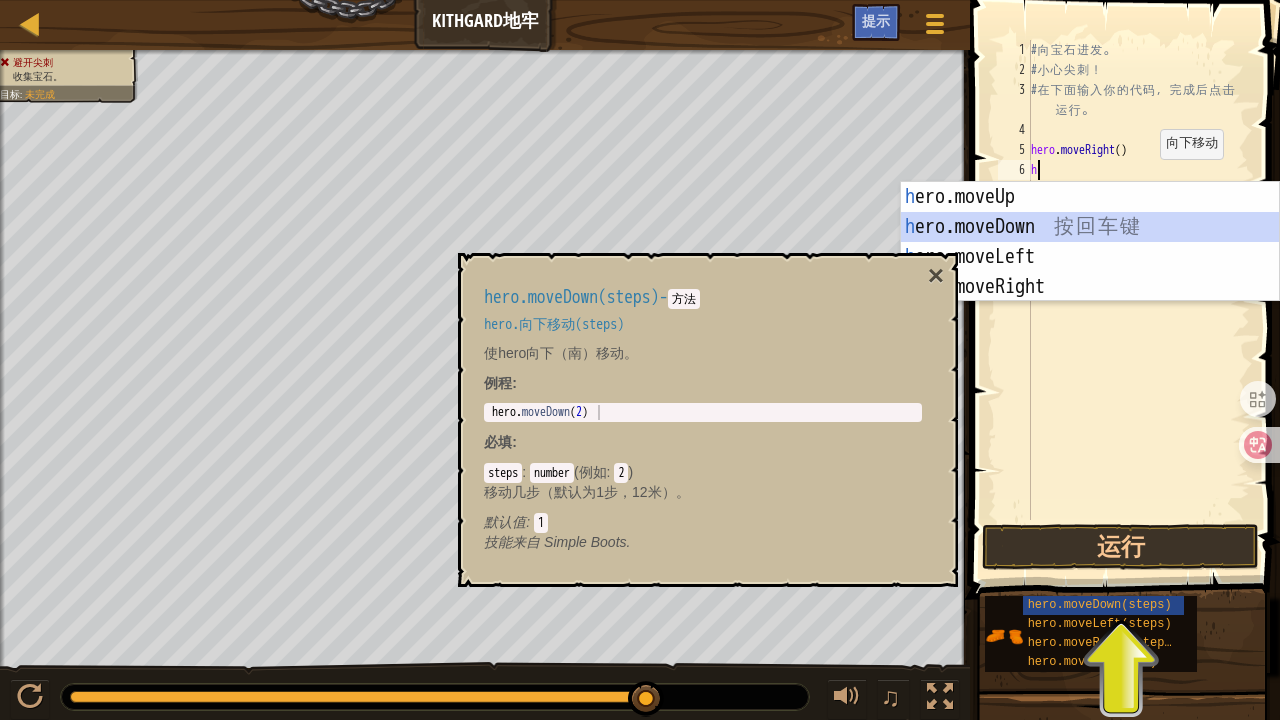 click on "h ero.moveUp 按 回 车 键 h ero.moveDown 按 回 车 键 h ero.moveLeft 按 回 车 键 h ero.moveRight 按 回 车 键" at bounding box center [1090, 272] 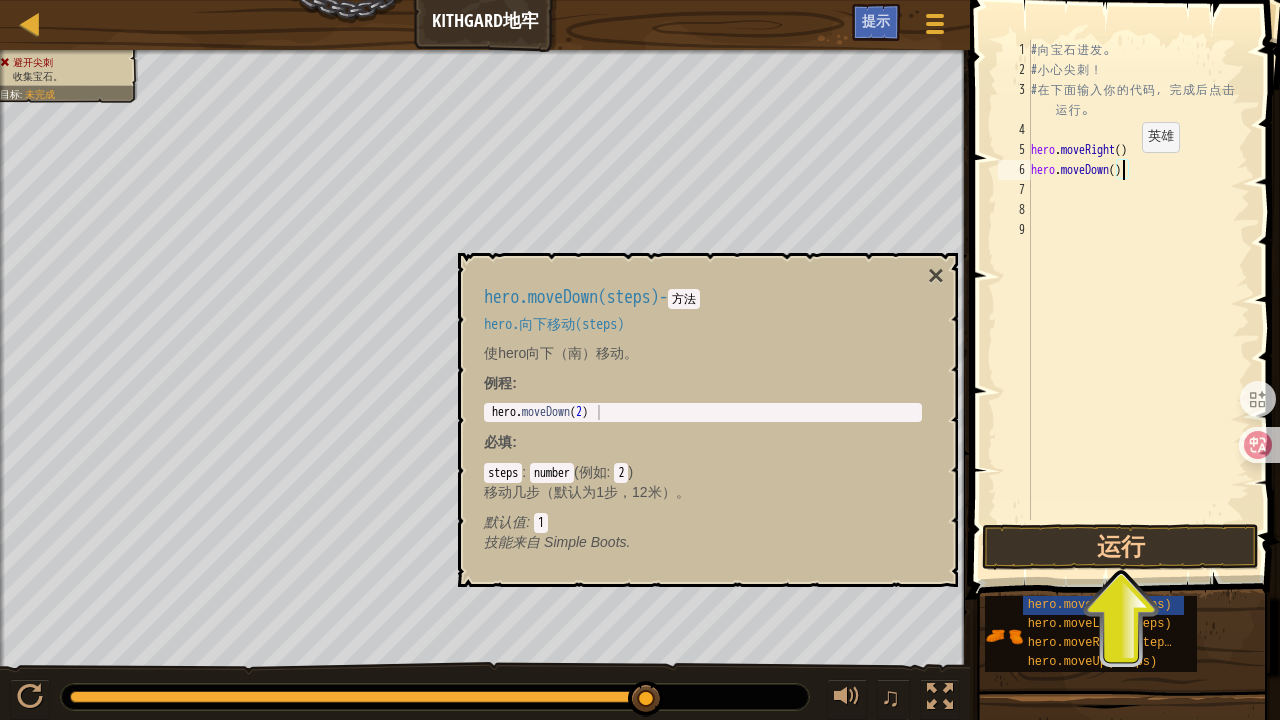 click on "#  向 宝 石 进 发 。 #  小 心 尖 刺 ！ #  在 下 面 输 入 你 的 代 码 ， 完 成 后 点 击      运 行 。 hero . moveRight ( ) hero . moveDown ( )" at bounding box center (1138, 300) 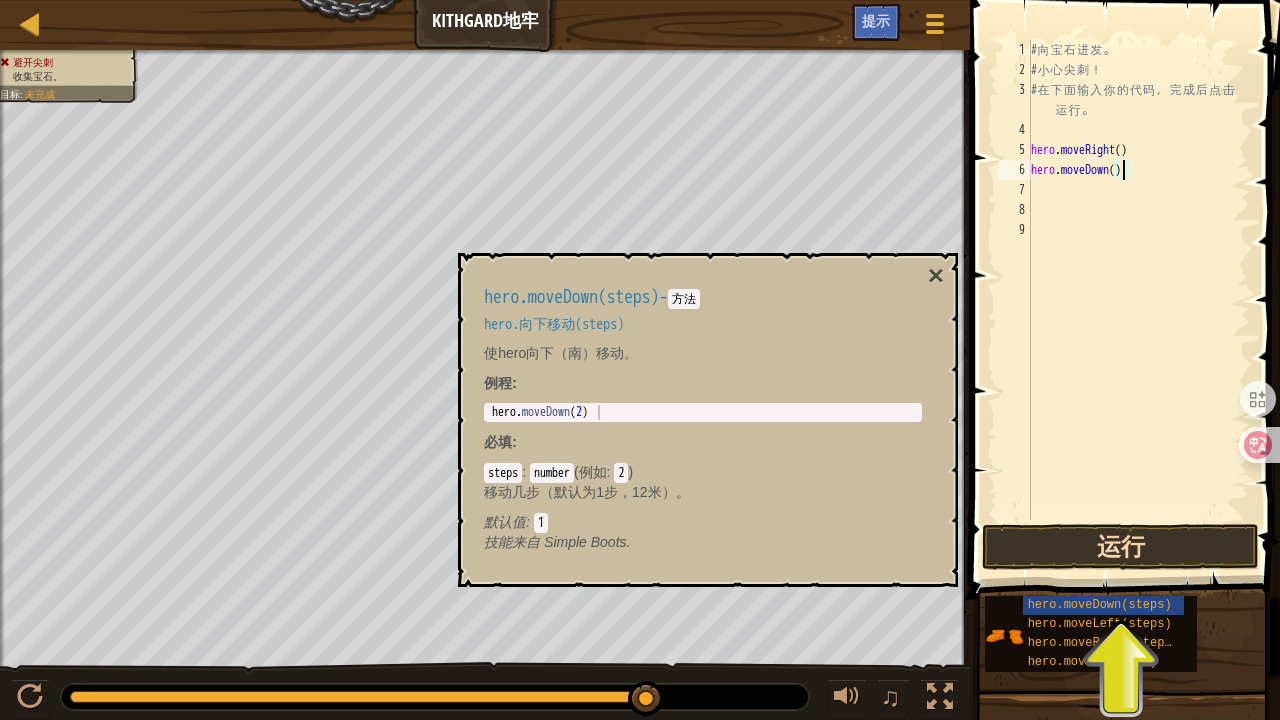 type on "hero.moveDown()" 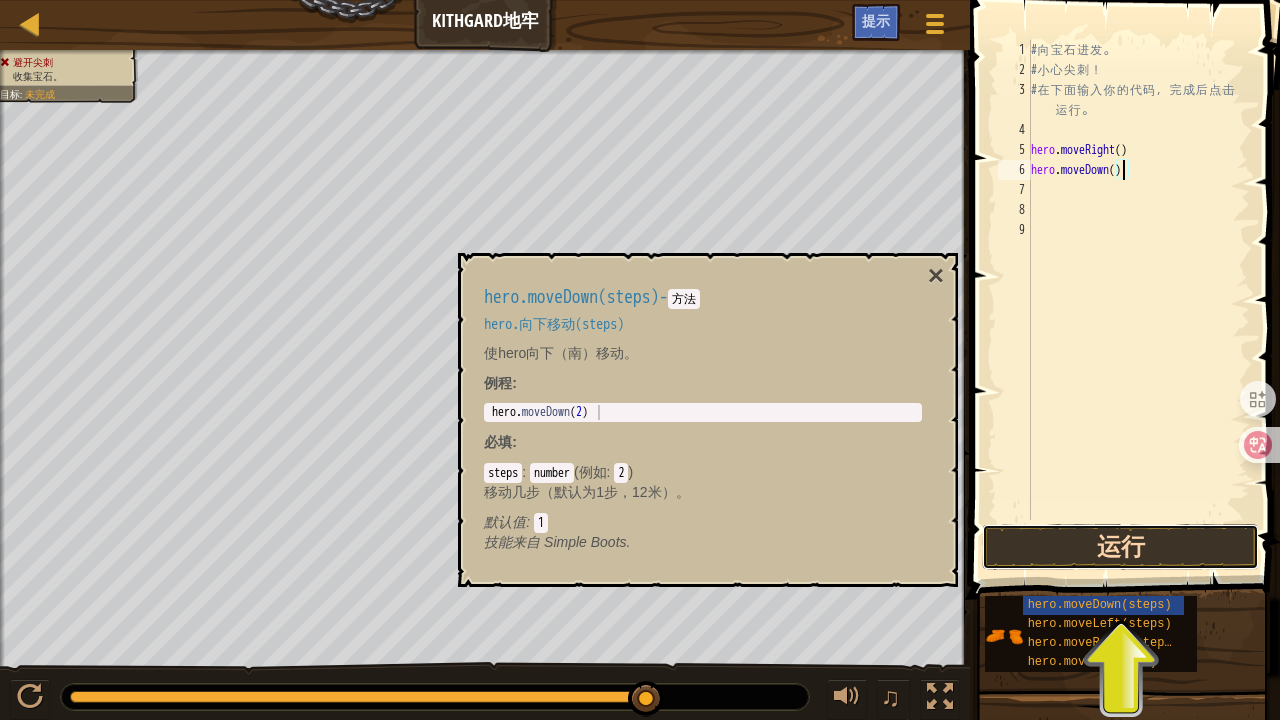 click on "运行" at bounding box center (1120, 547) 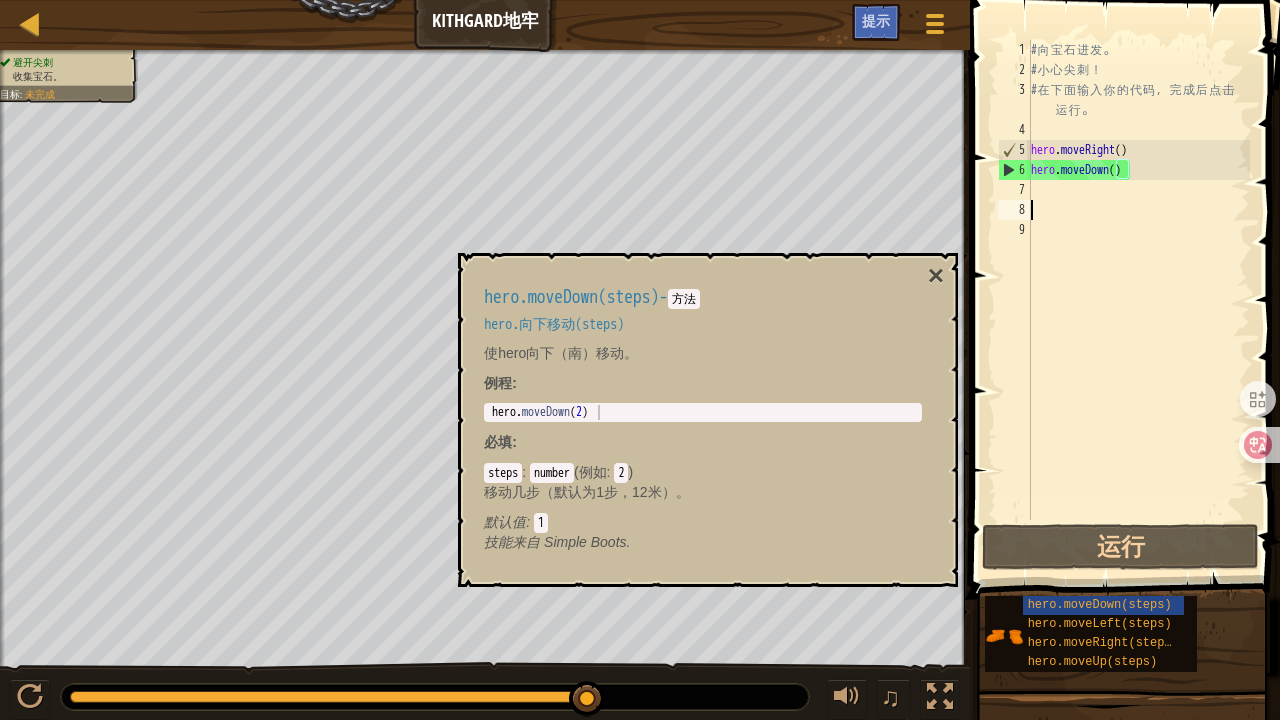 click on "#  向 宝 石 进 发 。 #  小 心 尖 刺 ！ #  在 下 面 输 入 你 的 代 码 ， 完 成 后 点 击      运 行 。 hero . moveRight ( ) hero . moveDown ( )" at bounding box center [1138, 300] 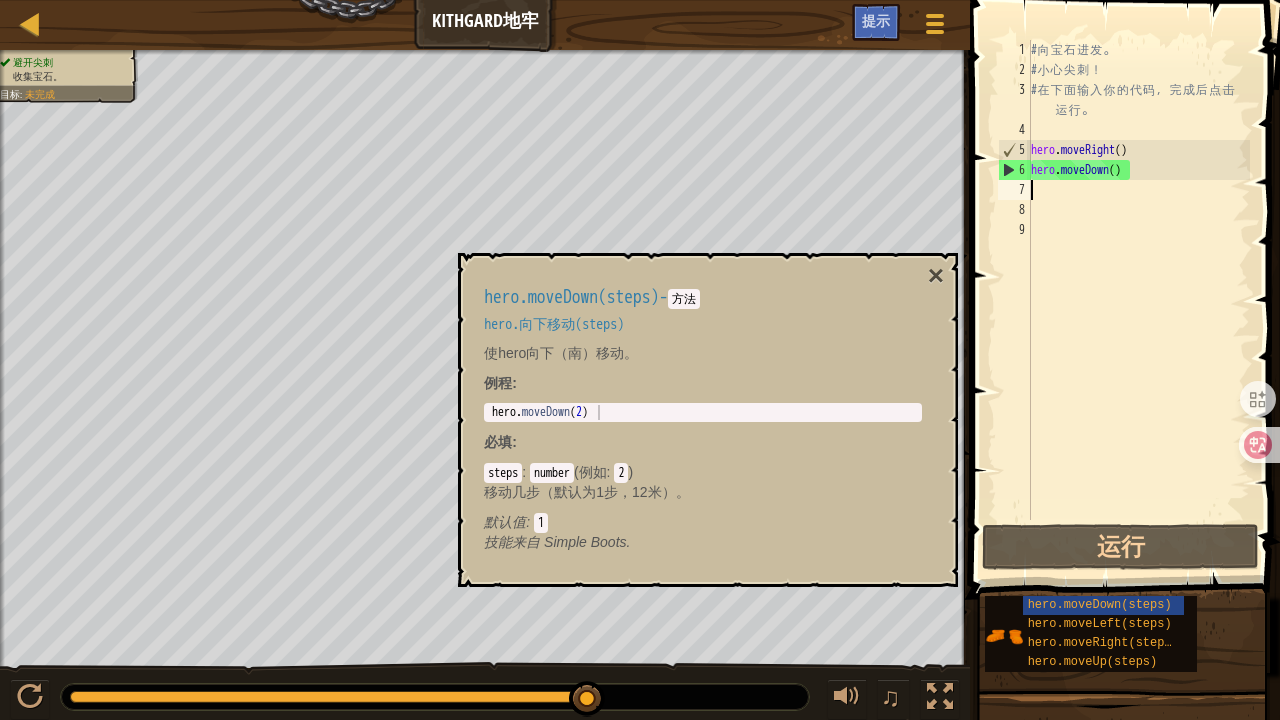 click on "#  向 宝 石 进 发 。 #  小 心 尖 刺 ！ #  在 下 面 输 入 你 的 代 码 ， 完 成 后 点 击      运 行 。 hero . moveRight ( ) hero . moveDown ( )" at bounding box center (1138, 300) 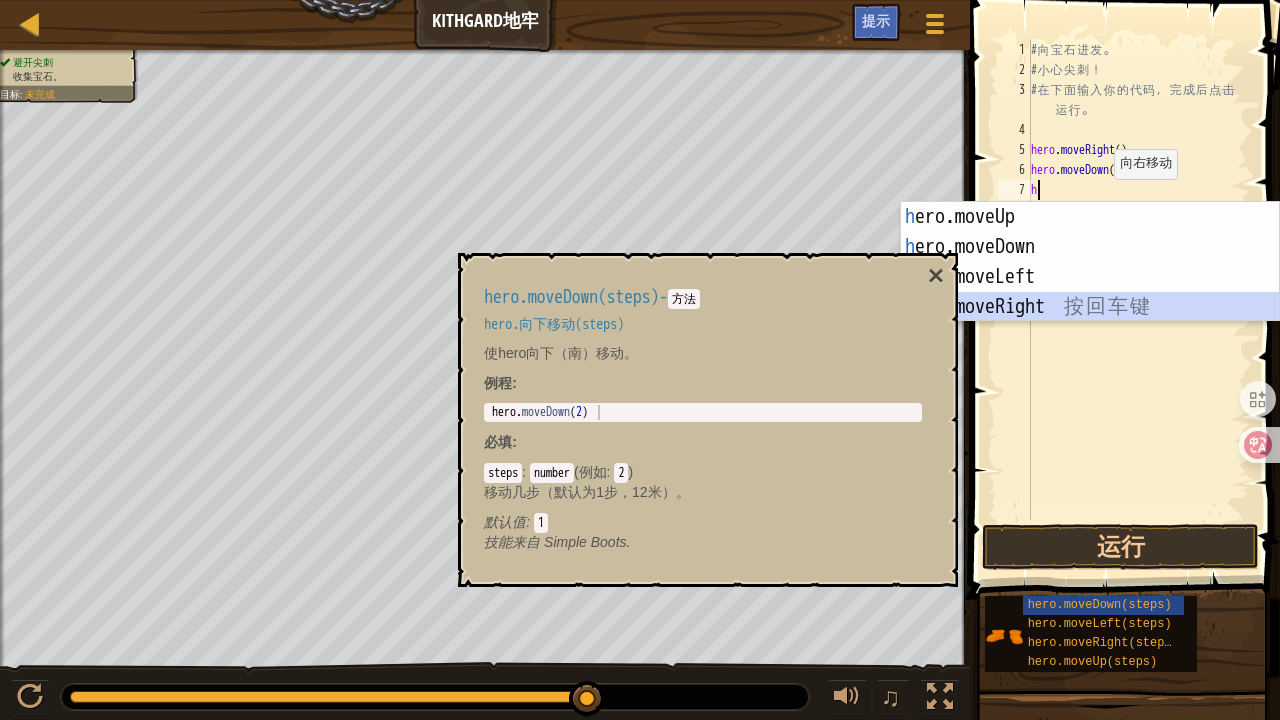 click on "h ero.moveUp 按 回 车 键 h ero.moveDown 按 回 车 键 h ero.moveLeft 按 回 车 键 h ero.moveRight 按 回 车 键" at bounding box center (1090, 292) 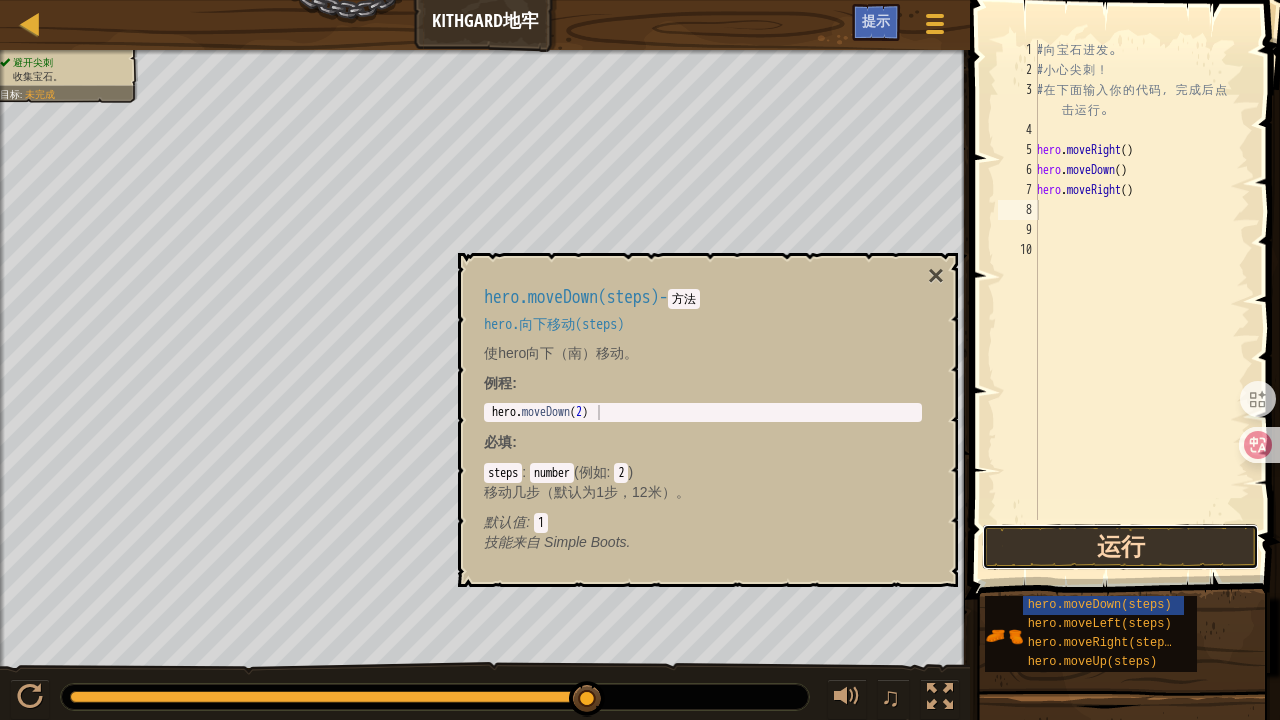 click on "运行" at bounding box center [1120, 547] 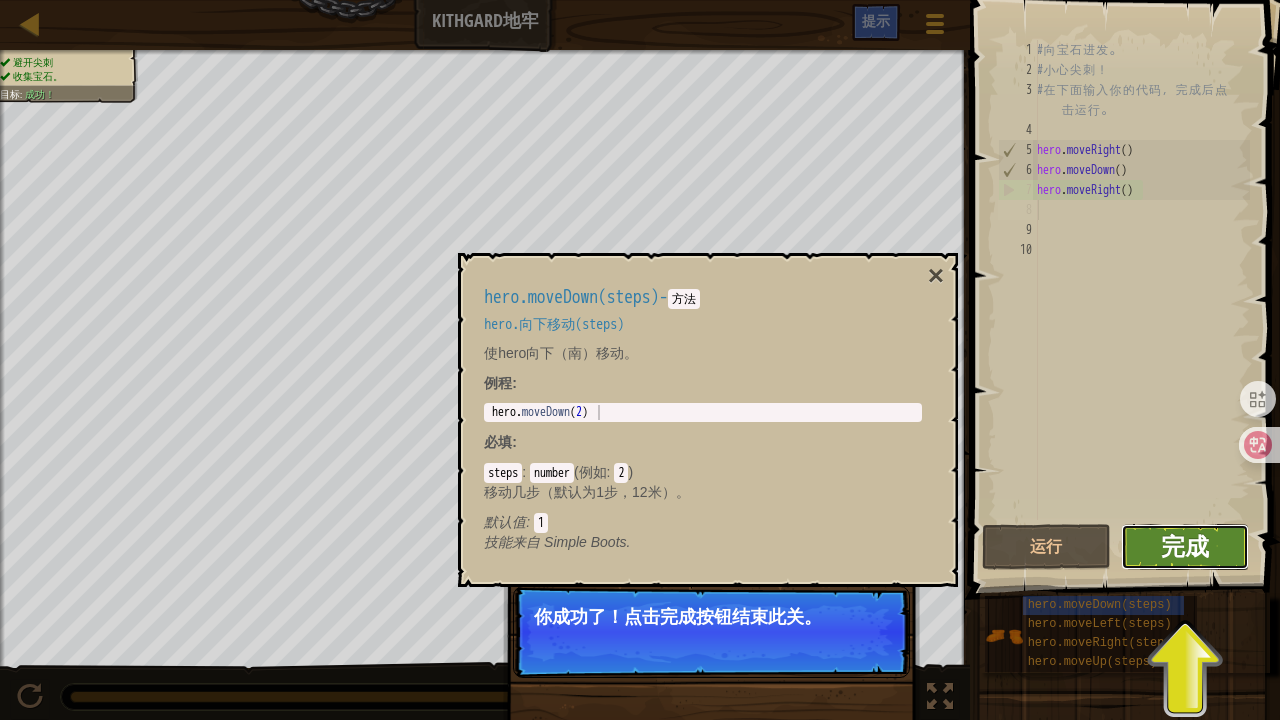 click on "完成" at bounding box center (1185, 546) 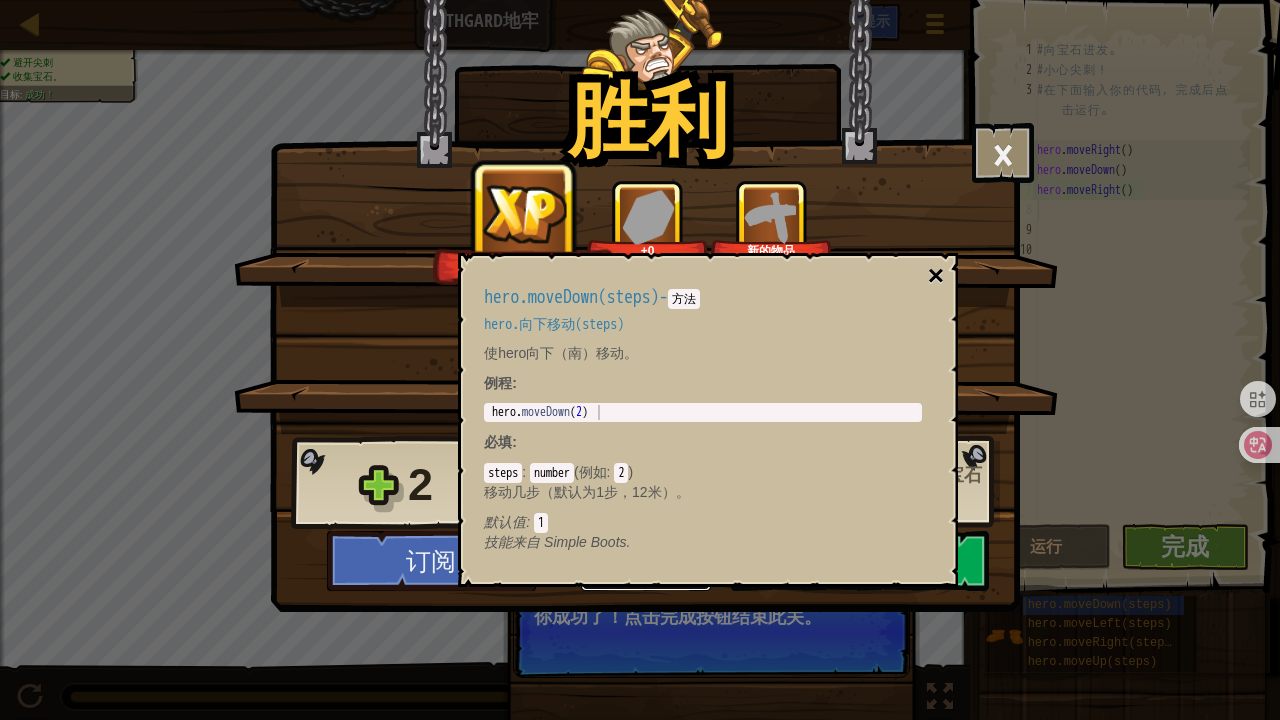 click on "×" at bounding box center (936, 276) 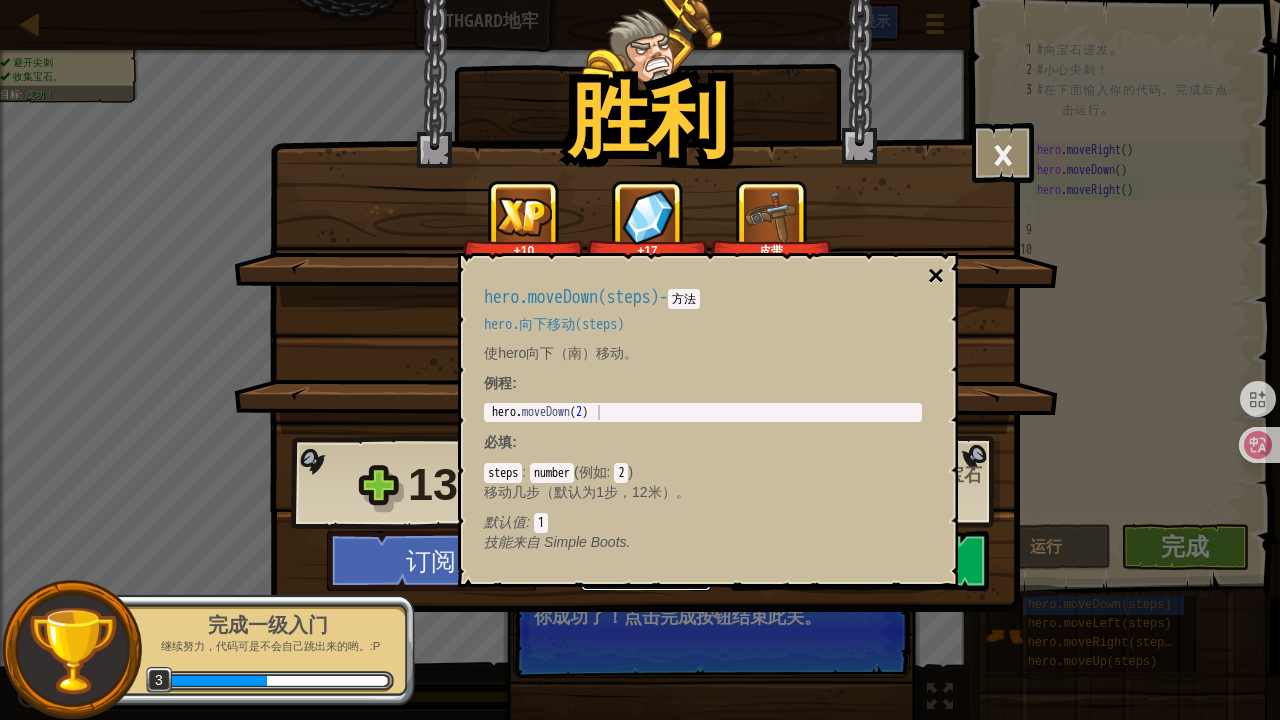 click on "×" at bounding box center [936, 276] 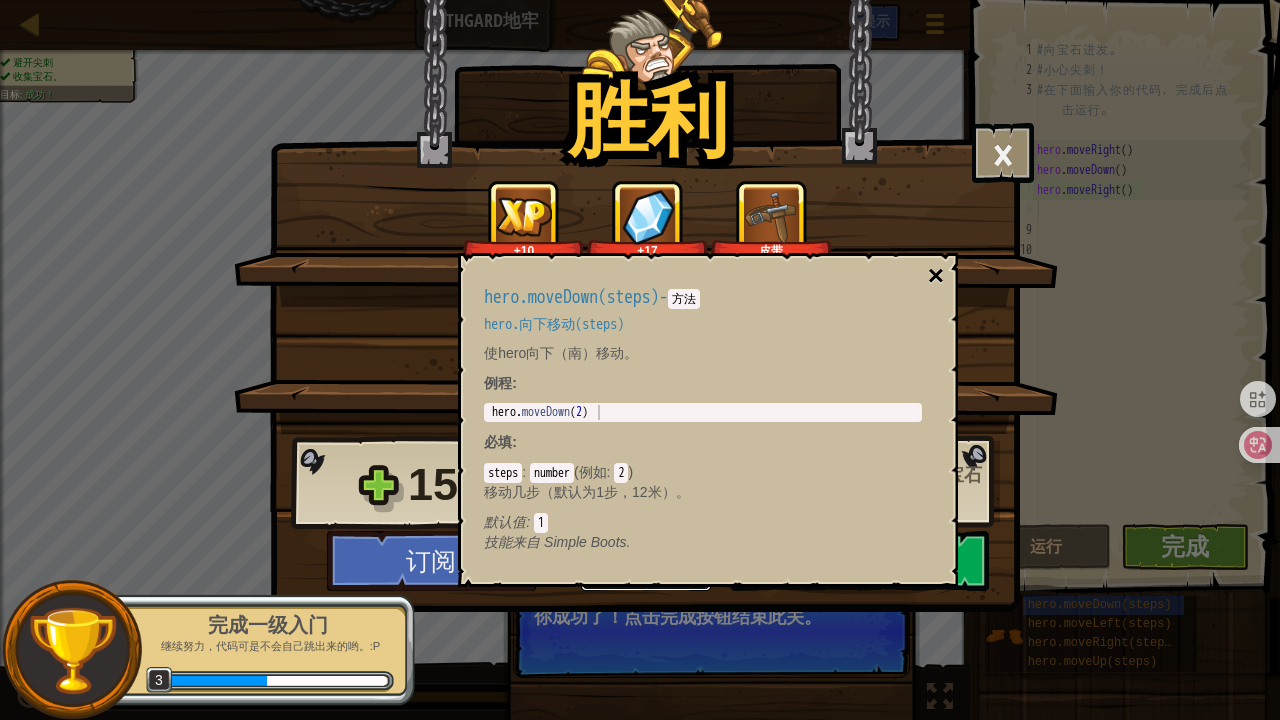 click on "×" at bounding box center (936, 276) 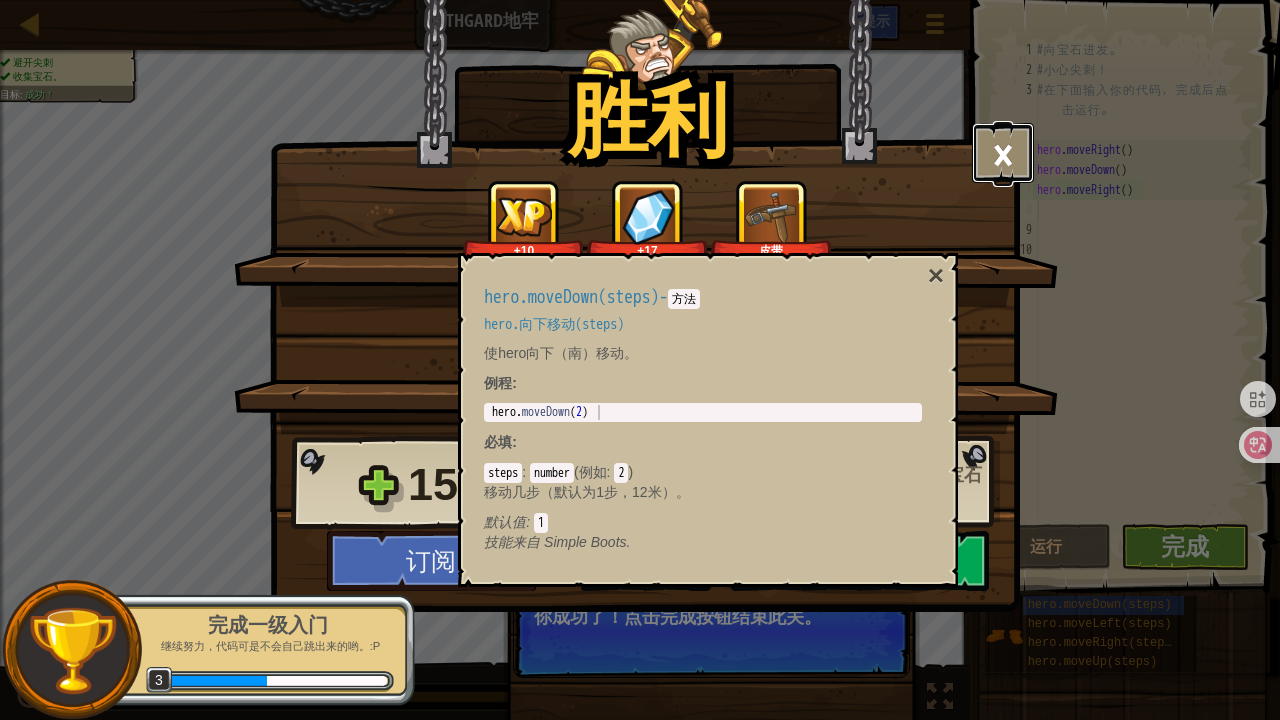 click on "×" at bounding box center [1003, 153] 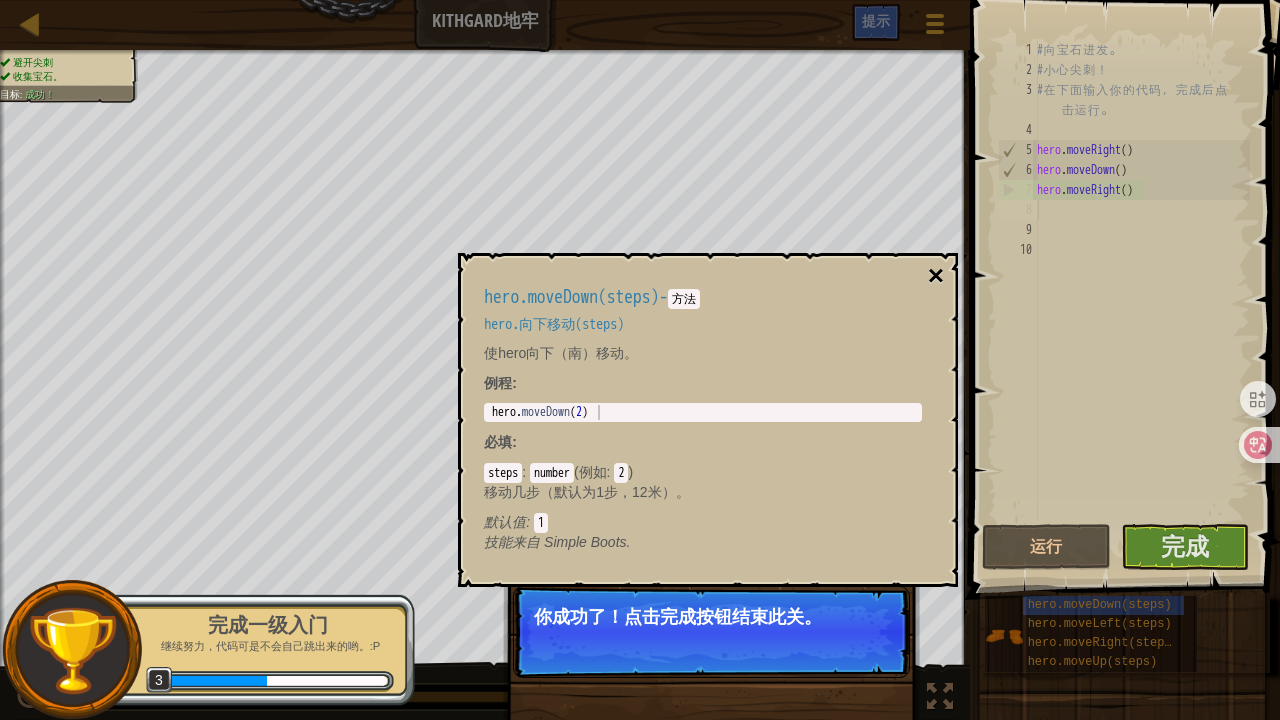 click on "×" at bounding box center [936, 276] 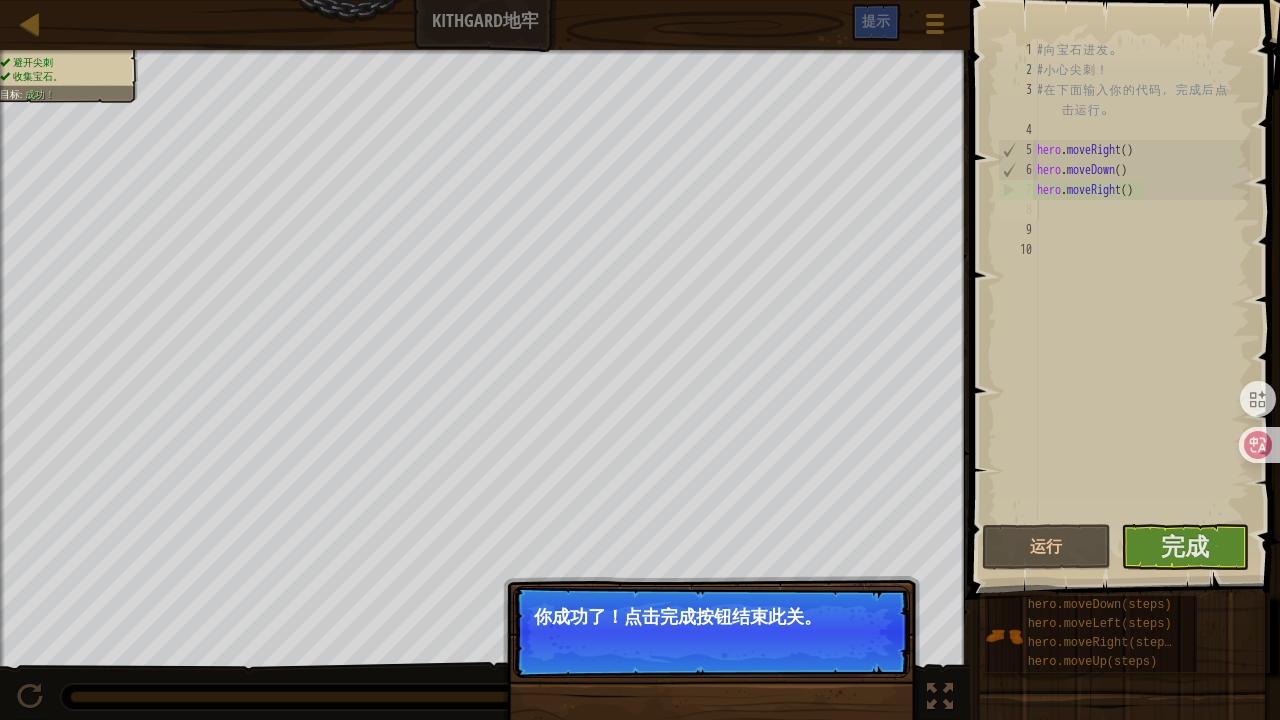 click on "你成功了！点击完成按钮结束此关。" at bounding box center [711, 617] 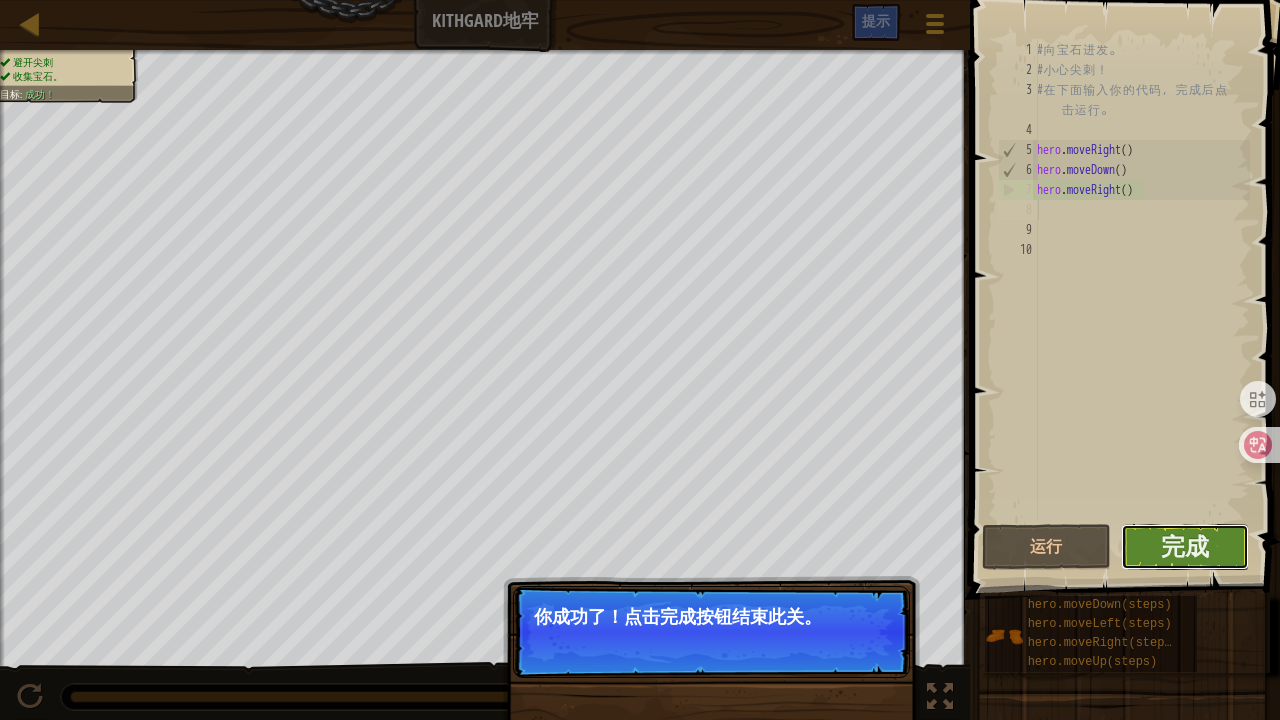 click on "完成" at bounding box center [1185, 547] 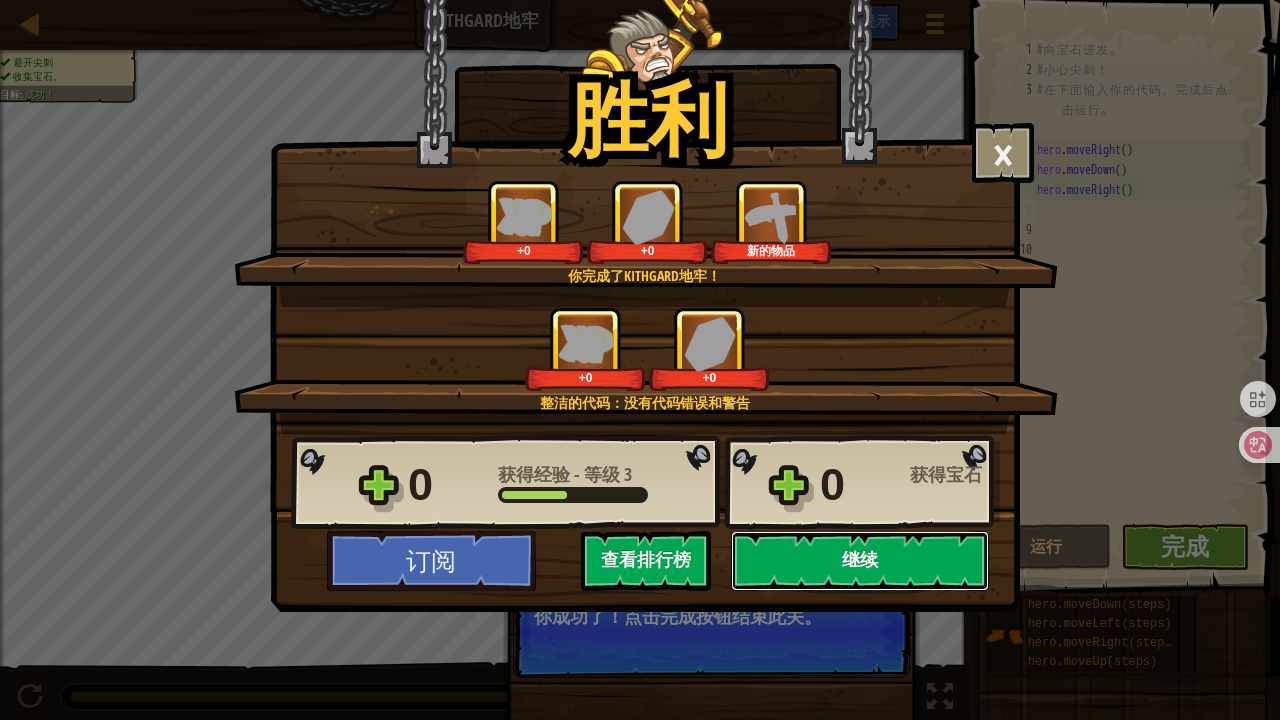 click on "继续" at bounding box center (860, 561) 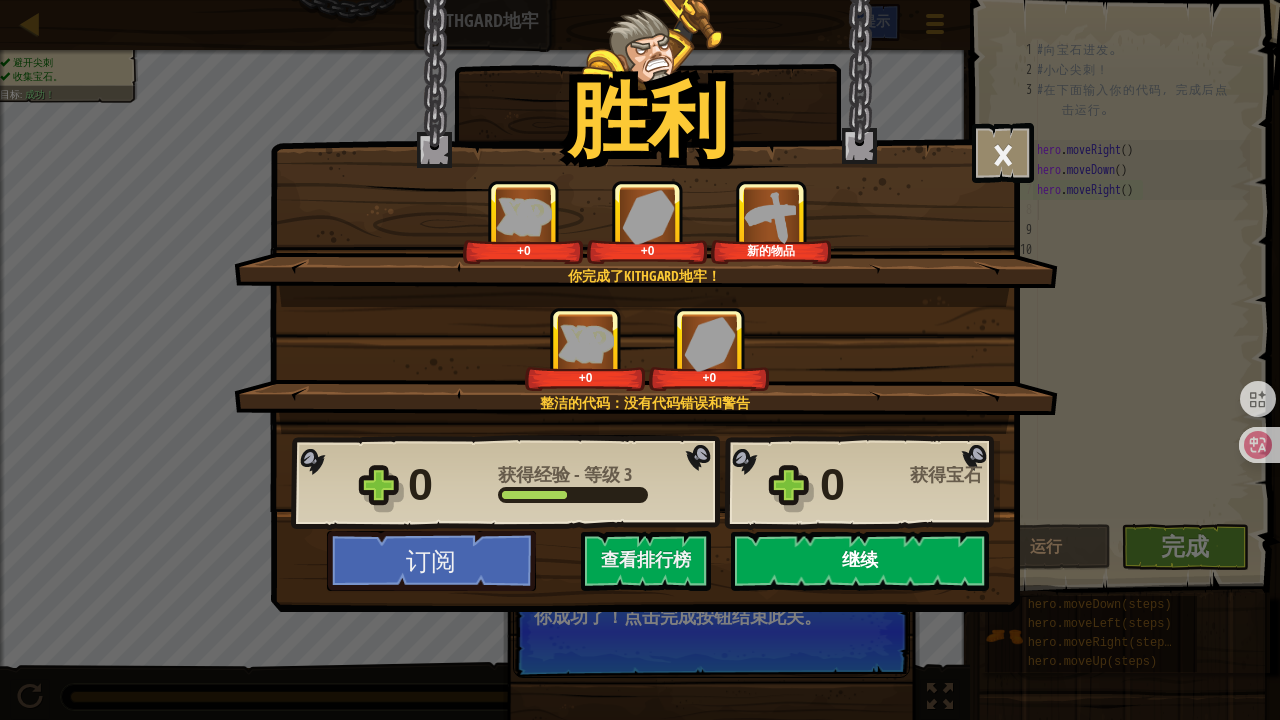 select on "zh-HANS" 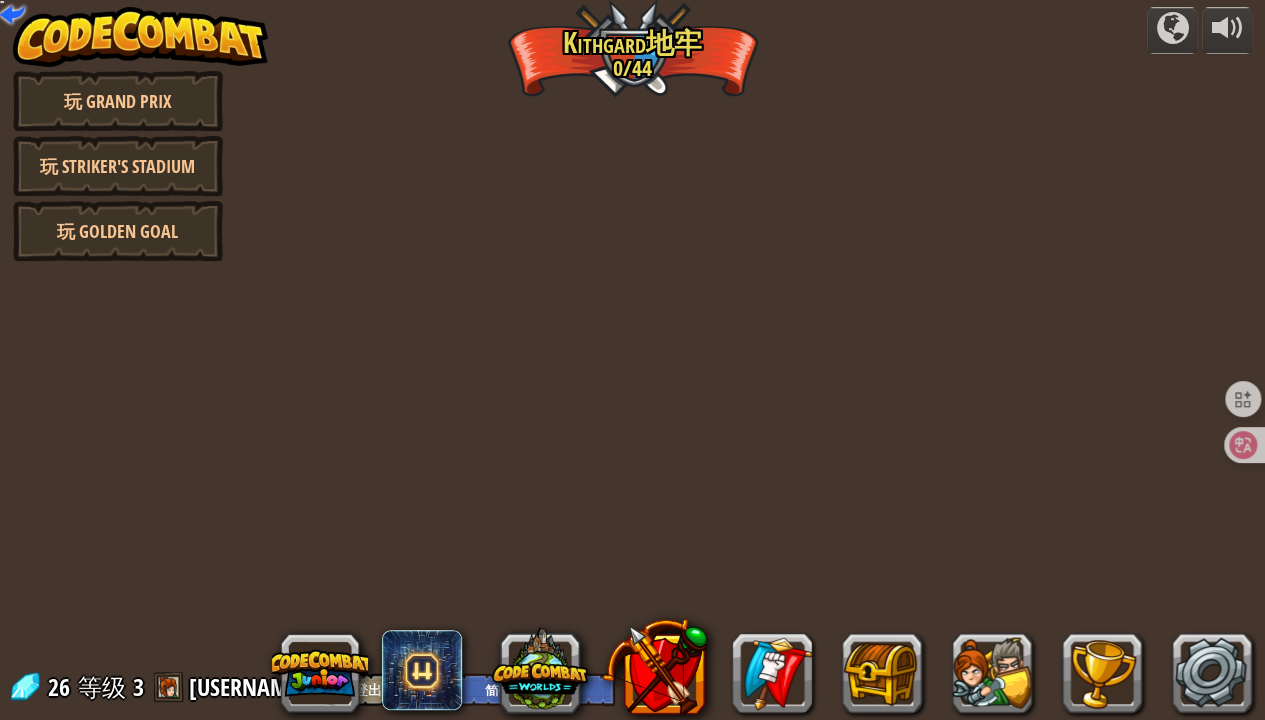 select on "zh-HANS" 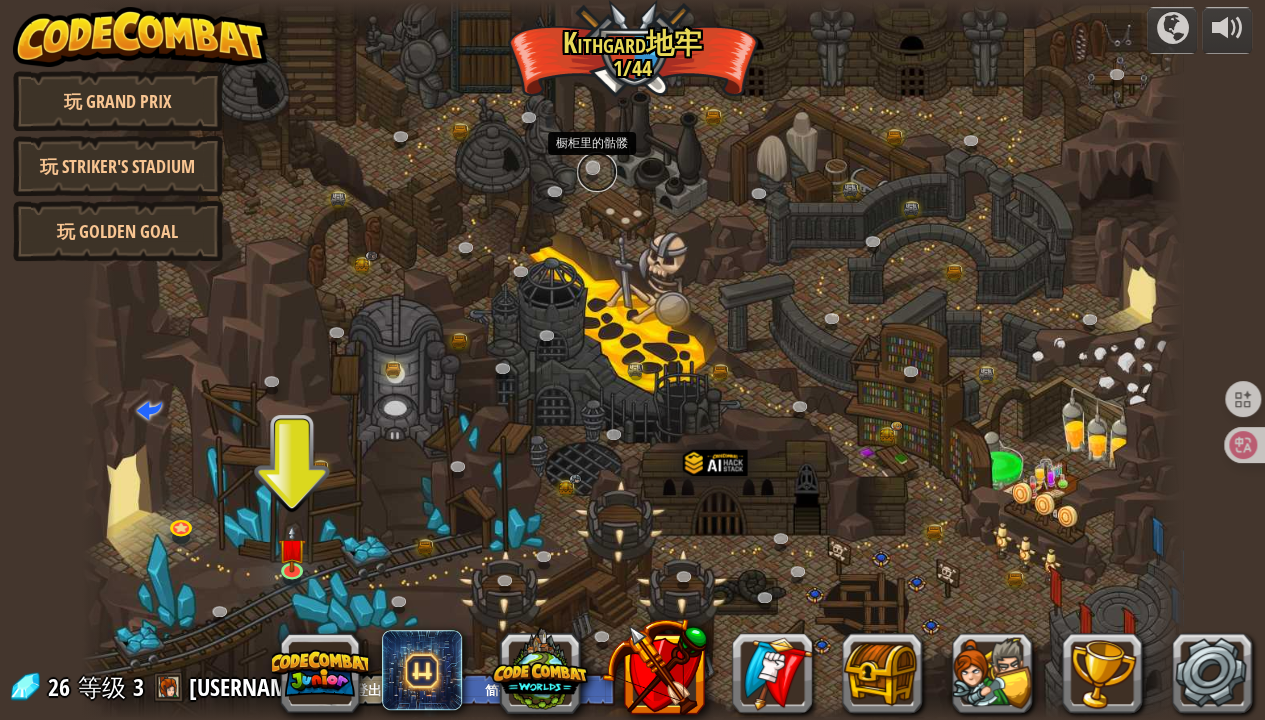 click at bounding box center (597, 172) 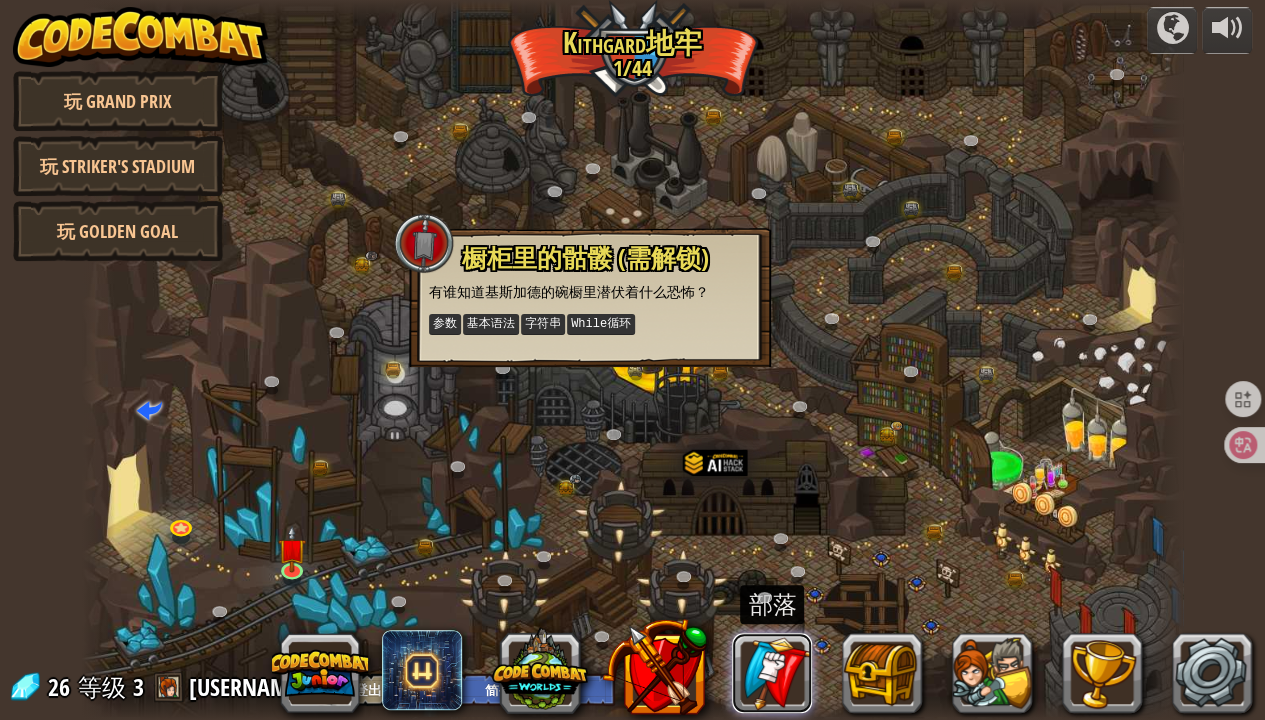 click at bounding box center (772, 673) 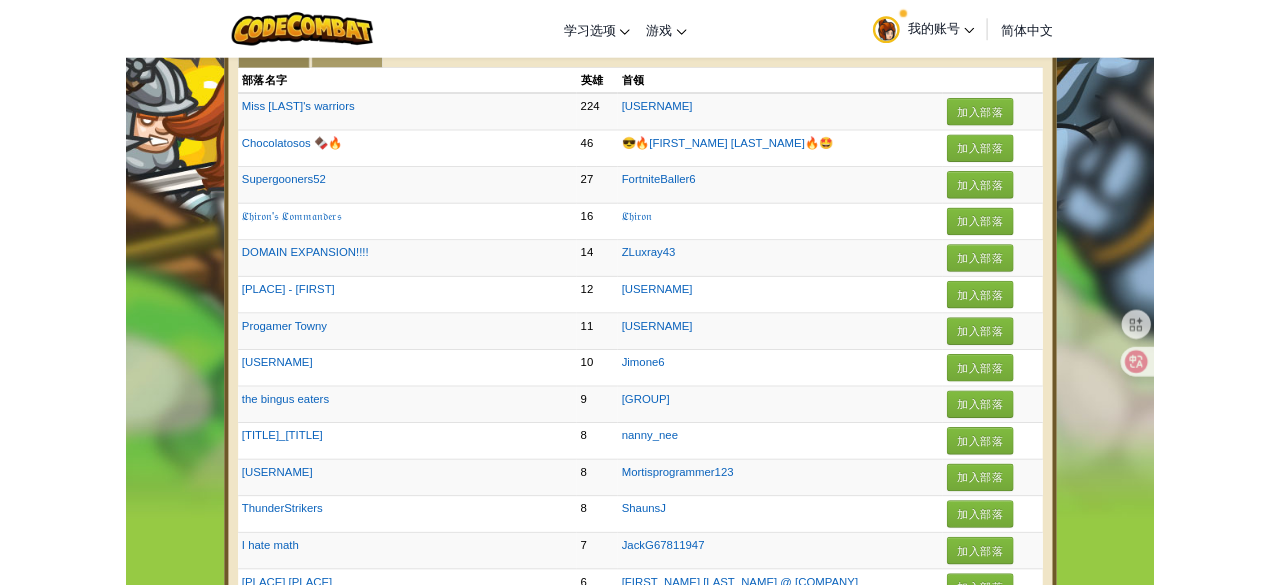 scroll, scrollTop: 0, scrollLeft: 0, axis: both 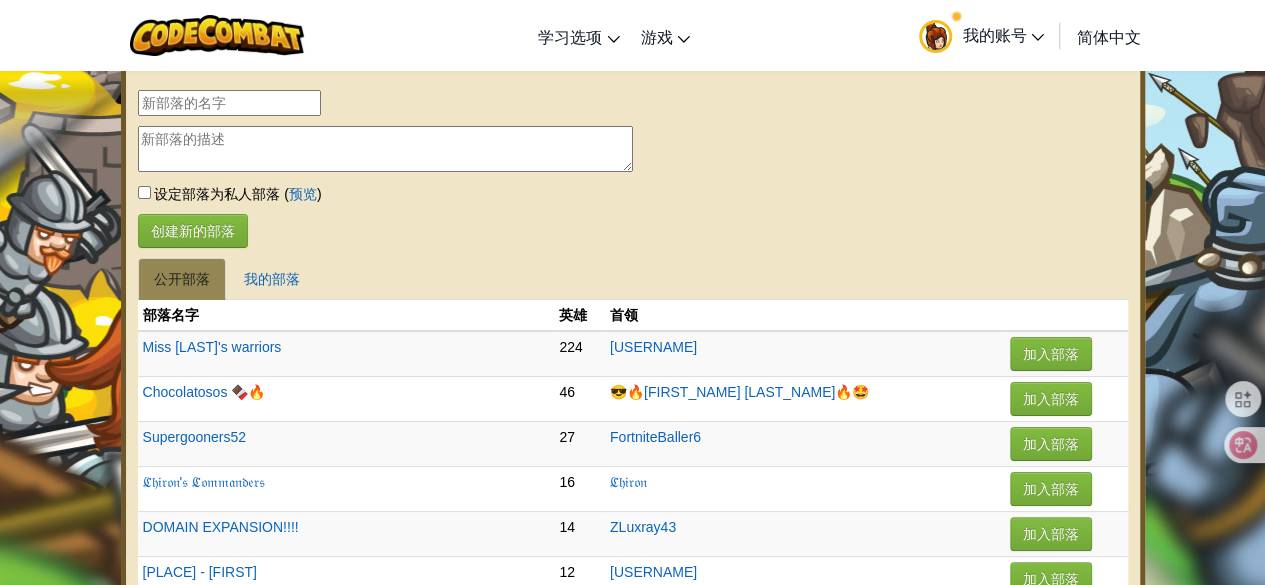select on "zh-HANS" 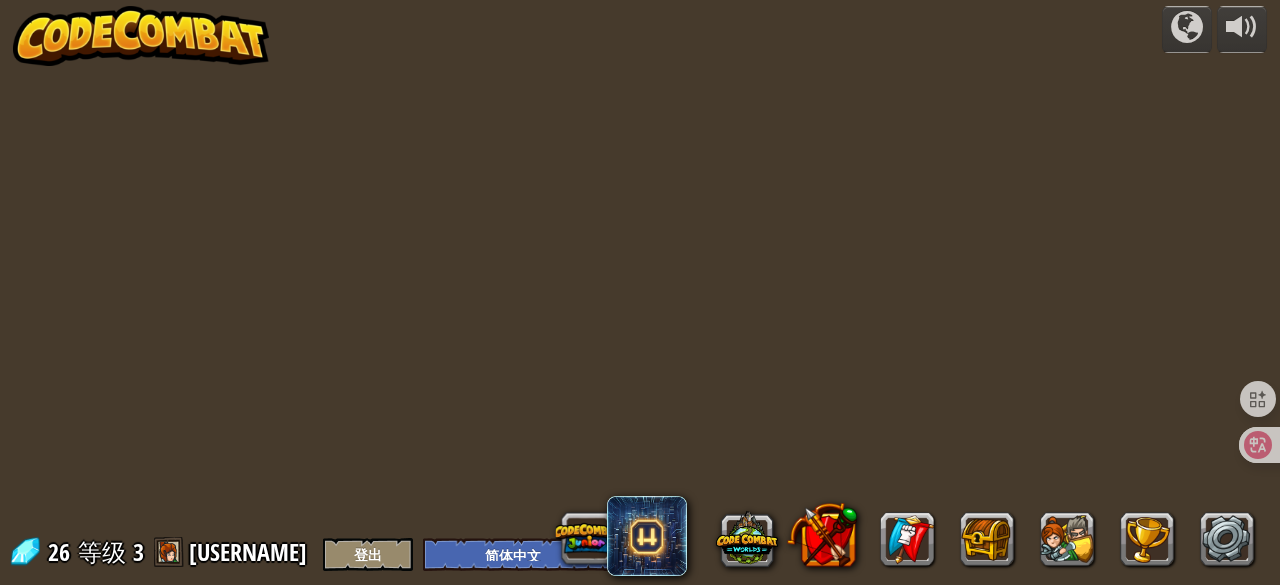 select on "zh-HANS" 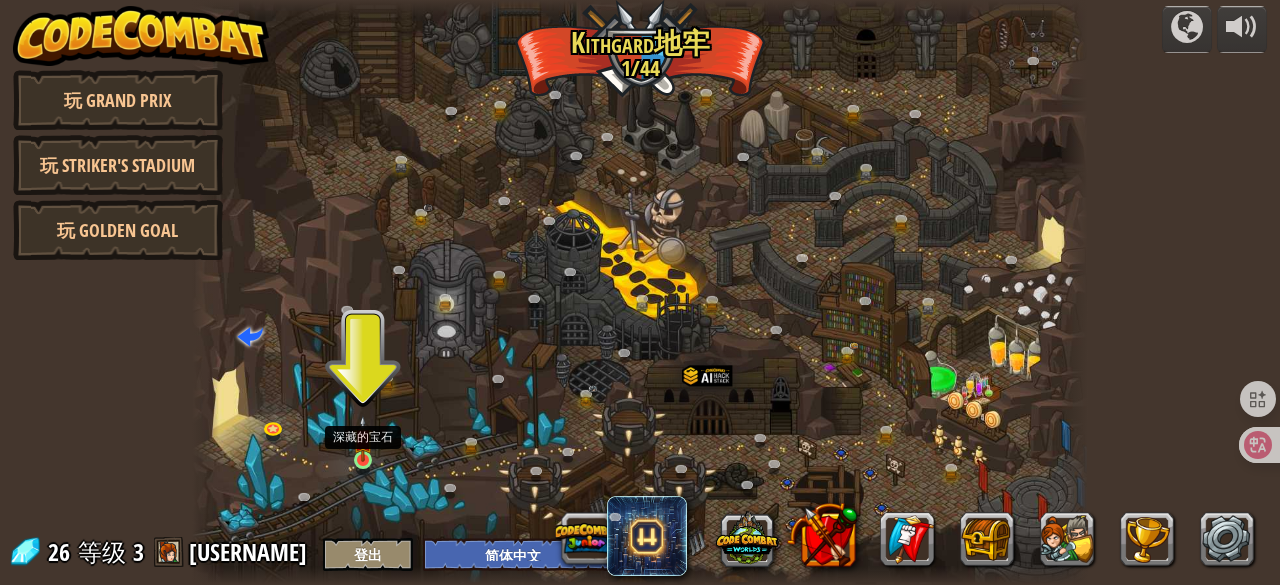 click at bounding box center (363, 438) 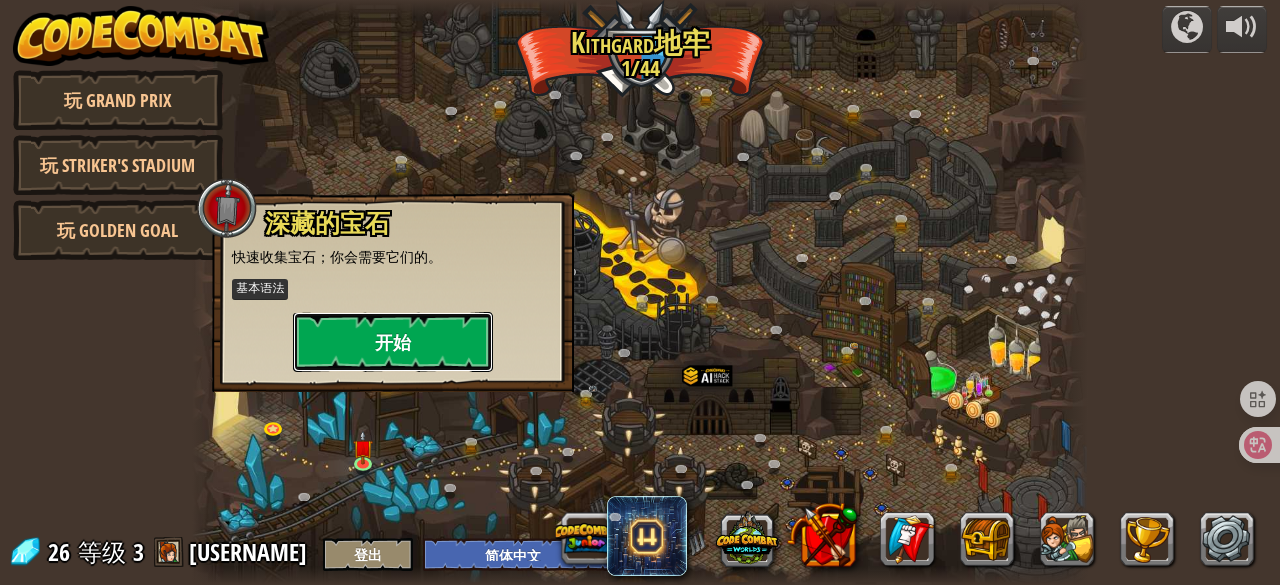 click on "开始" at bounding box center [393, 342] 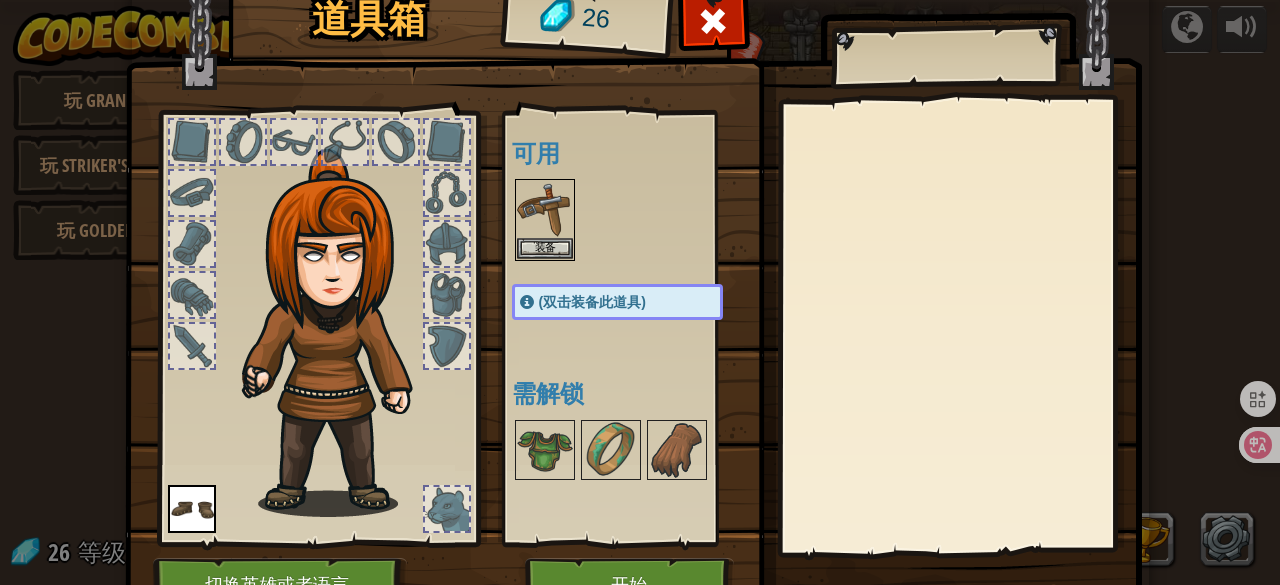 click on "道具箱 26 可用 装备 装备 (双击装备此道具) 需解锁 装备 脱下 订阅解锁！ (本关卡不得使用) 切换英雄或者语言 开始" at bounding box center [640, 292] 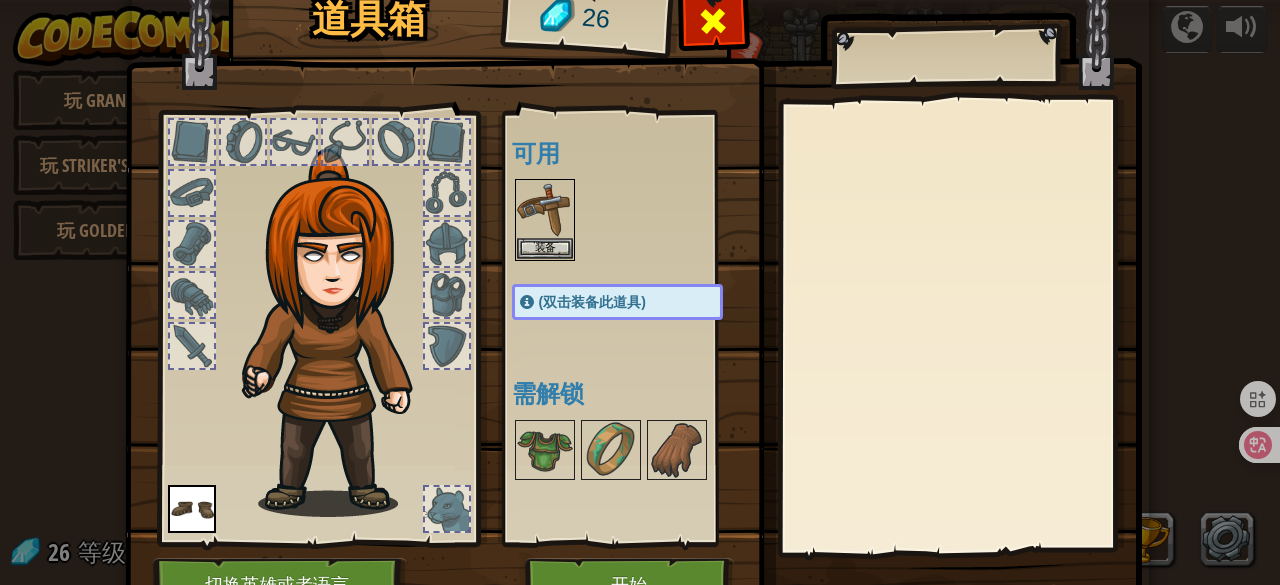 click at bounding box center [713, 21] 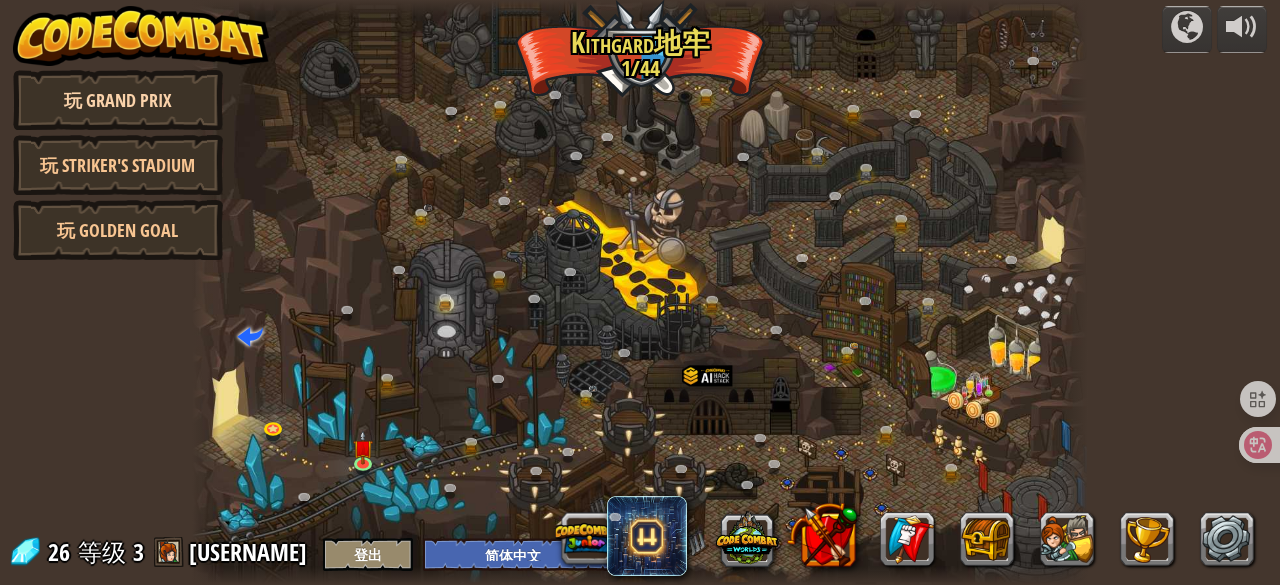 click on "玩 Grand Prix" at bounding box center [118, 100] 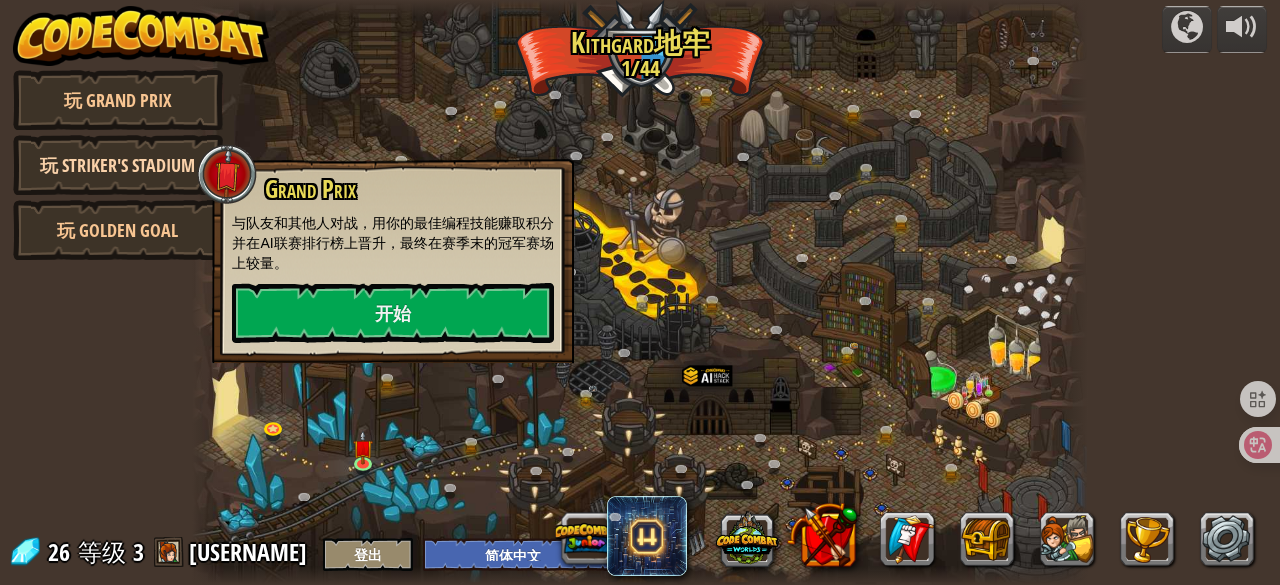 click on "玩 Striker's Stadium" at bounding box center (118, 165) 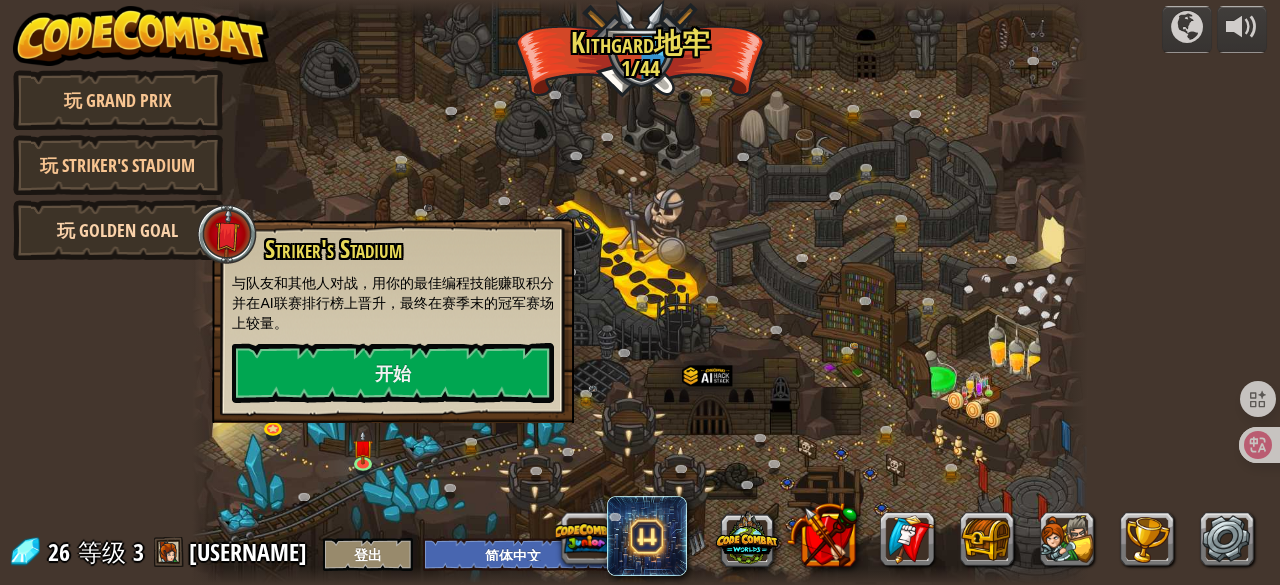 click on "玩 Golden Goal" at bounding box center [118, 230] 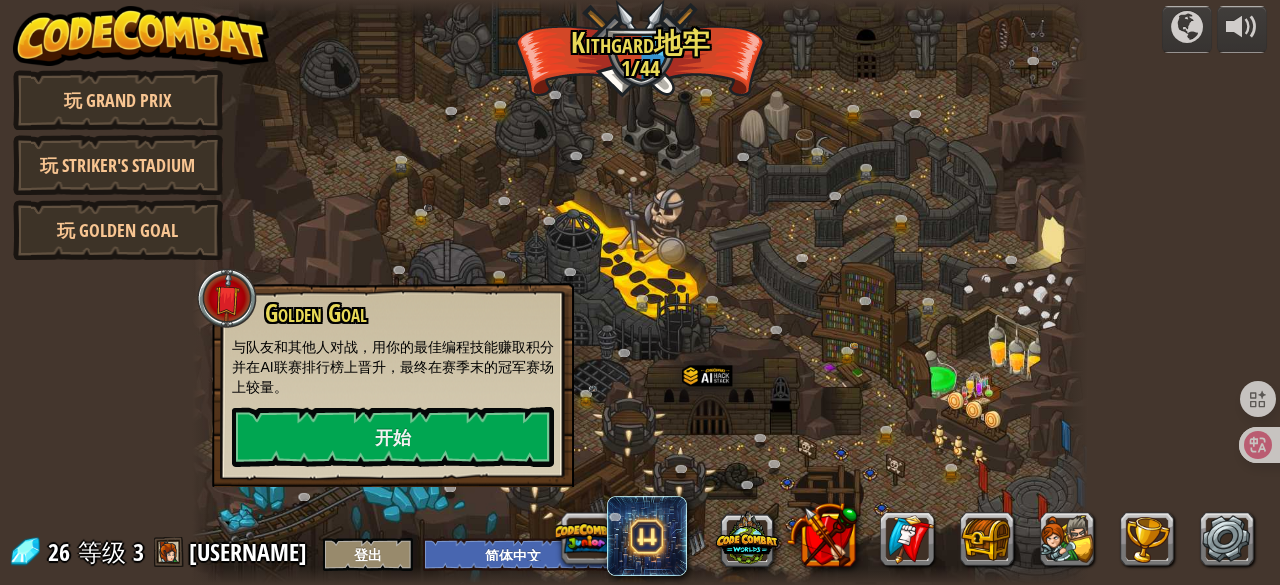 click on "powered by 玩 Grand Prix 玩 Striker's Stadium 玩 Golden Goal 蜿蜒峡谷 (需解锁) 挑战：使用迄今为止学到的所有编程技能收集最多的黄金！
基本语法 While循环 字符串 变量 阅读文档 老对手 (需解锁) 使用你的第一个变量来取得胜利。
参数 基本语法 字符串 变量 攻破突袭 (需解锁) 通过加速药来逃离地牢精灵
参数 基本语法 字符串 While循环 恐惧之门 (需解锁) 恐怖之门后藏着满满的宝箱。
参数 基本语法 字符串 While循环 名称大师 (需解锁) 使用你的新编码能力瞄准无名敌人。
参数 基本语法 变量 轰轰 (需解锁) 挑战：使用迄今为止学到的所有编程技巧编写最短的解决方案！
基本语法 阅读文档 成分鉴定 (需解锁) 变量就像一个有名字的瓶子。
基本语法 变量 橱柜里的骷髅 (需解锁) 有谁知道基斯加德的碗橱里潜伏着什么恐怖？
参数 基本语法 字符串 While循环
参数 变量" at bounding box center [640, 292] 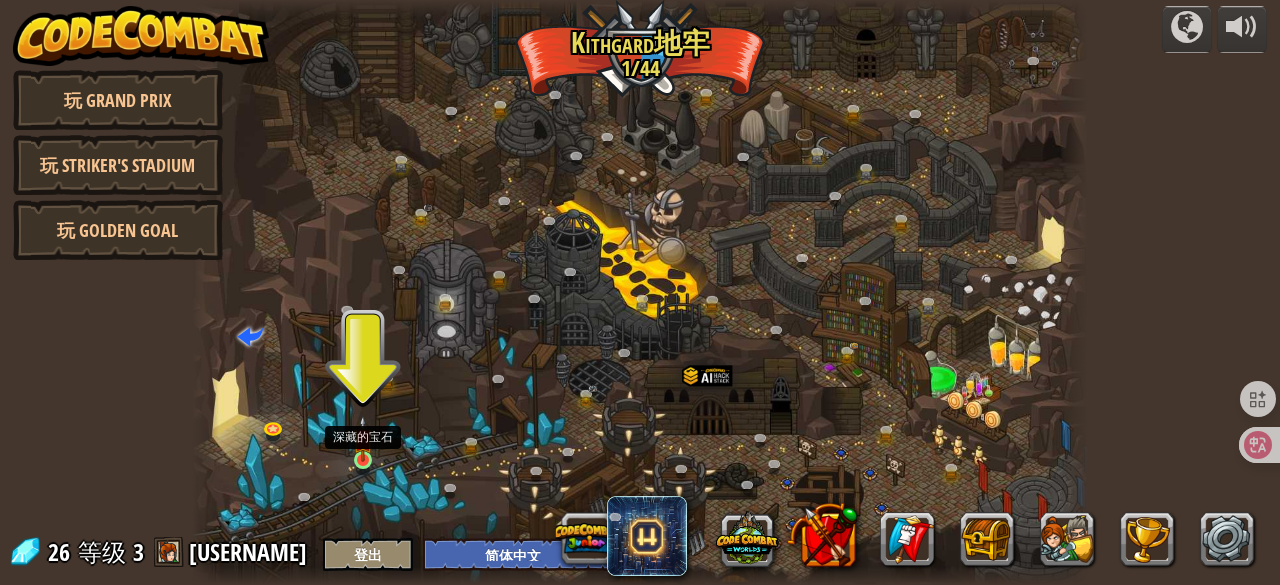 click at bounding box center [363, 438] 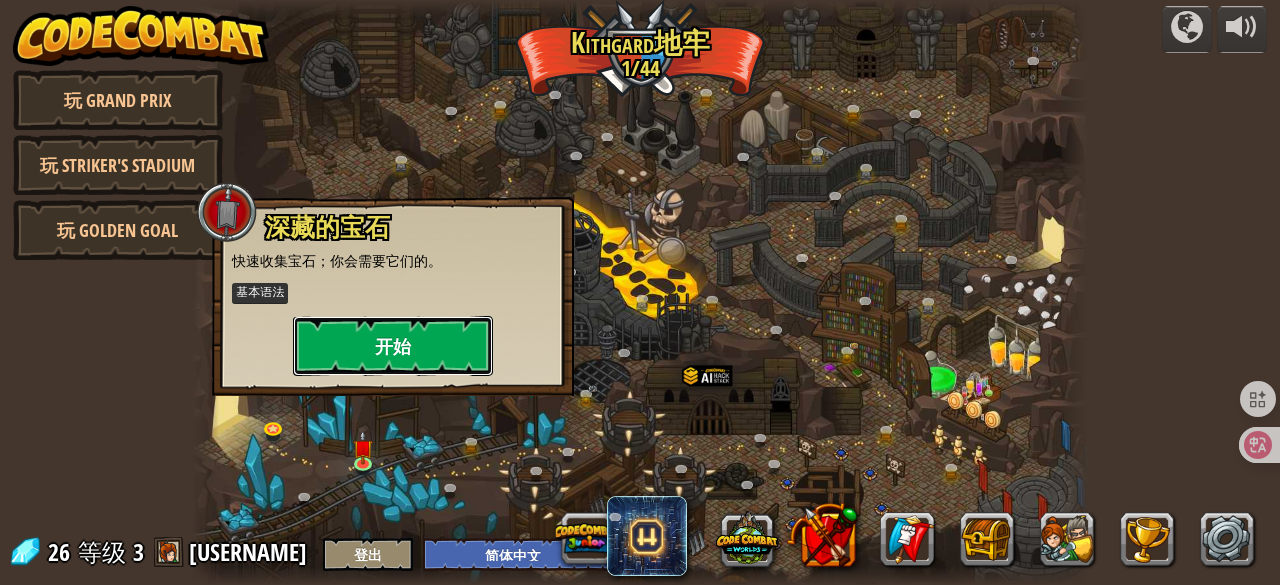 click on "开始" at bounding box center [393, 346] 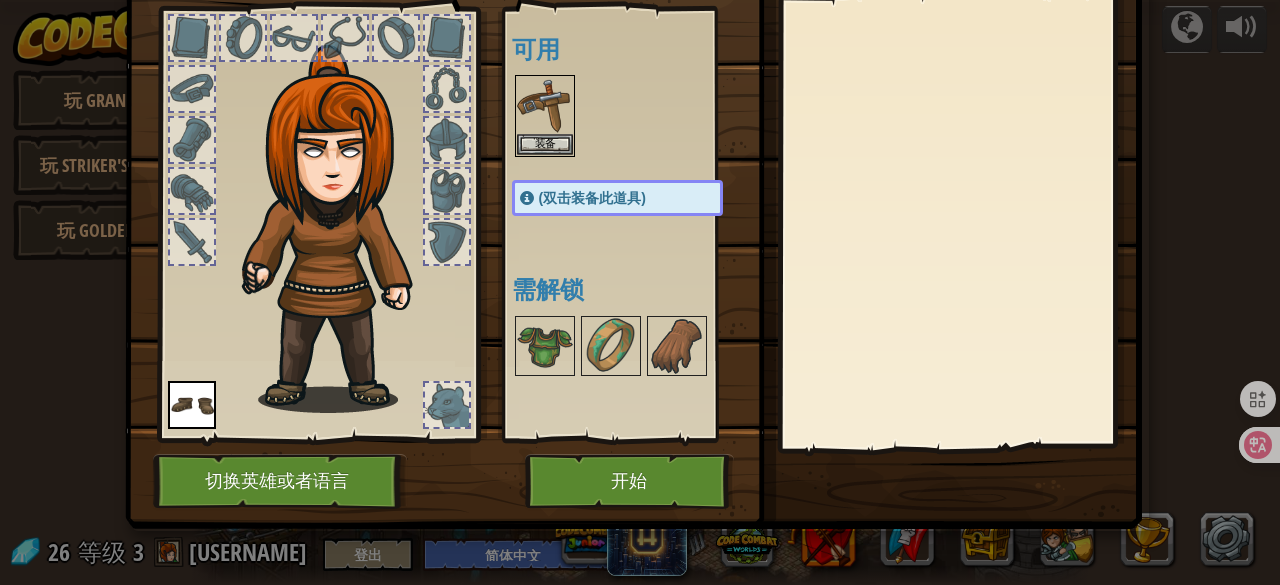 scroll, scrollTop: 104, scrollLeft: 0, axis: vertical 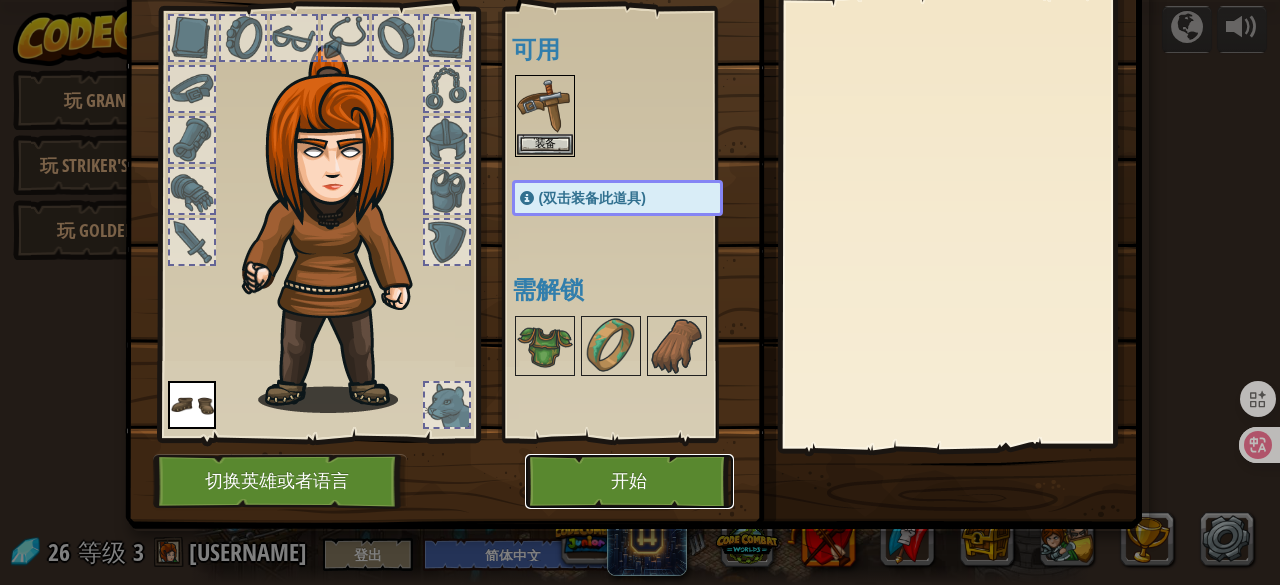 click on "开始" at bounding box center (629, 481) 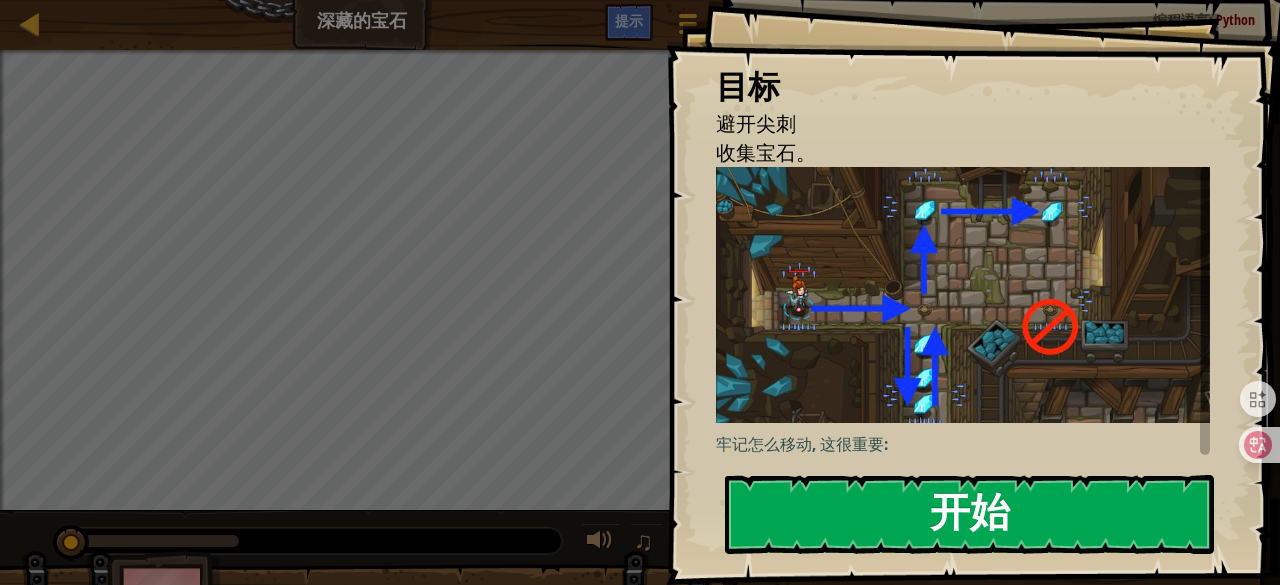 click on "开始" at bounding box center (969, 514) 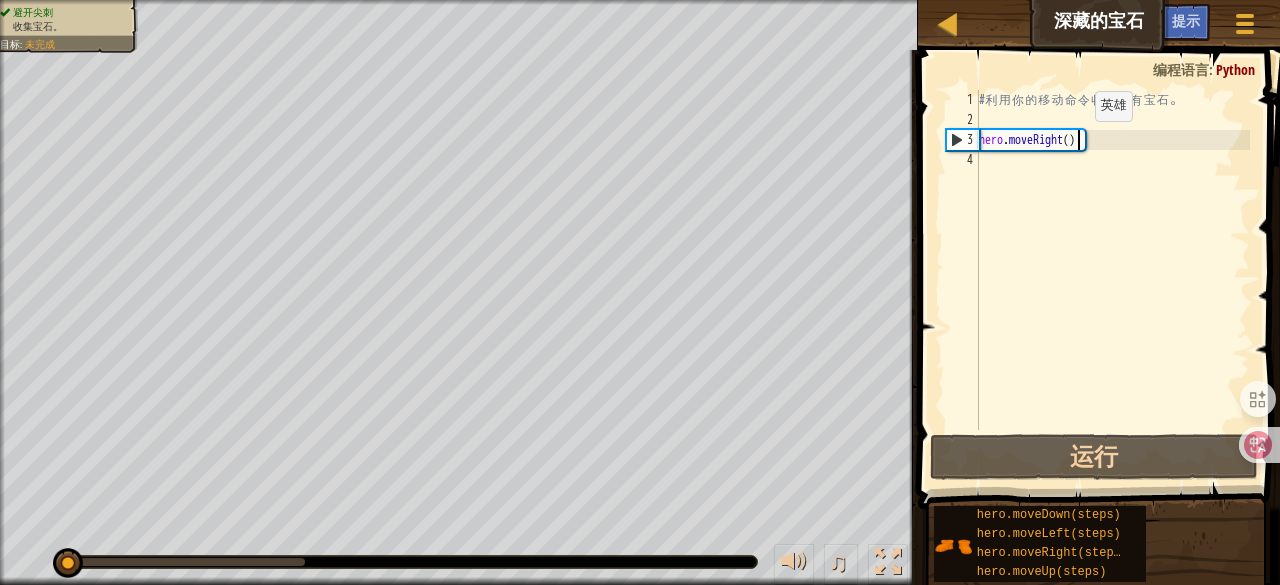 click on "#  利 用 你 的 移 动 命 令 收 集 所 有 宝 石 。 hero . moveRight ( )" at bounding box center [1112, 280] 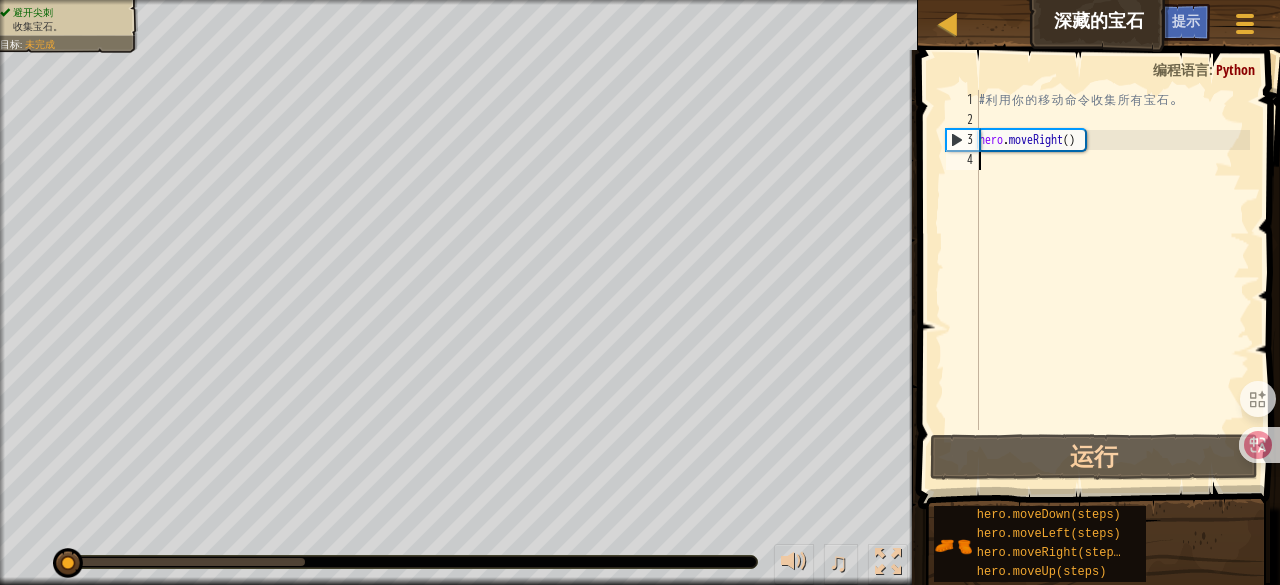 click on "#  利 用 你 的 移 动 命 令 收 集 所 有 宝 石 。 hero . moveRight ( )" at bounding box center (1112, 280) 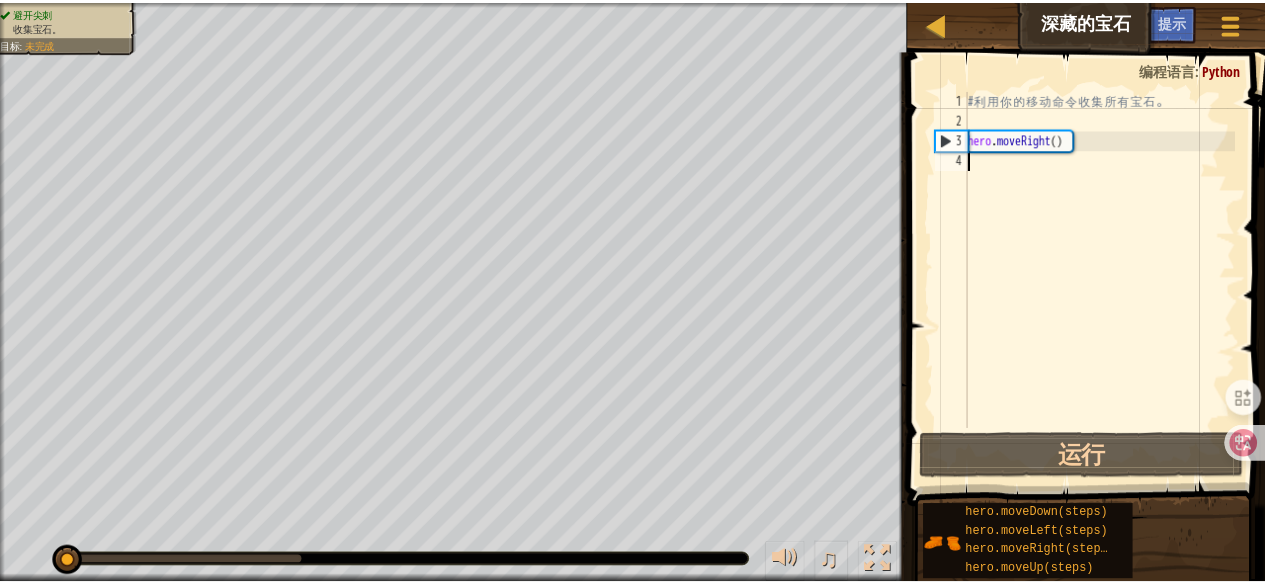 scroll, scrollTop: 9, scrollLeft: 0, axis: vertical 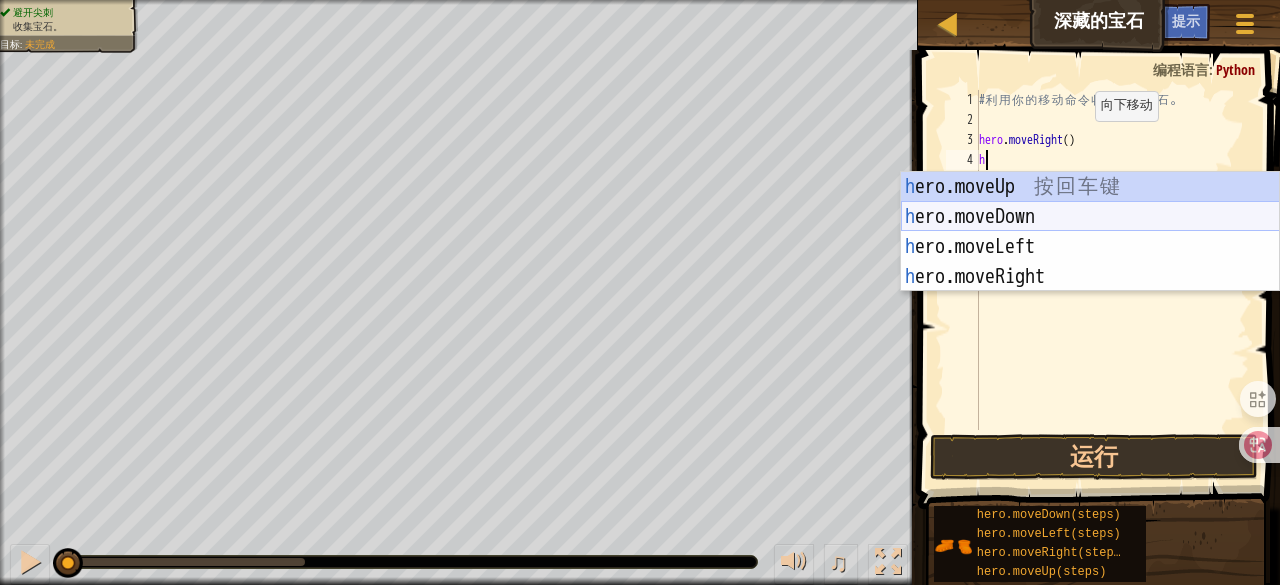 click on "h ero.moveUp 按 回 车 键 h ero.moveDown 按 回 车 键 h ero.moveLeft 按 回 车 键 h ero.moveRight 按 回 车 键" at bounding box center [1090, 262] 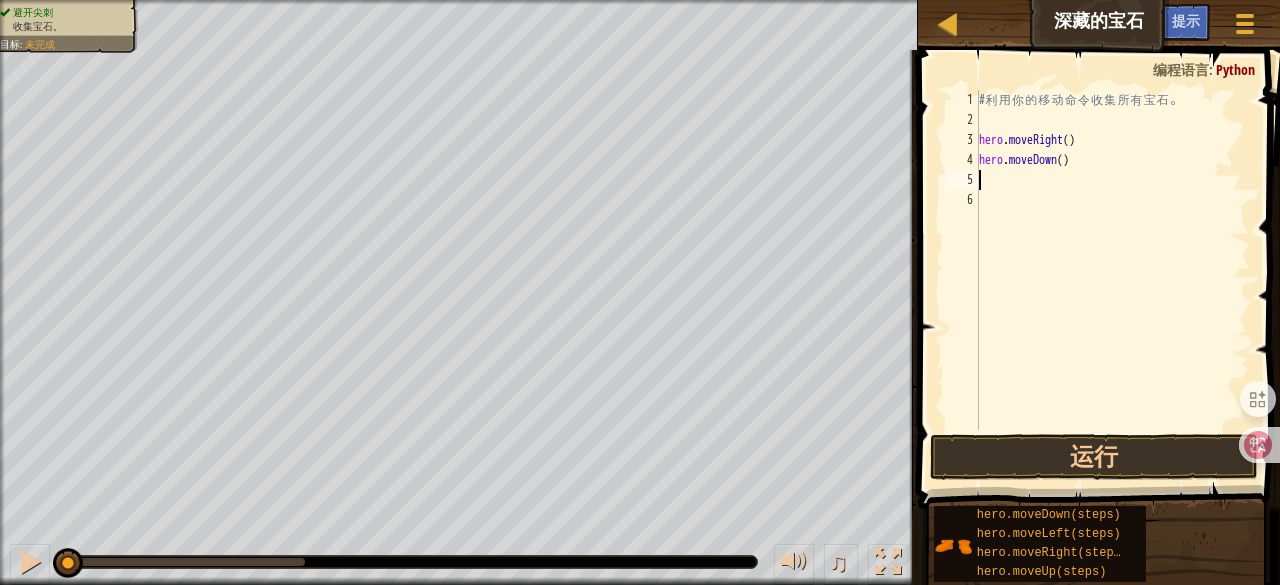 click on "#  利 用 你 的 移 动 命 令 收 集 所 有 宝 石 。 hero . moveRight ( ) hero . moveDown ( )" at bounding box center (1112, 280) 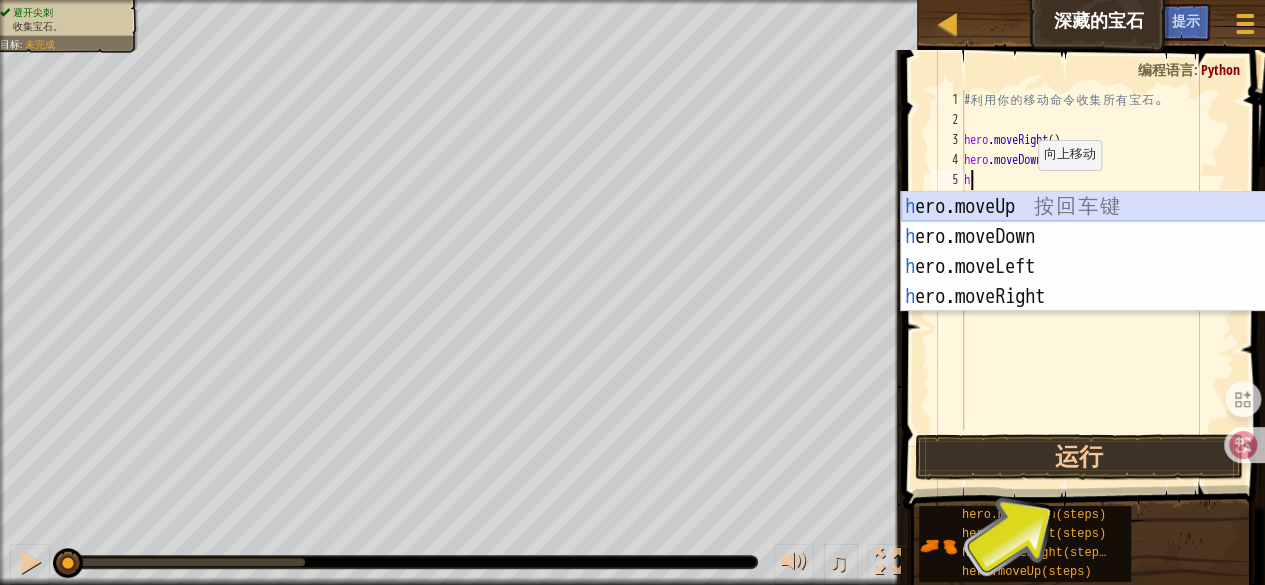 click on "h ero.moveUp 按 回 车 键 h ero.moveDown 按 回 车 键 h ero.moveLeft 按 回 车 键 h ero.moveRight 按 回 车 键" at bounding box center (1090, 282) 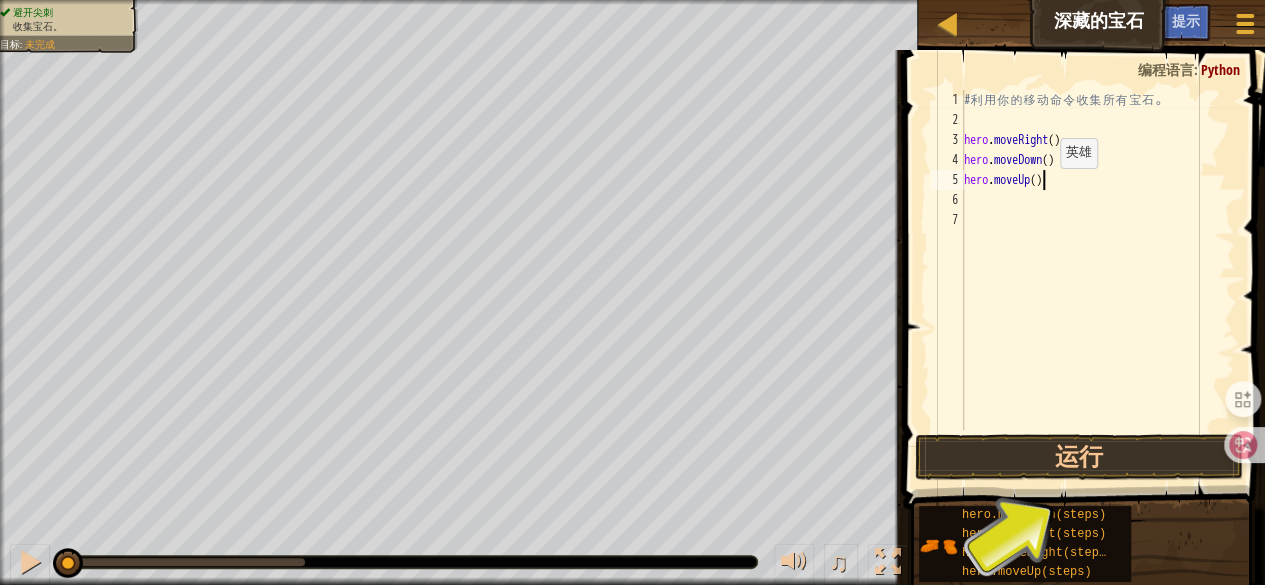 click on "#  利 用 你 的 移 动 命 令 收 集 所 有 宝 石 。 hero . moveRight ( ) hero . moveDown ( ) hero . moveUp ( )" at bounding box center [1097, 280] 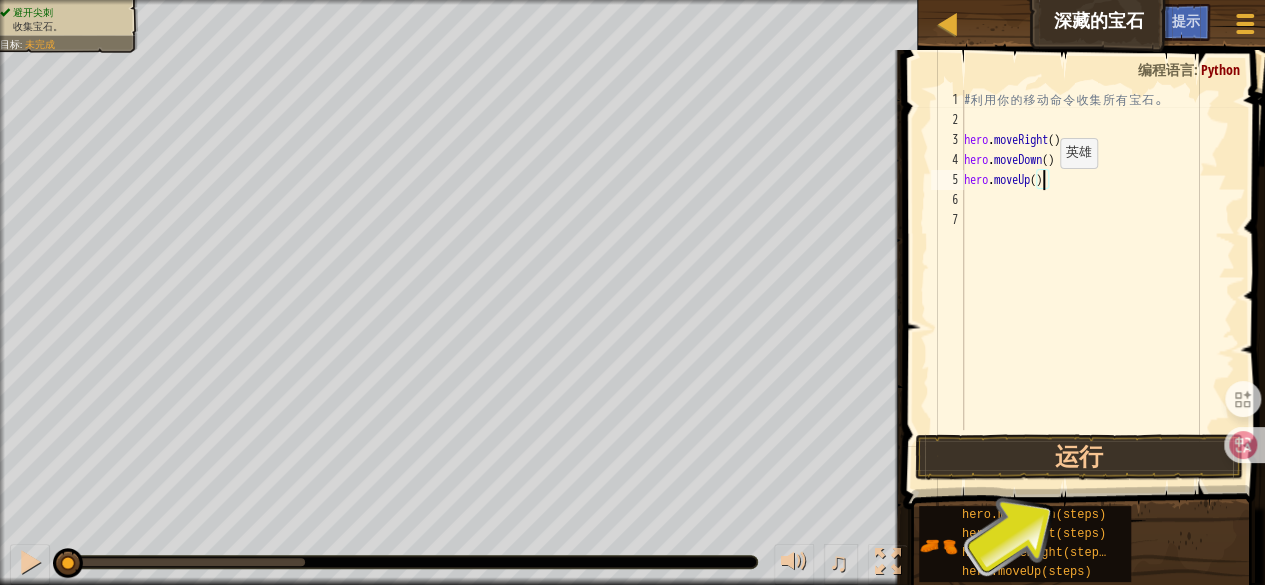 type on "hero.moveUp(2)" 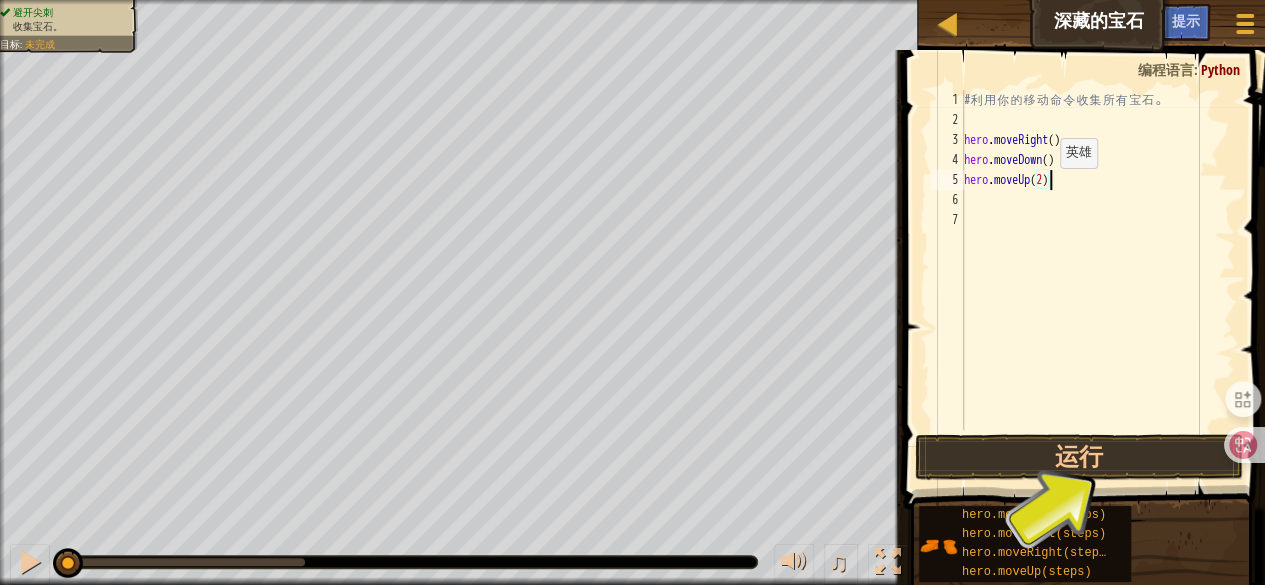 scroll, scrollTop: 9, scrollLeft: 6, axis: both 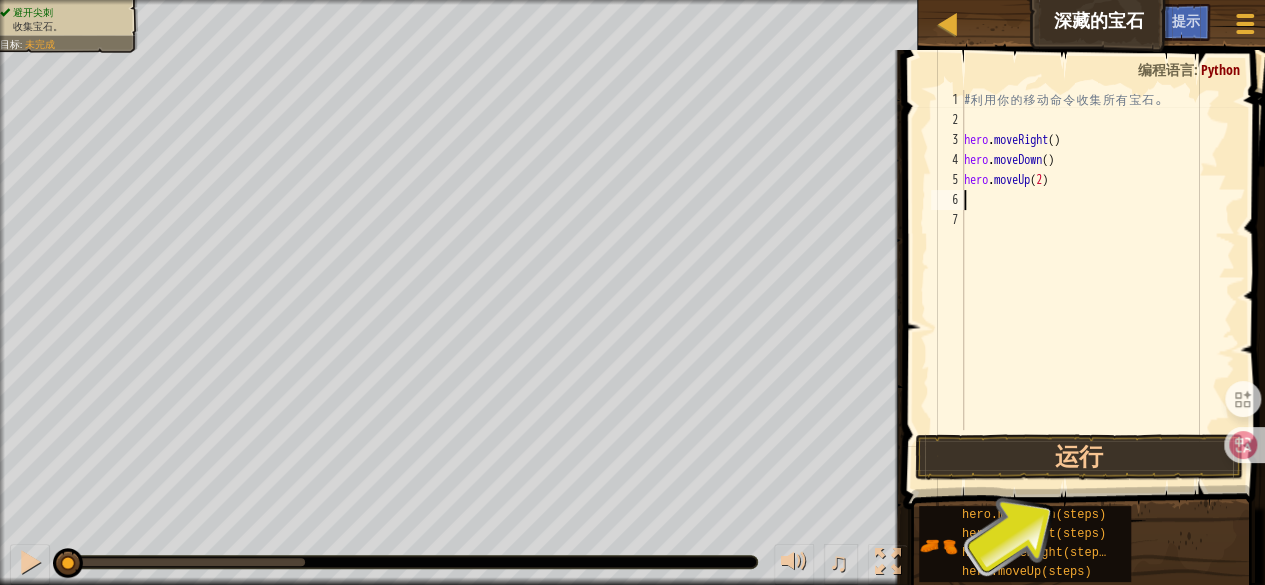 click on "#  利 用 你 的 移 动 命 令 收 集 所 有 宝 石 。 hero . moveRight ( ) hero . moveDown ( ) hero . moveUp ( 2 )" at bounding box center [1097, 280] 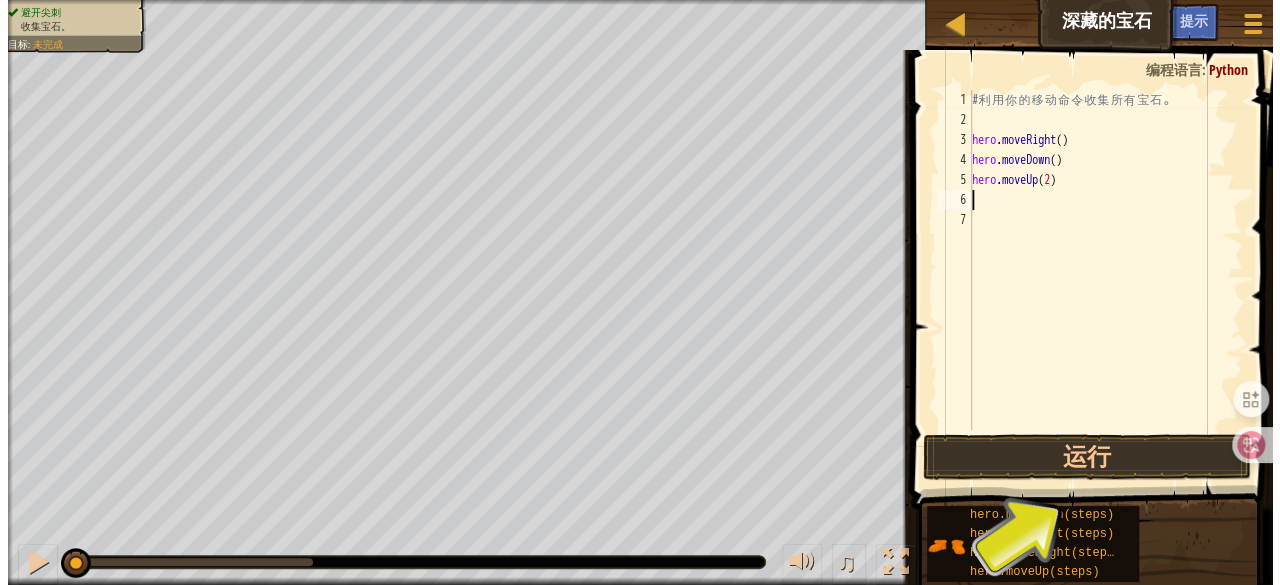 scroll, scrollTop: 9, scrollLeft: 0, axis: vertical 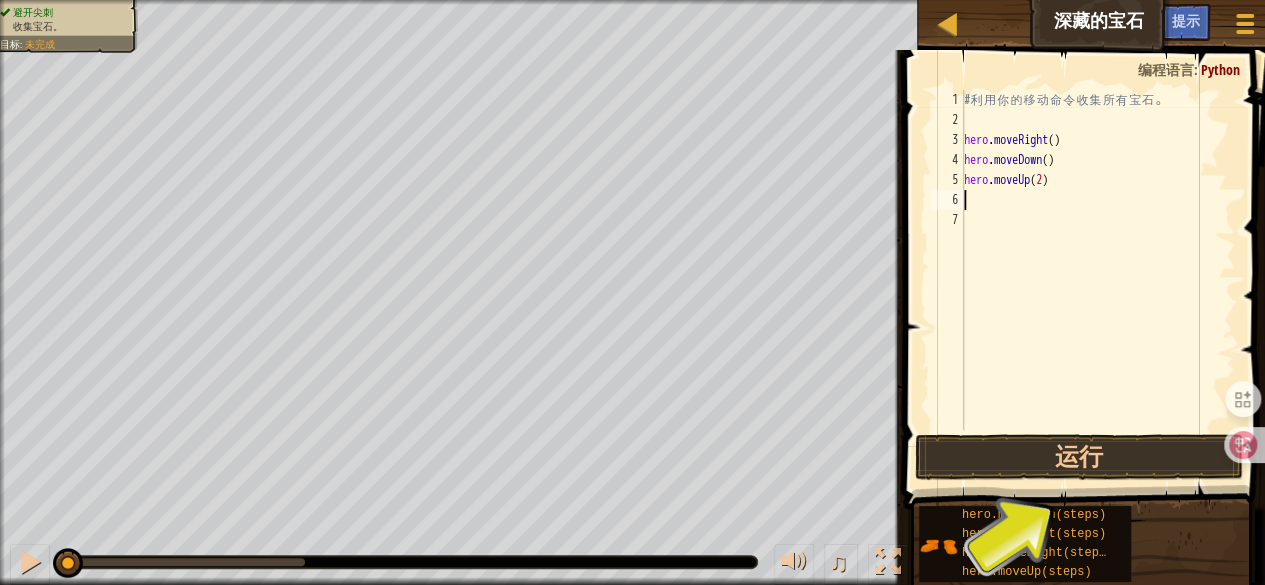 type on "h" 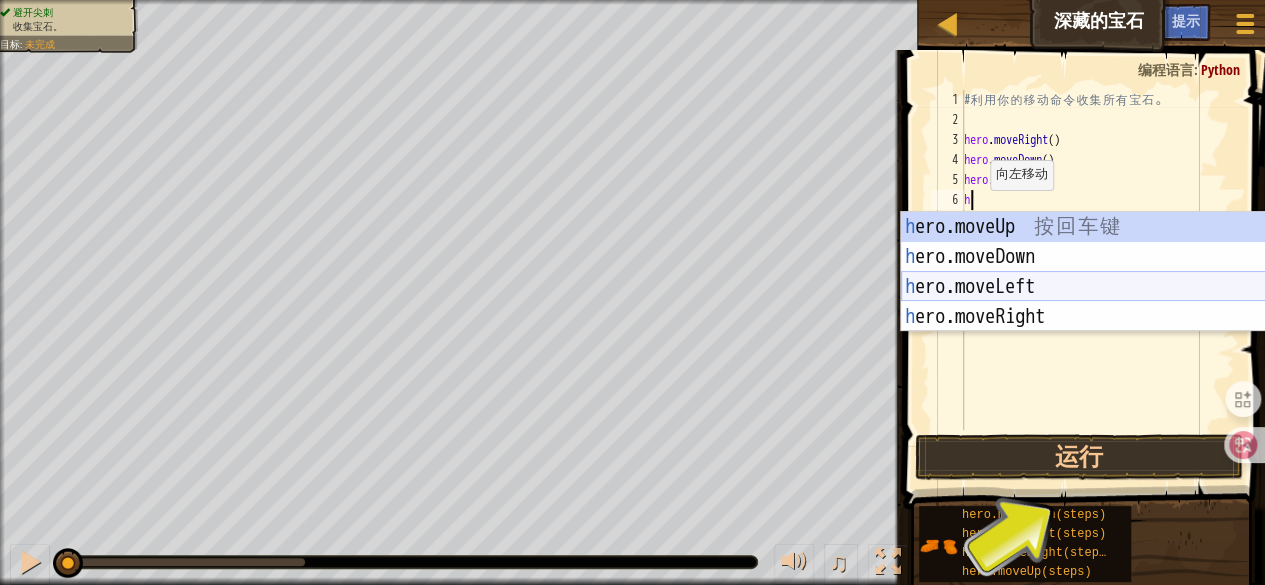 click on "h ero.moveUp 按 回 车 键 h ero.moveDown 按 回 车 键 h ero.moveLeft 按 回 车 键 h ero.moveRight 按 回 车 键" at bounding box center [1090, 302] 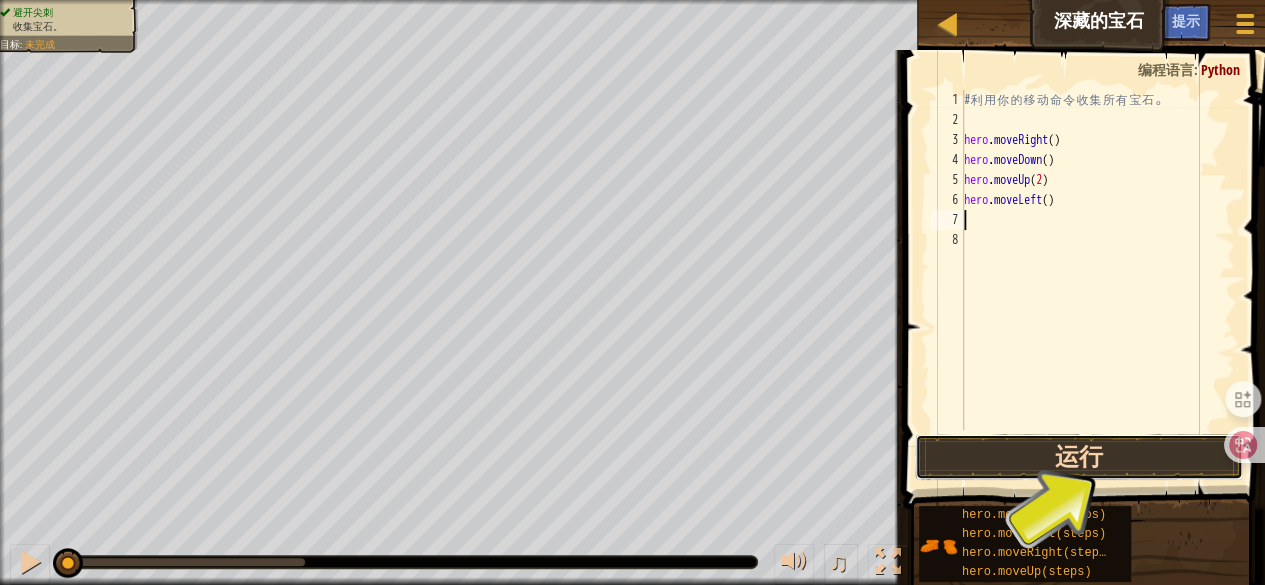 click on "运行" at bounding box center [1079, 457] 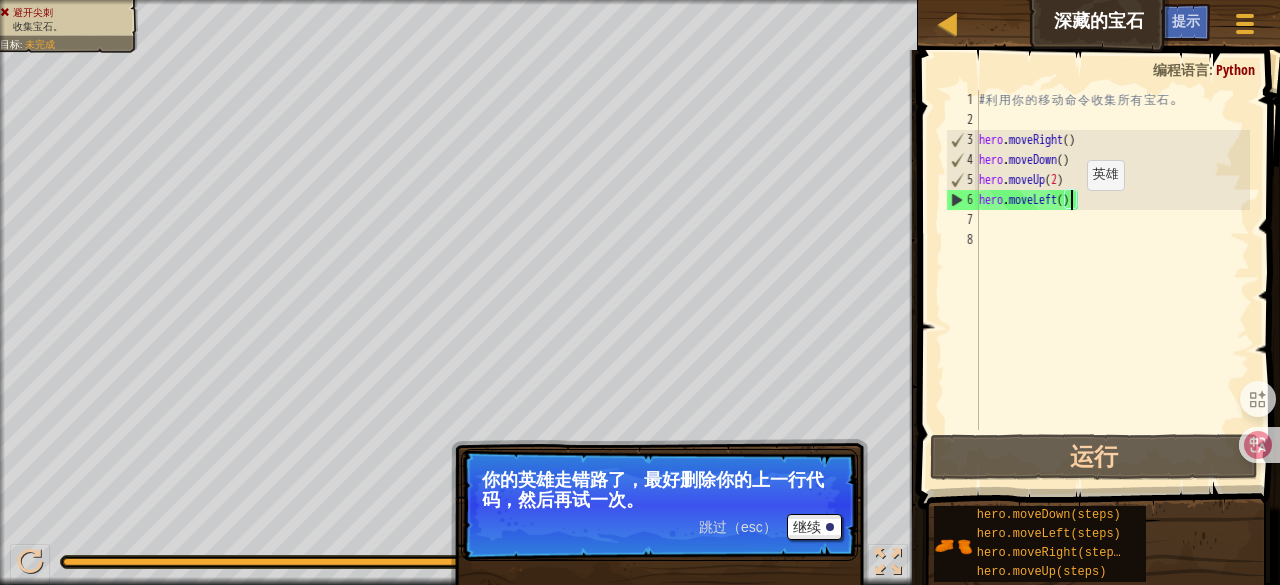 click on "#  利 用 你 的 移 动 命 令 收 集 所 有 宝 石 。 hero . moveRight ( ) hero . moveDown ( ) hero . moveUp ( 2 ) hero . moveLeft ( )" at bounding box center (1112, 280) 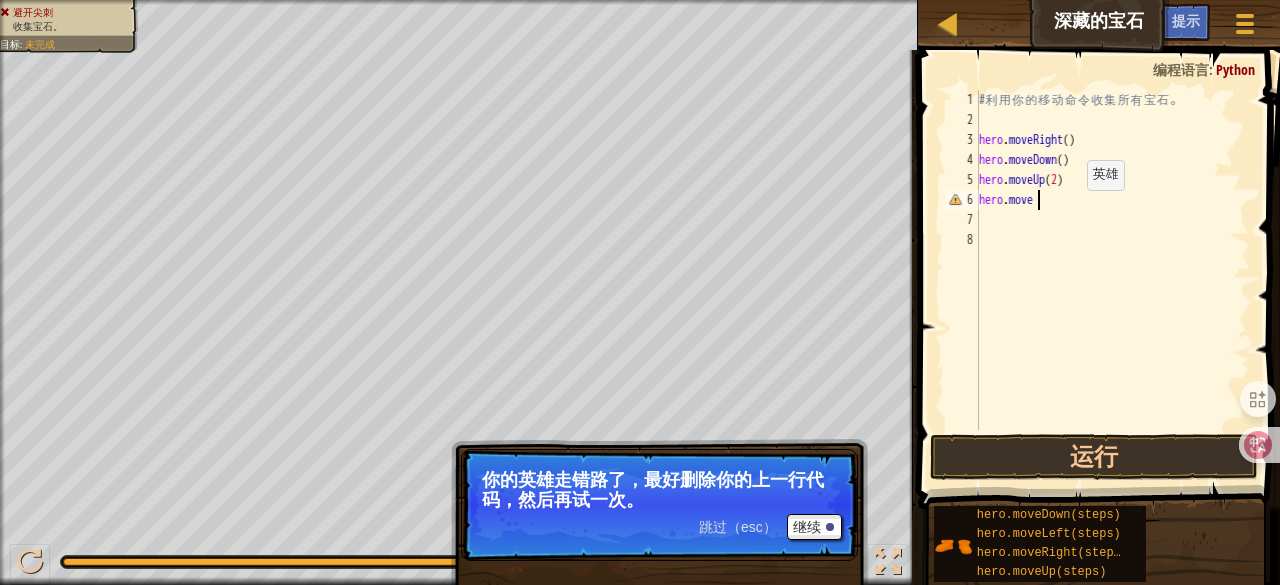 type on "hero.mover" 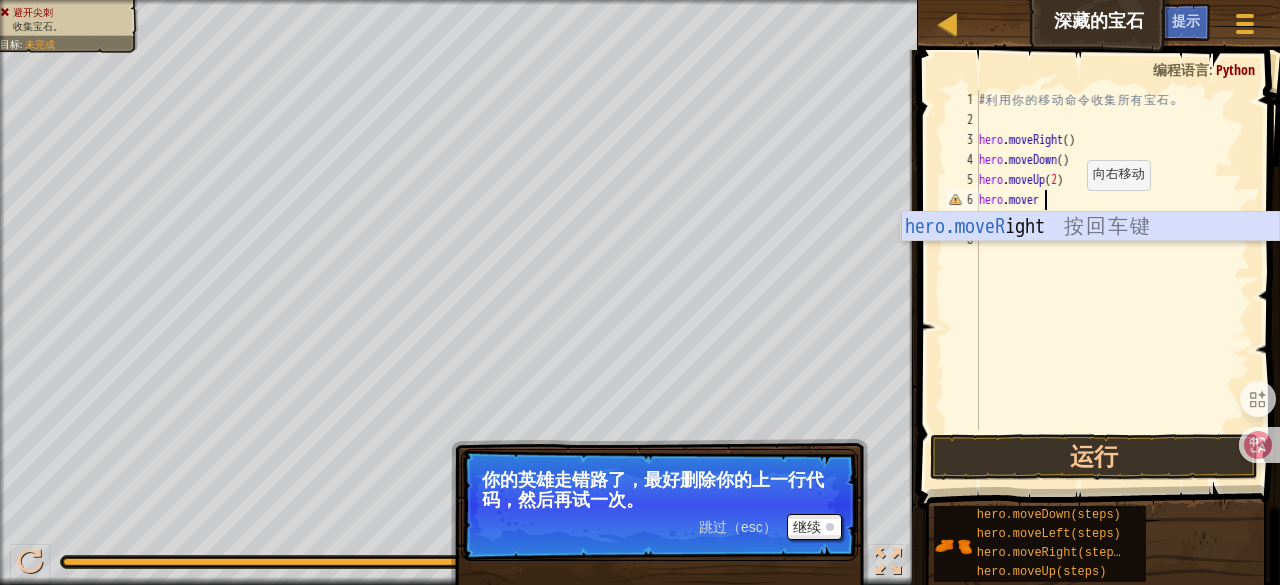 scroll, scrollTop: 9, scrollLeft: 0, axis: vertical 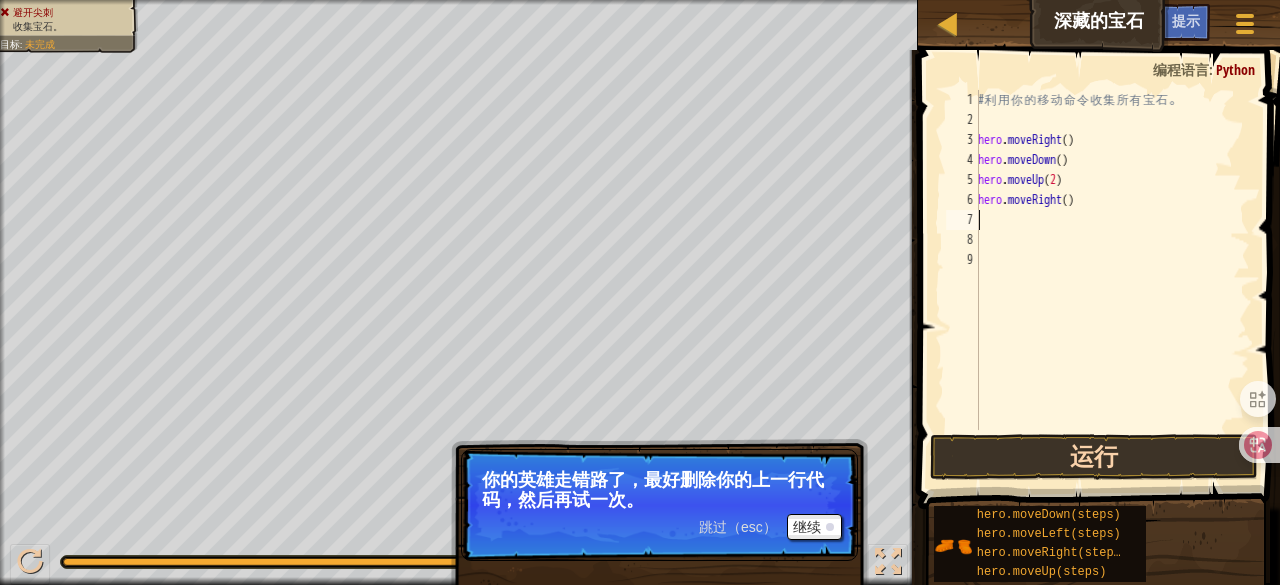 type 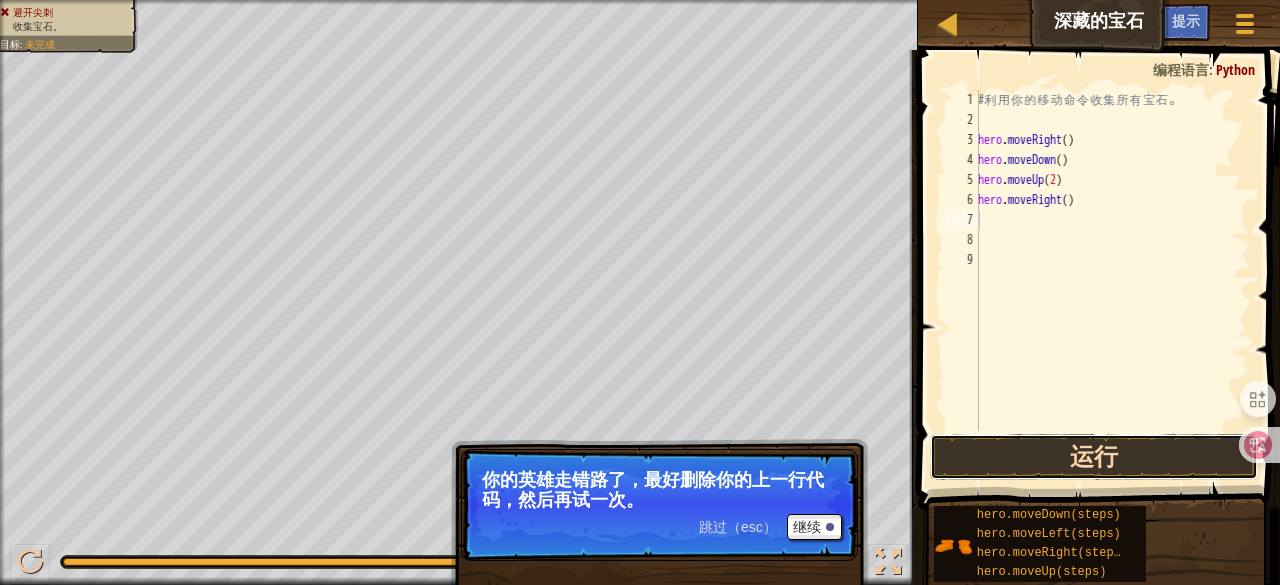 click on "运行" at bounding box center (1094, 457) 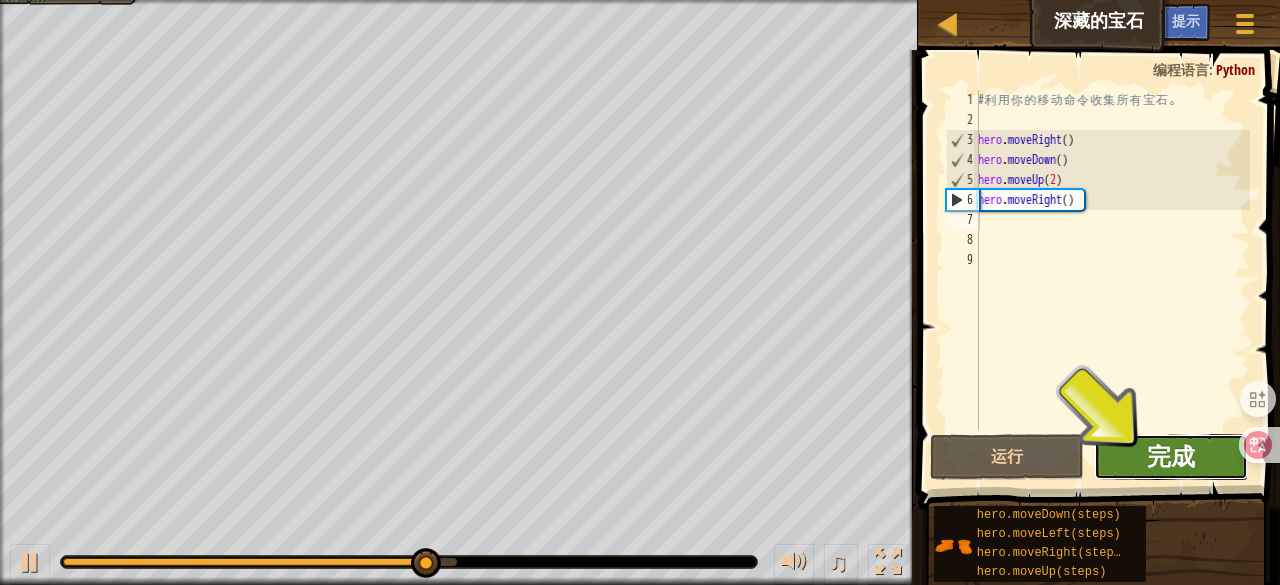 click on "完成" at bounding box center [1171, 456] 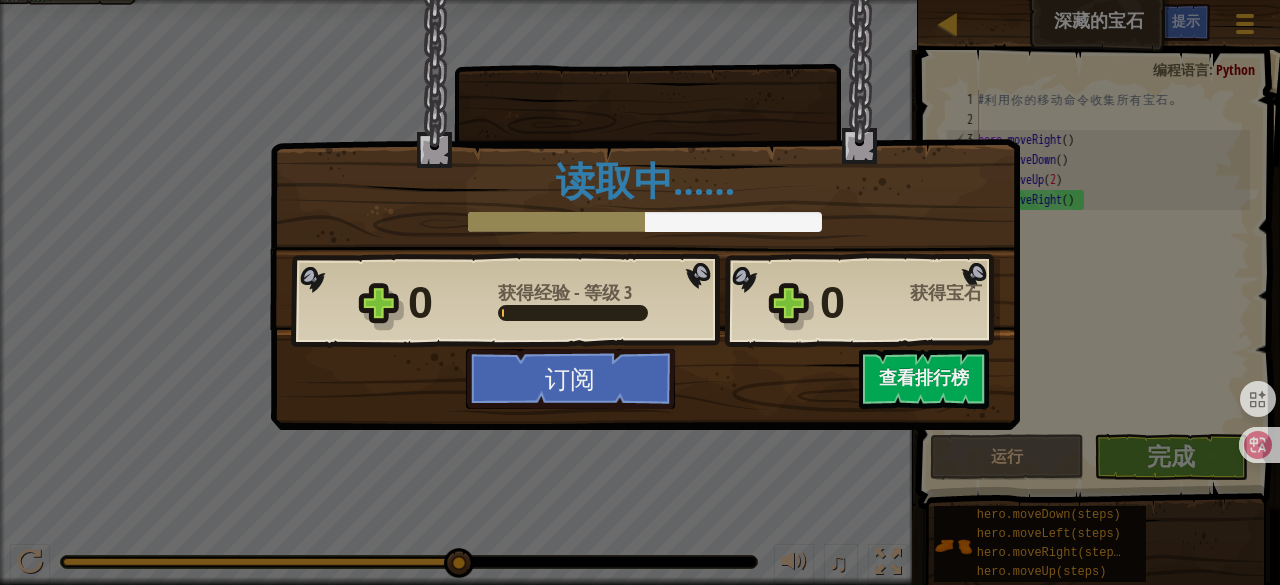 scroll, scrollTop: 5, scrollLeft: 0, axis: vertical 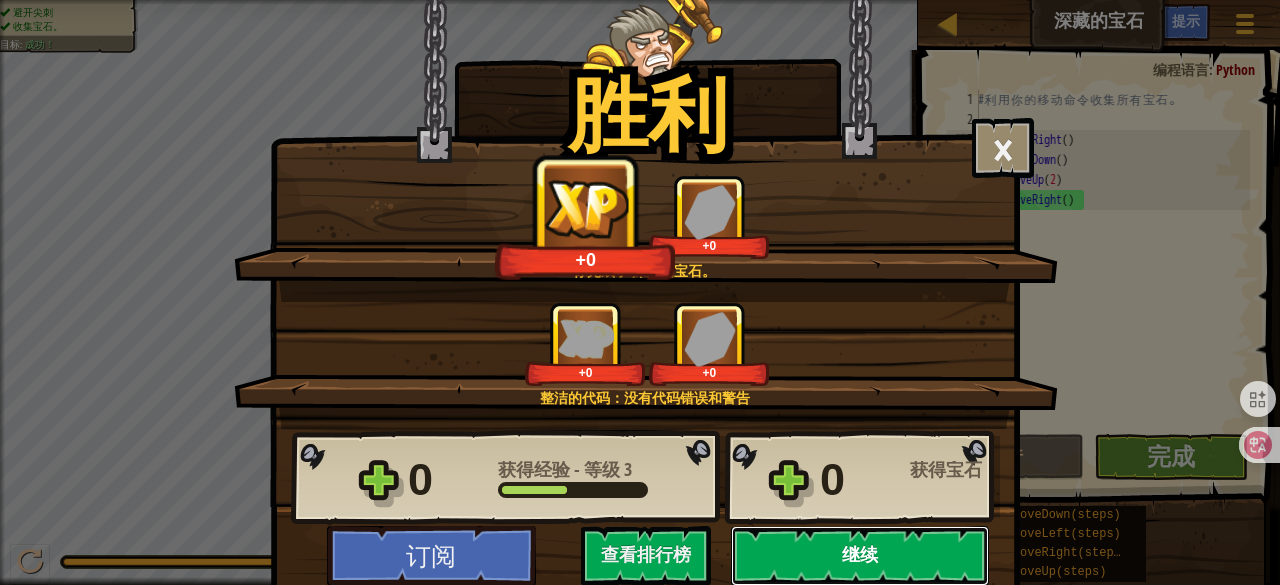 click on "继续" at bounding box center [860, 556] 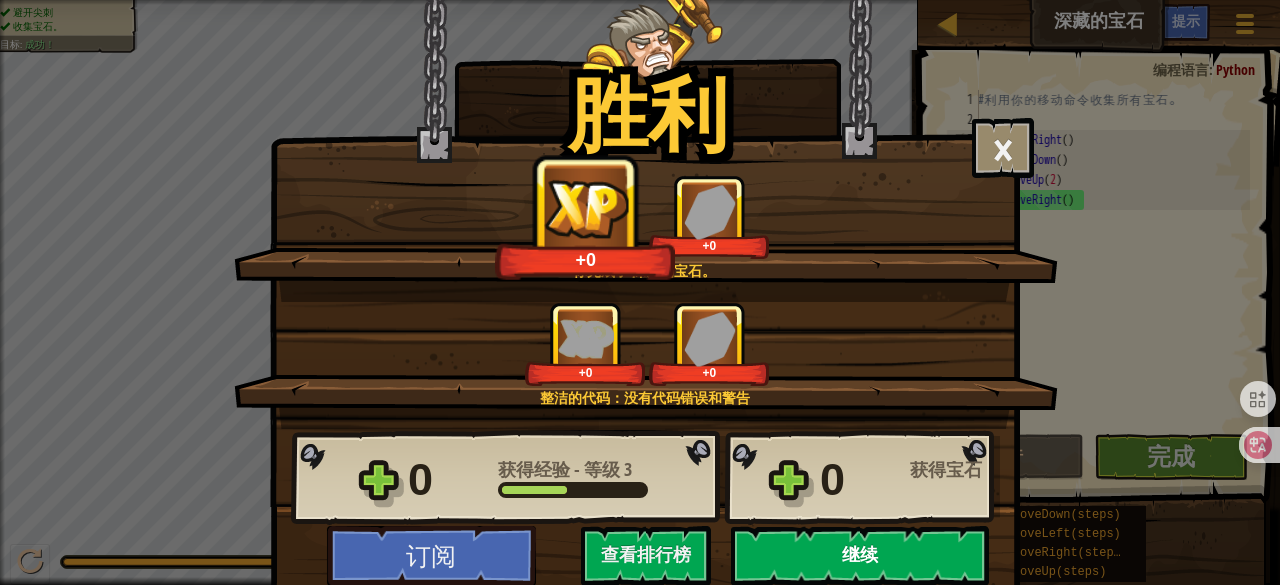 select on "zh-HANS" 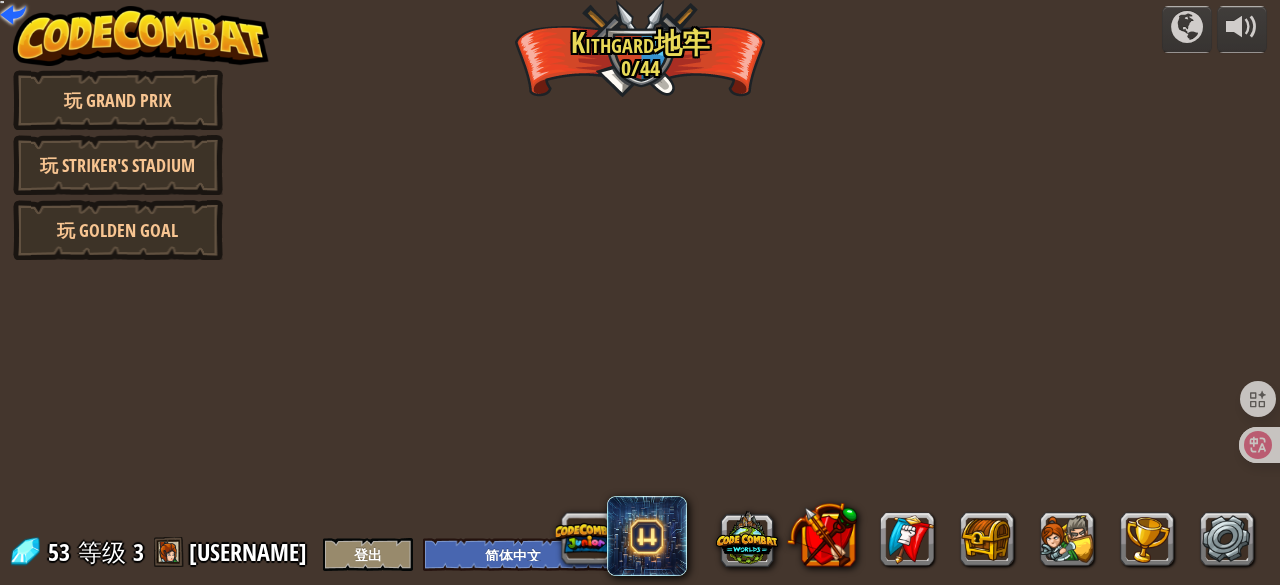 select on "zh-HANS" 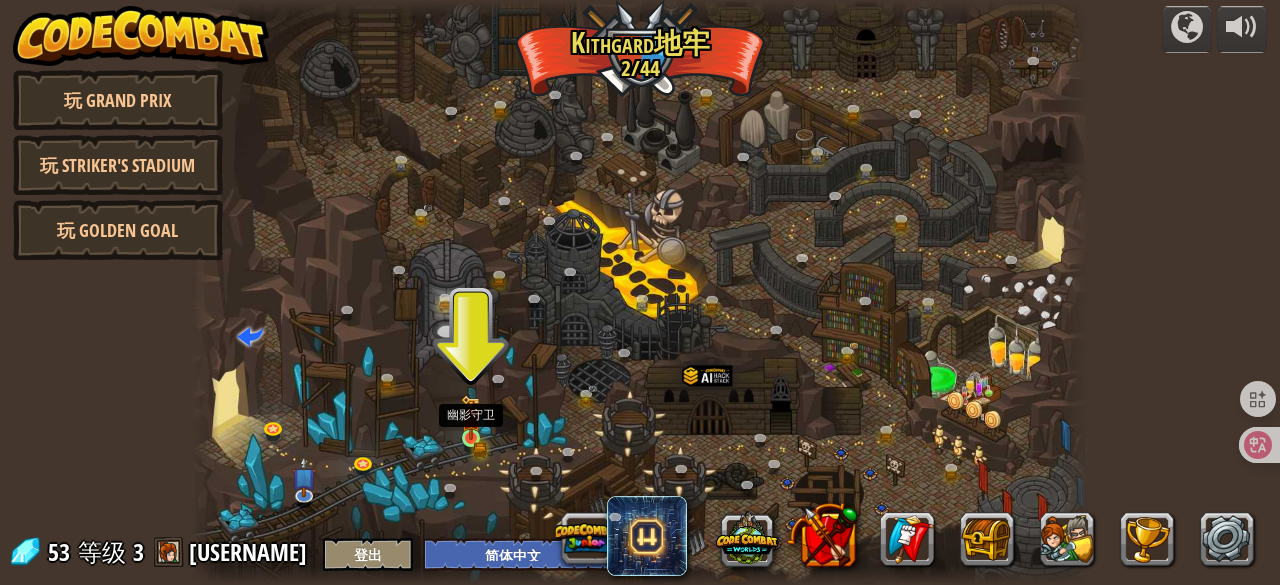 click at bounding box center (471, 417) 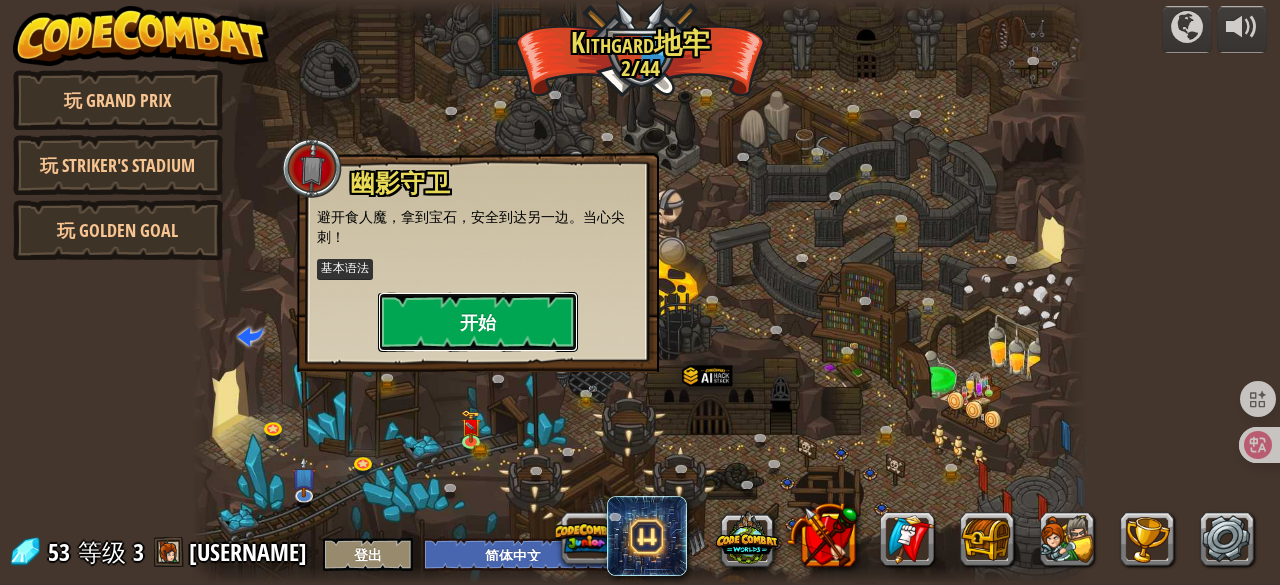 click on "开始" at bounding box center [478, 322] 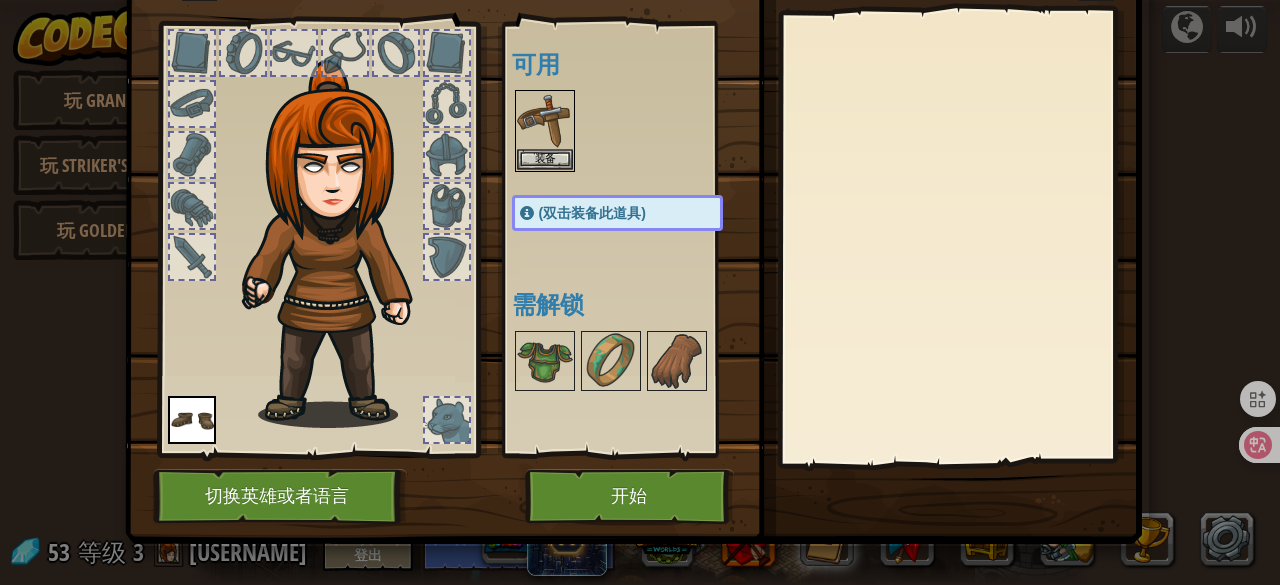scroll, scrollTop: 90, scrollLeft: 0, axis: vertical 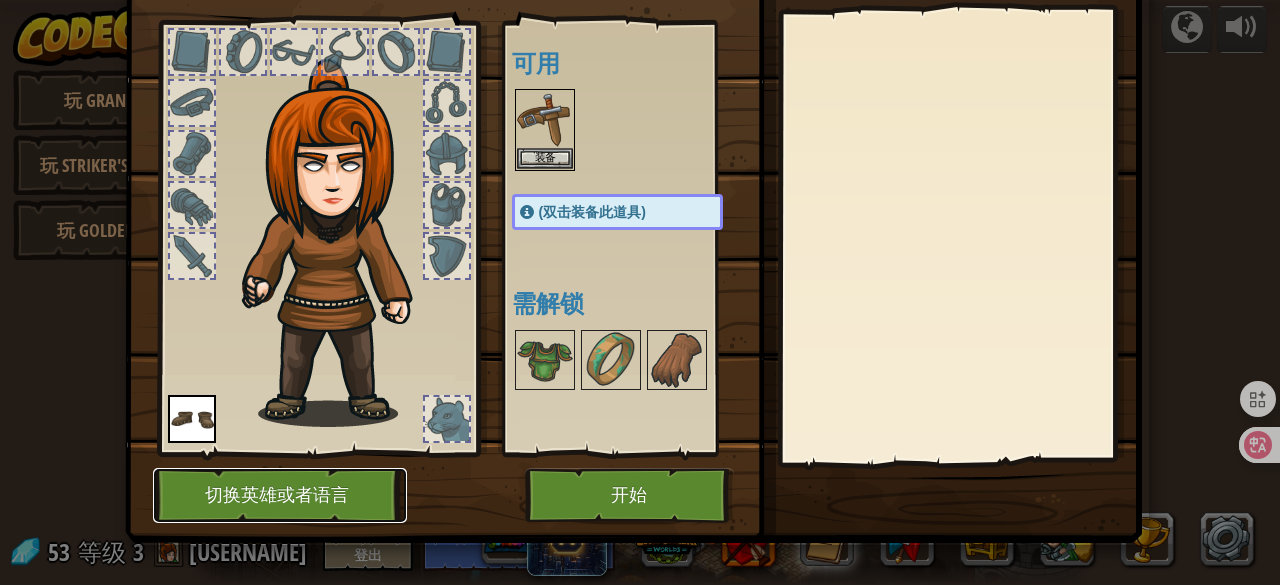 click on "切换英雄或者语言" at bounding box center [280, 495] 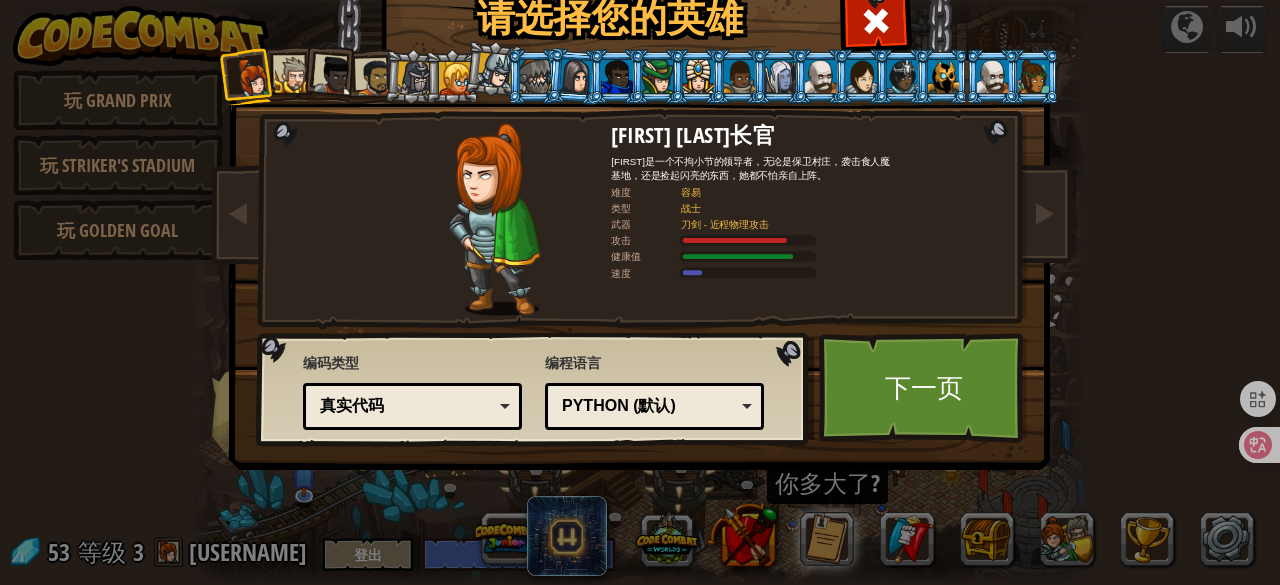 click at bounding box center (657, 76) 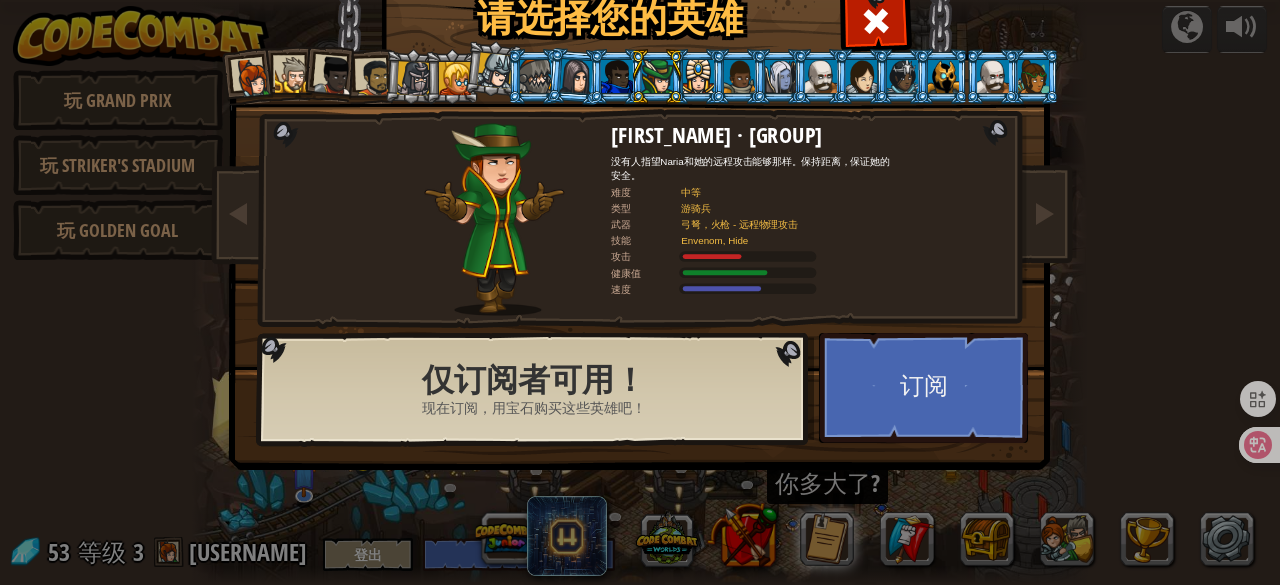click at bounding box center (1033, 76) 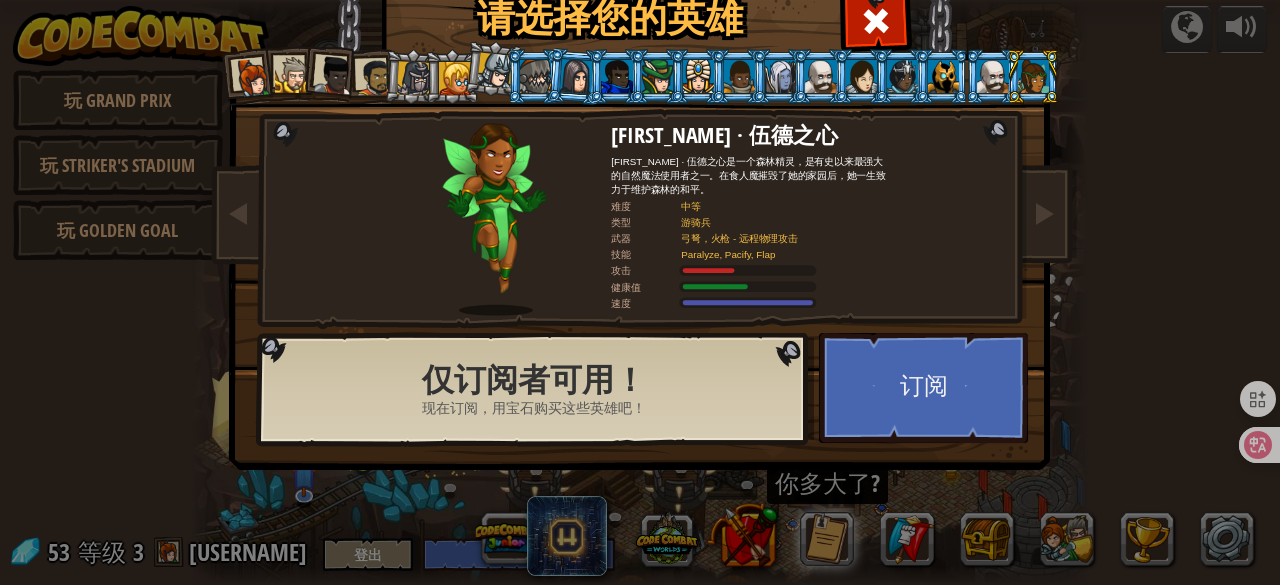 click at bounding box center [698, 76] 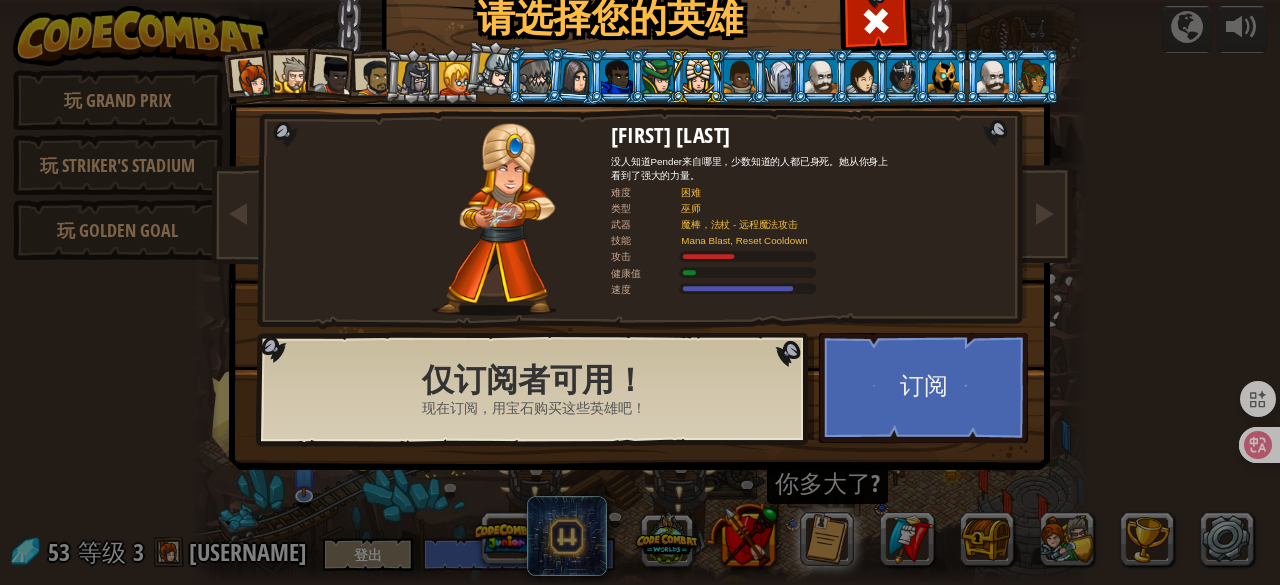 click at bounding box center [657, 76] 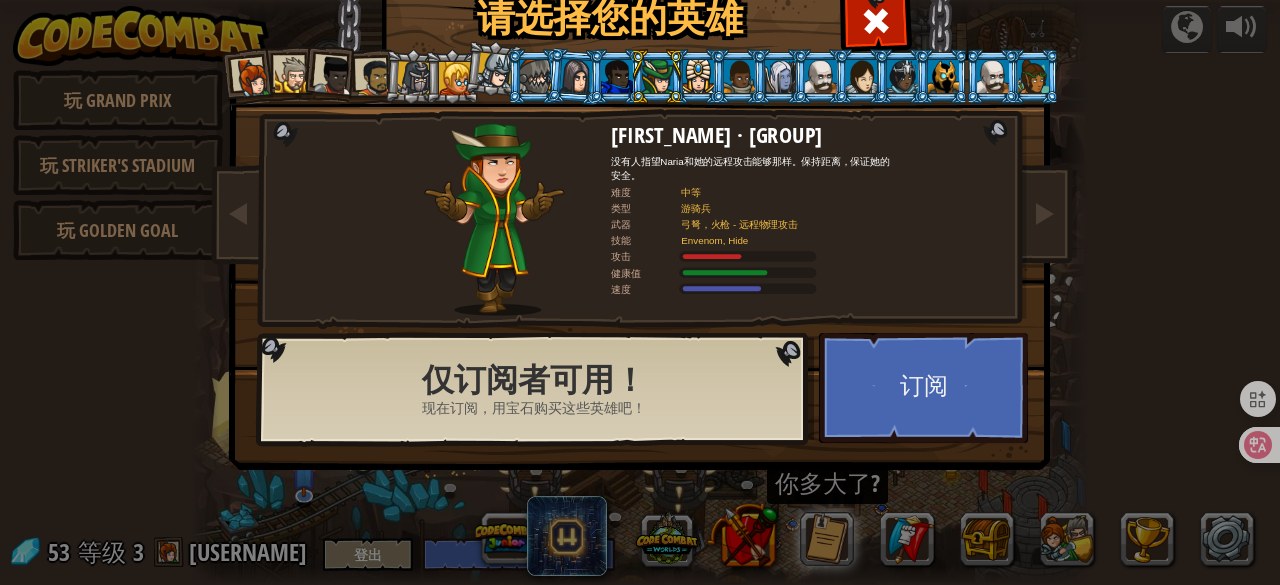 click at bounding box center [253, 78] 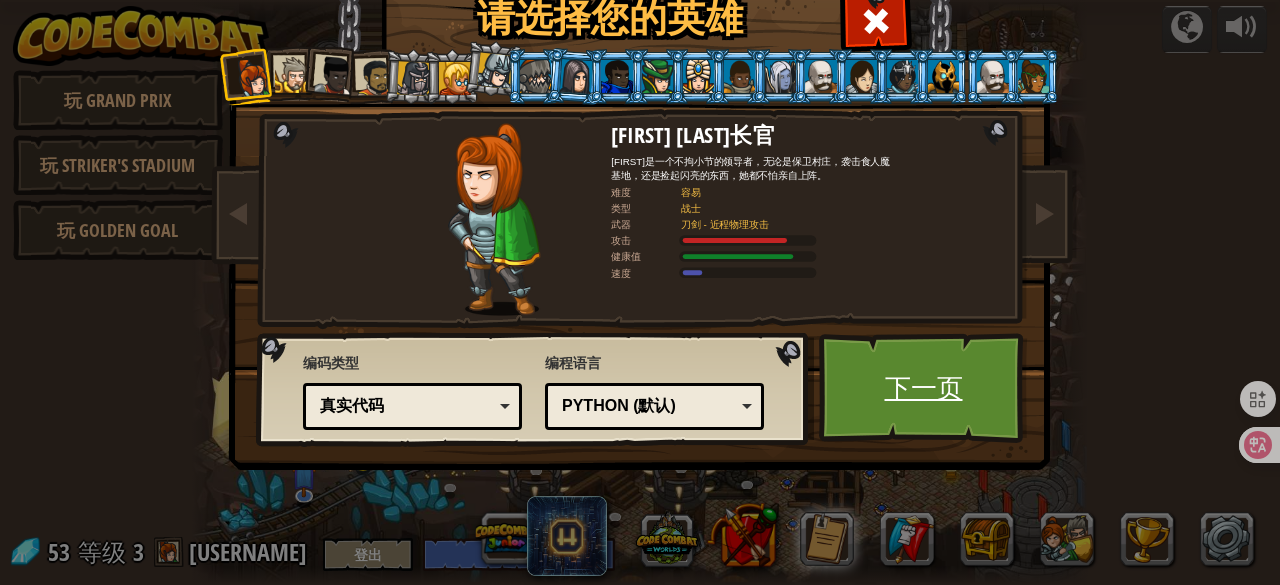 click on "下一页" at bounding box center (923, 388) 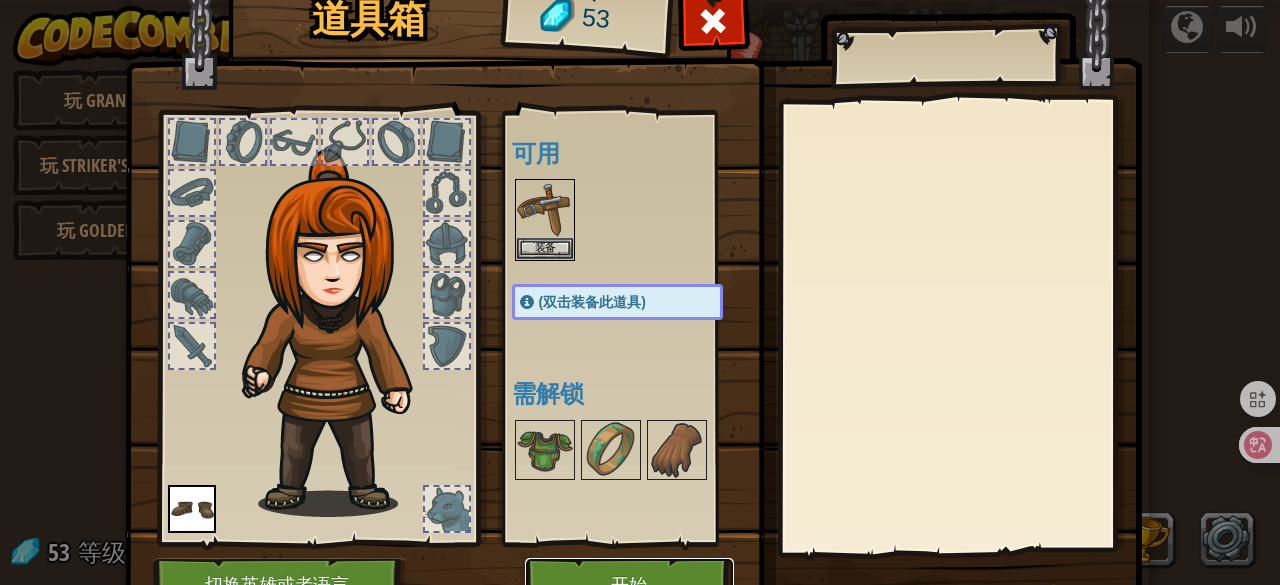 click on "开始" at bounding box center [629, 585] 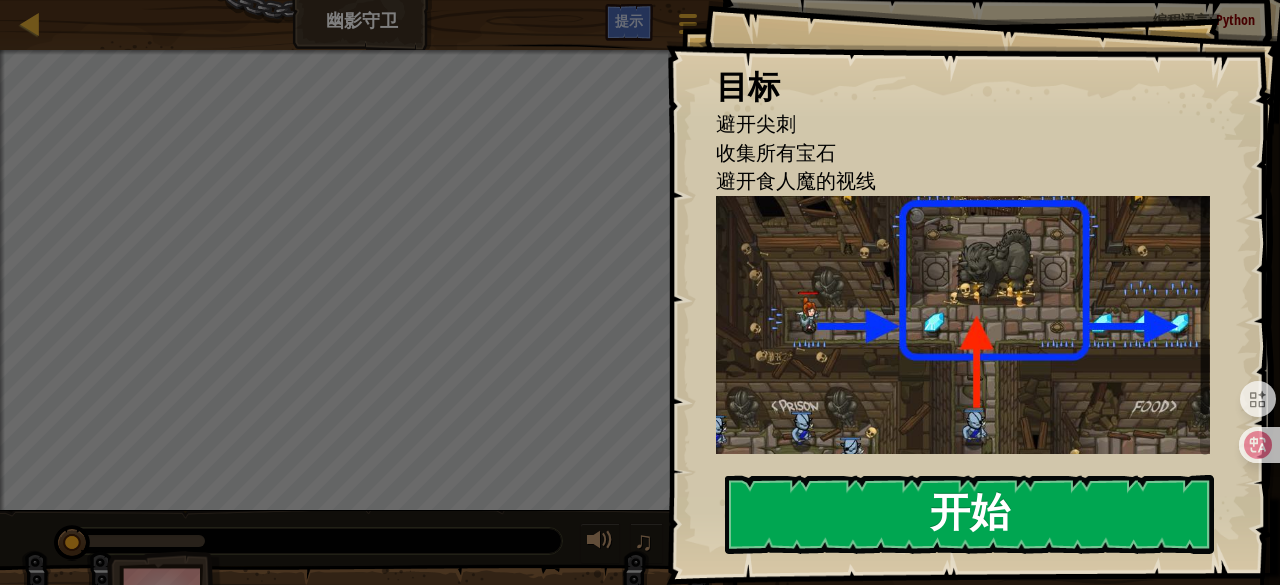 click on "开始" at bounding box center (969, 514) 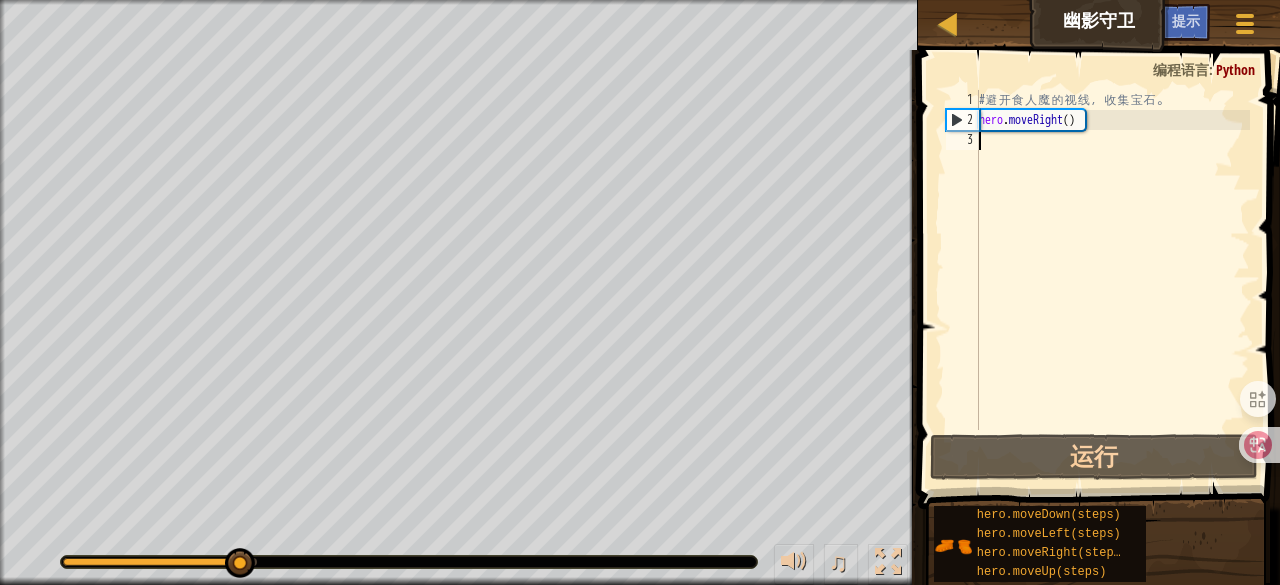click on "#  避 开 食 人 魔 的 视 线 ， 收 集 宝 石 。 hero . moveRight ( )" at bounding box center [1112, 280] 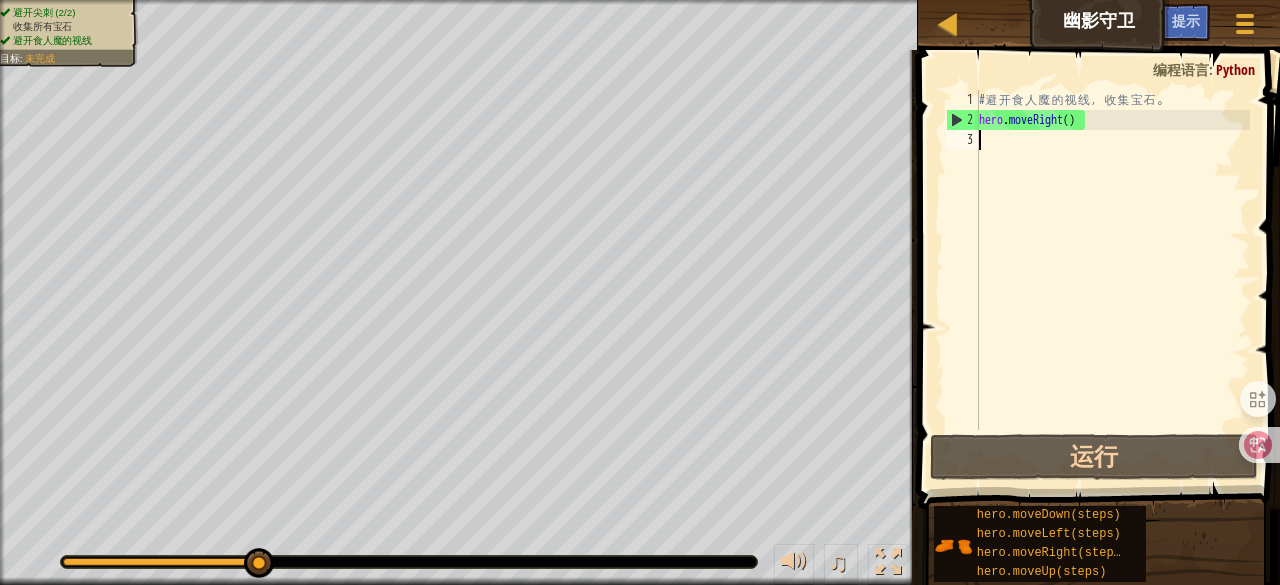 type on "h" 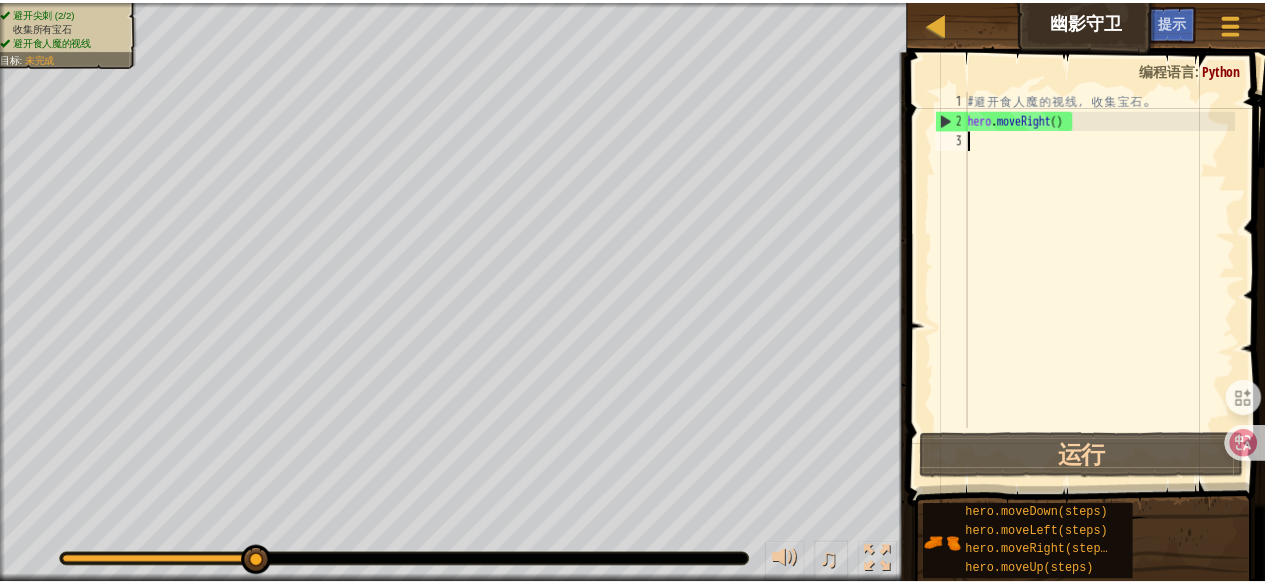 scroll, scrollTop: 9, scrollLeft: 0, axis: vertical 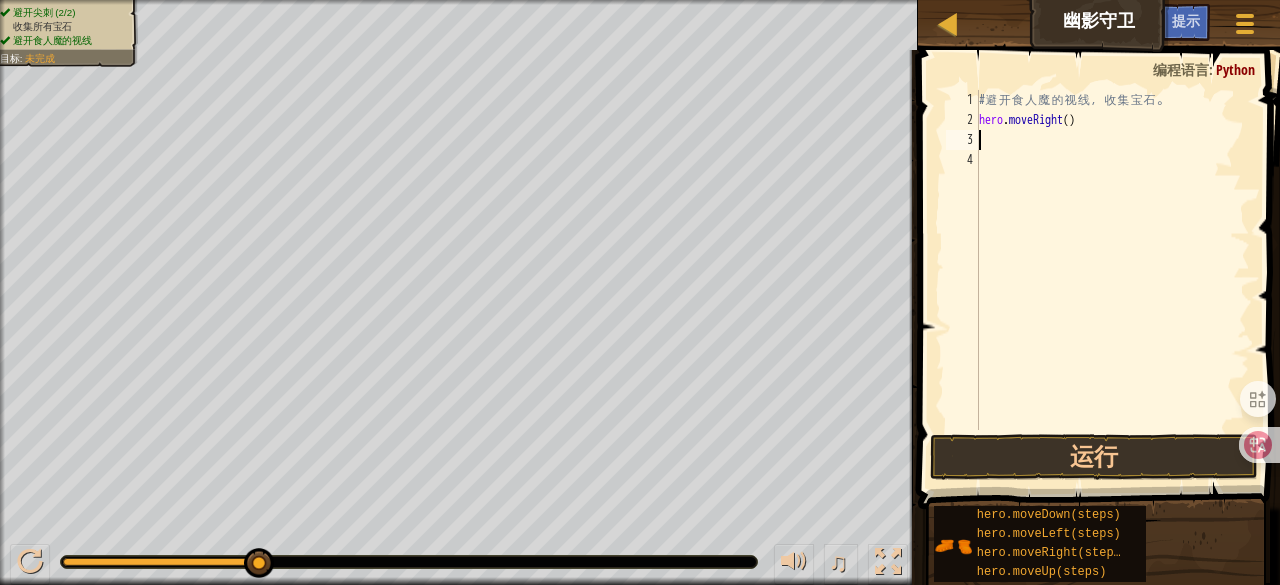 type on "m" 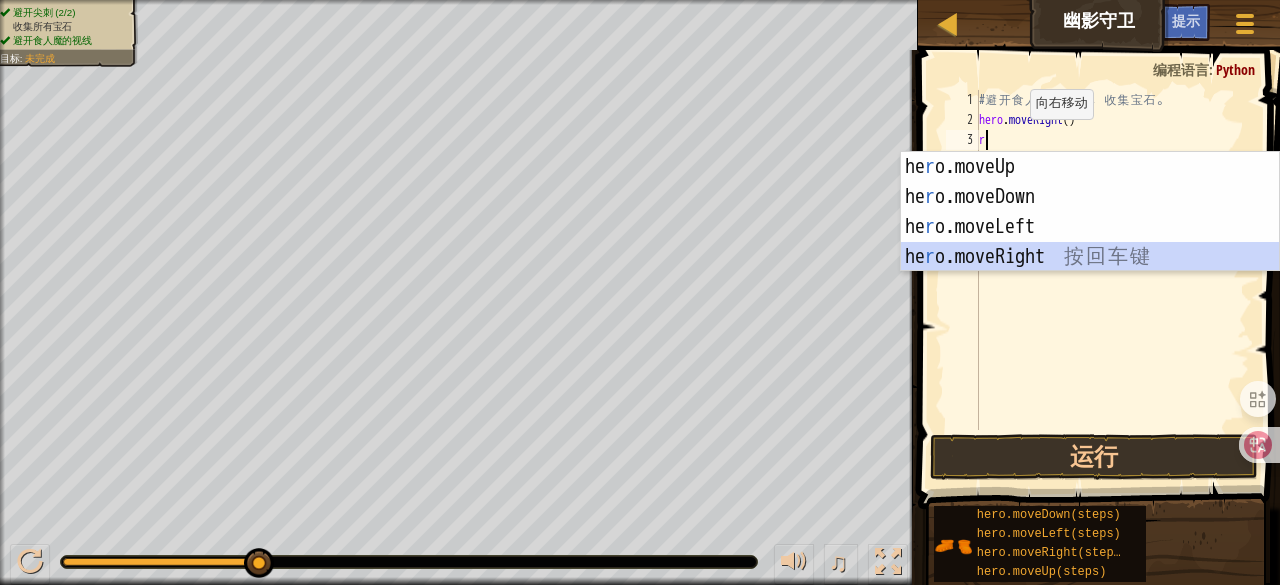 click on "he r o.moveUp 按 回 车 键 he r o.moveDown 按 回 车 键 he r o.moveLeft 按 回 车 键 he r o.moveRight 按 回 车 键" at bounding box center (1090, 242) 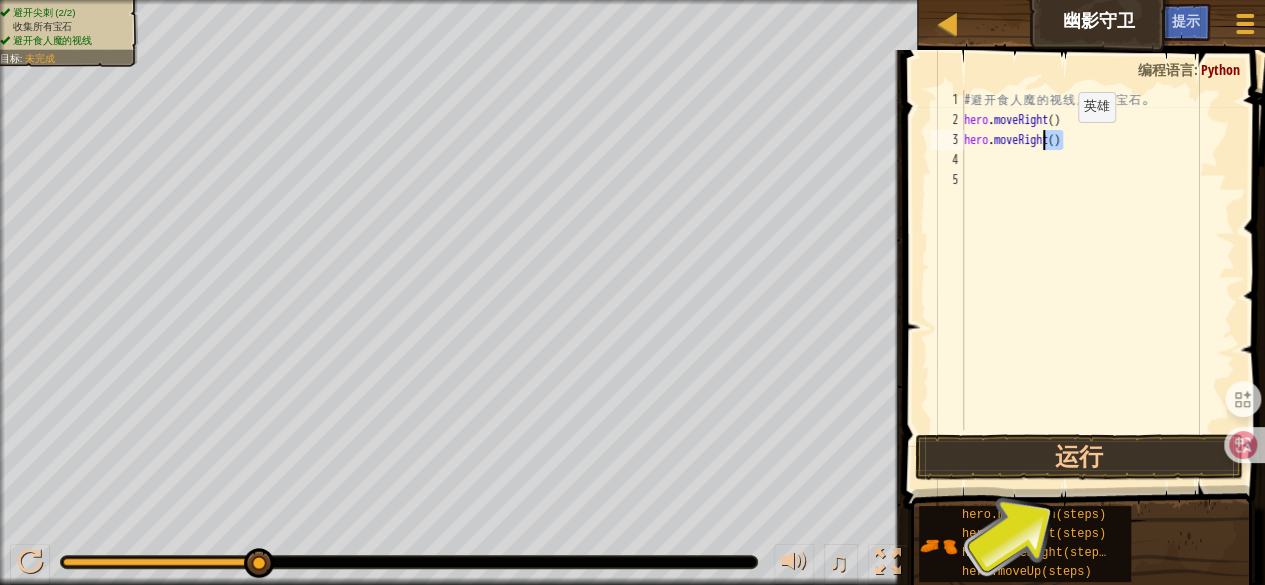 click on "#  避 开 食 人 魔 的 视 线 ， 收 集 宝 石 。 hero . moveRight ( ) hero . moveRight ( )" at bounding box center [1097, 280] 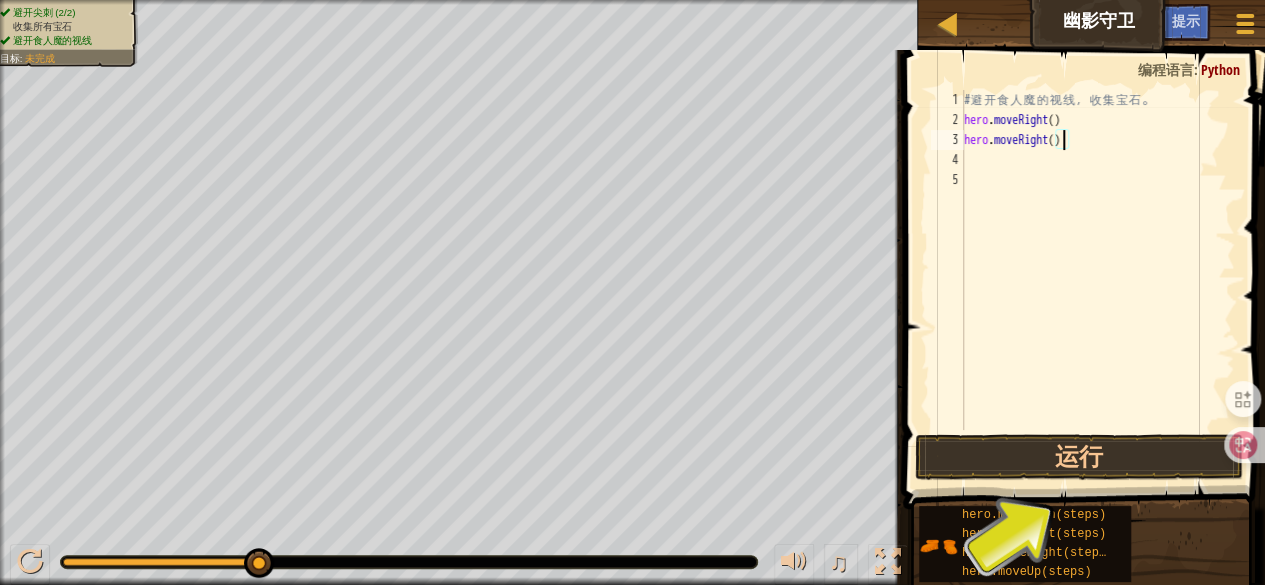 type on "hero.moveRight(3)" 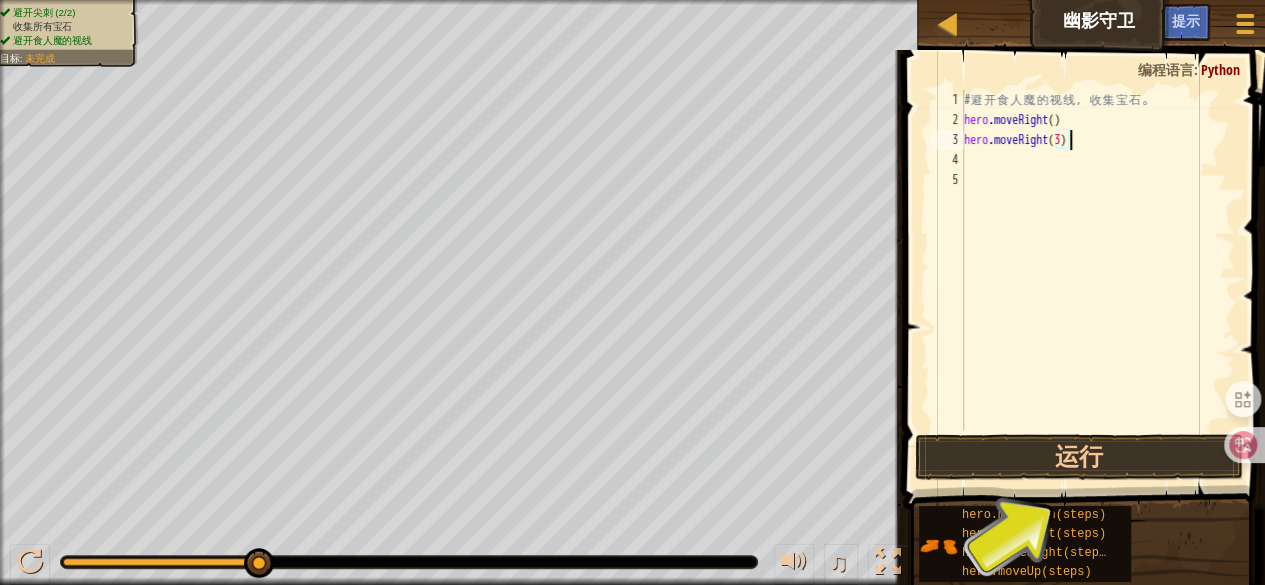 scroll, scrollTop: 9, scrollLeft: 8, axis: both 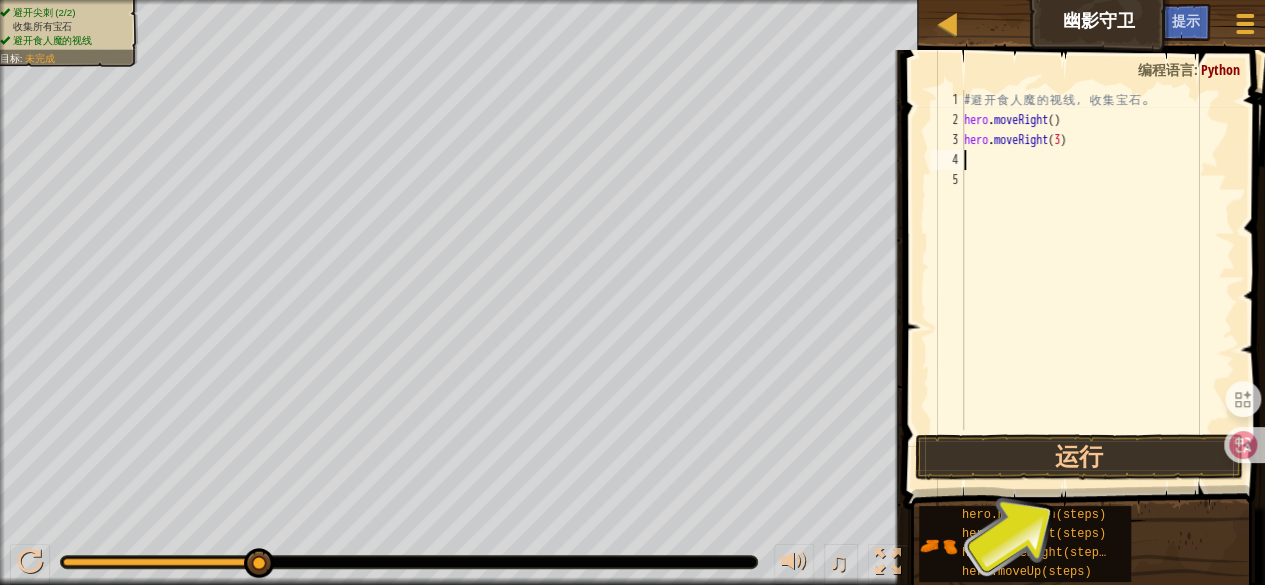 click on "#  避 开 食 人 魔 的 视 线 ， 收 集 宝 石 。 hero . moveRight ( ) hero . moveRight ( 3 )" at bounding box center [1097, 280] 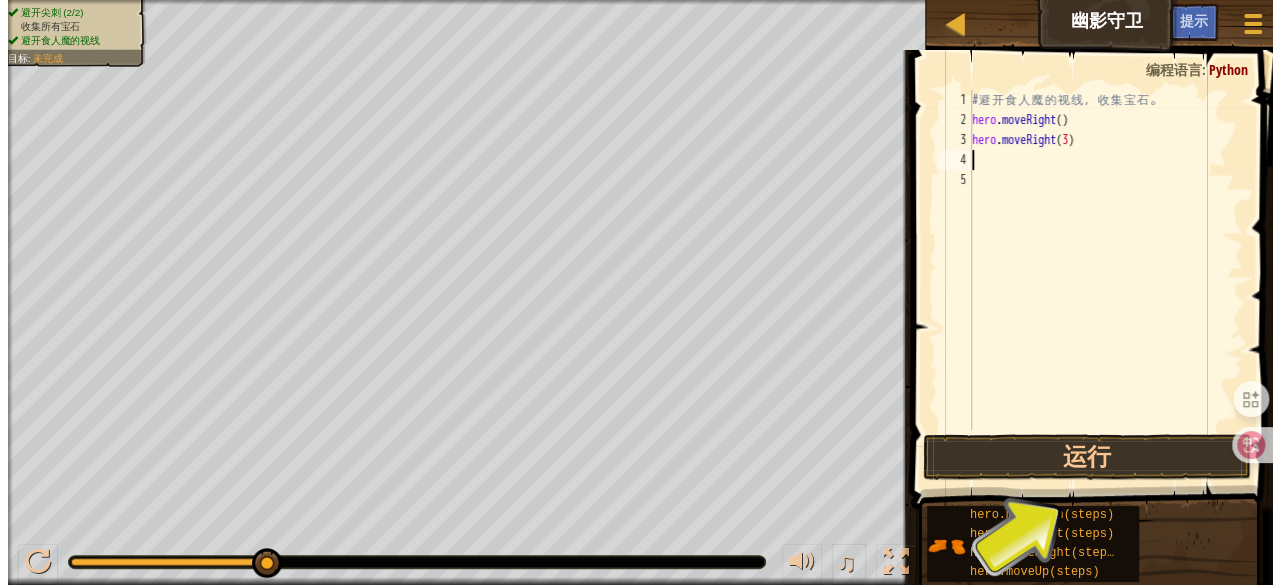 scroll, scrollTop: 9, scrollLeft: 0, axis: vertical 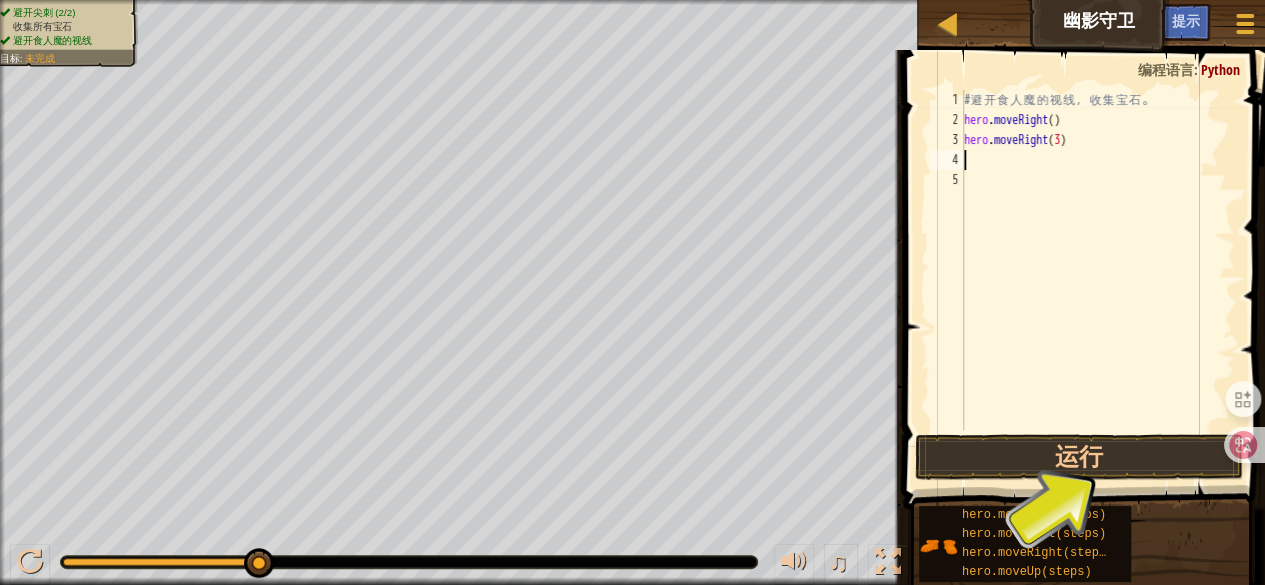 type on "h" 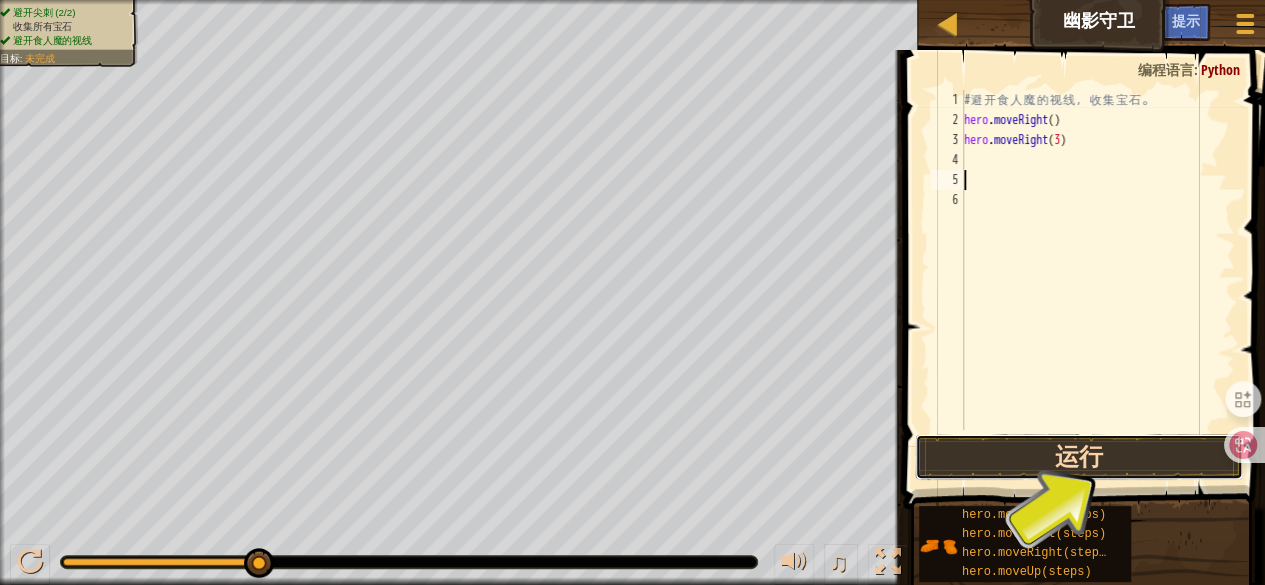 click on "运行" at bounding box center [1079, 457] 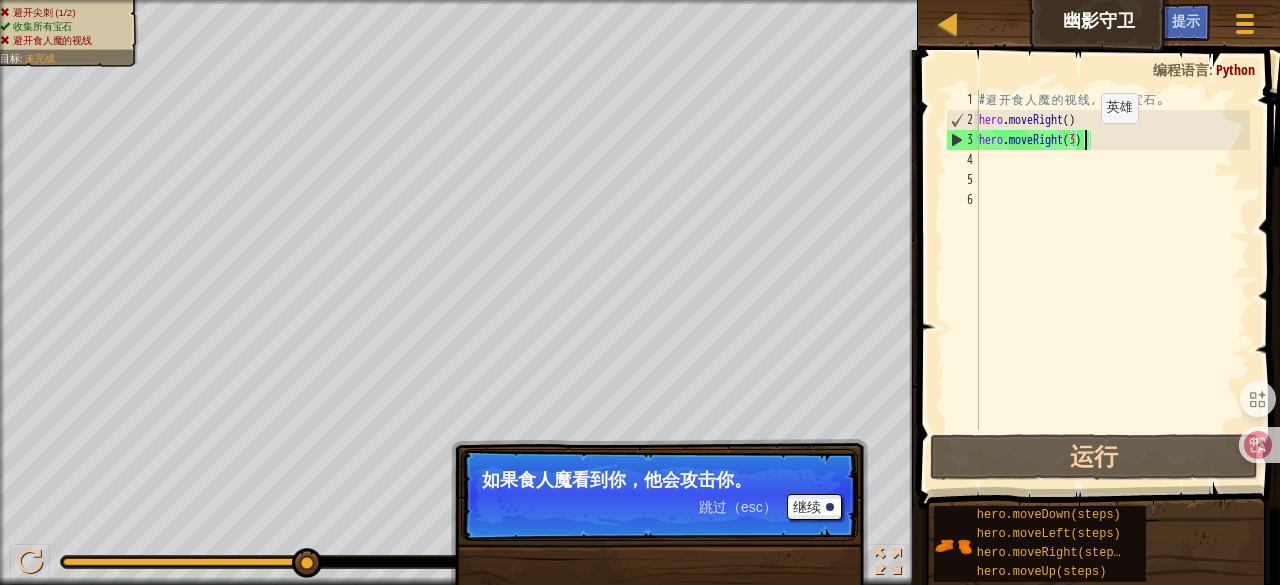 click on "#  避 开 食 人 魔 的 视 线 ， 收 集 宝 石 。 hero . moveRight ( ) hero . moveRight ( 3 )" at bounding box center (1112, 280) 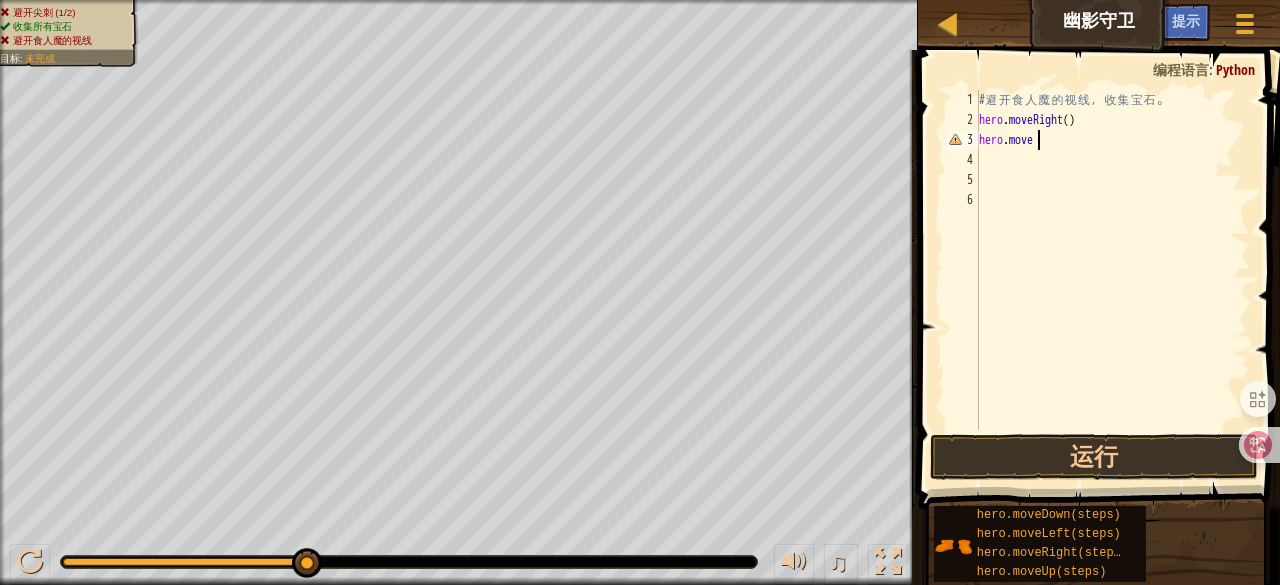 type on "hero.moveu" 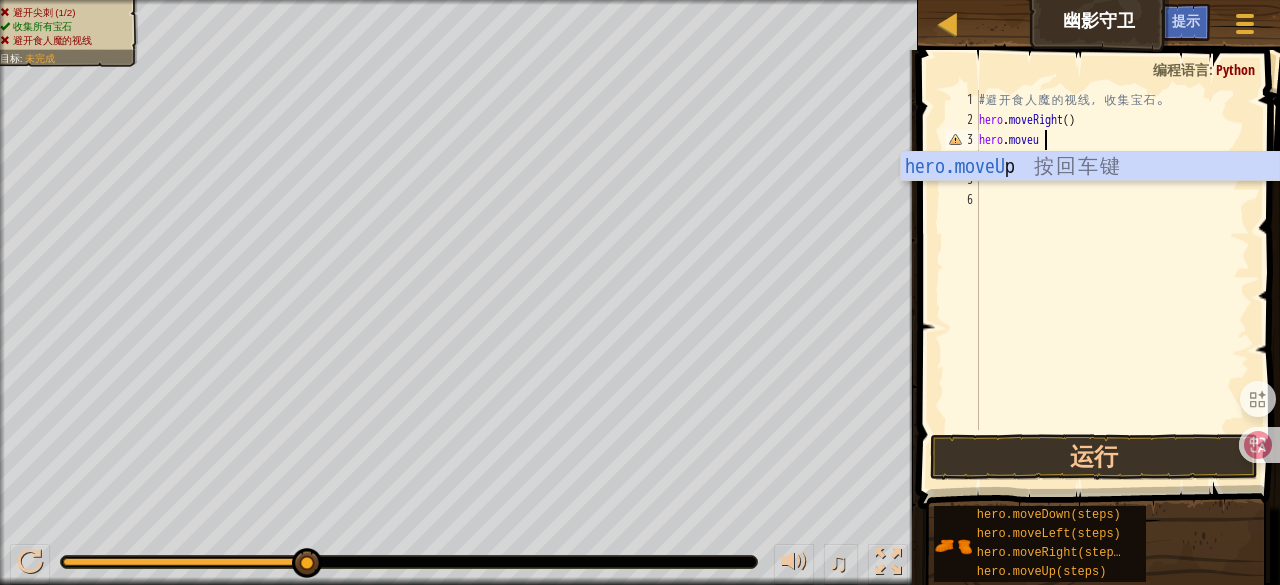 click on "hero.moveU p 按 回 车 键" at bounding box center [1090, 197] 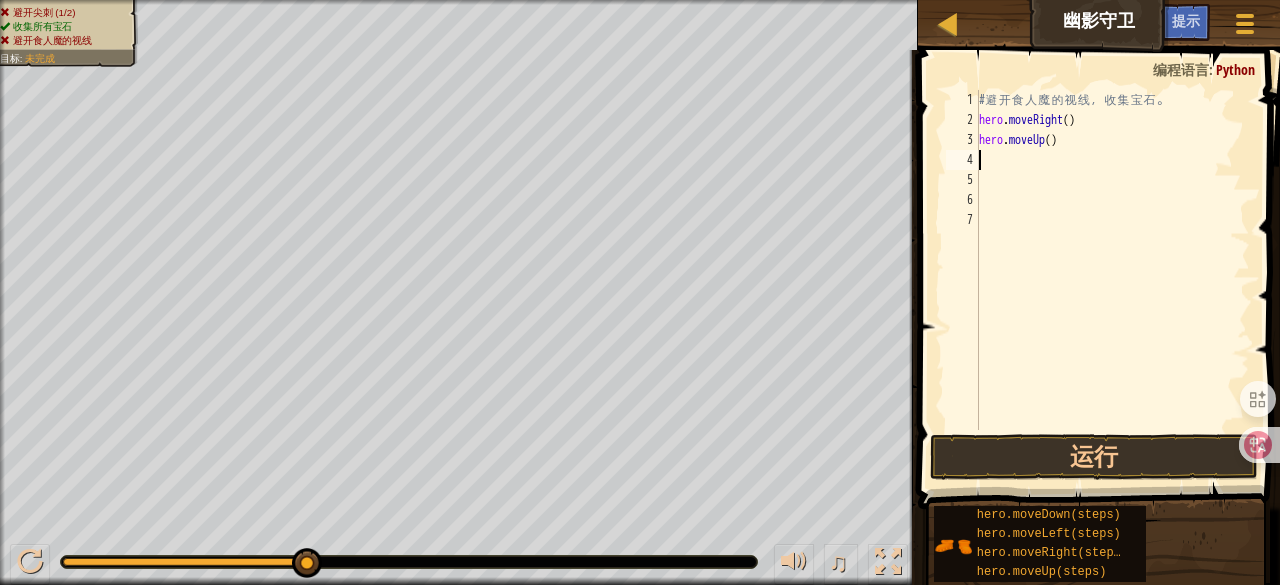 scroll, scrollTop: 9, scrollLeft: 0, axis: vertical 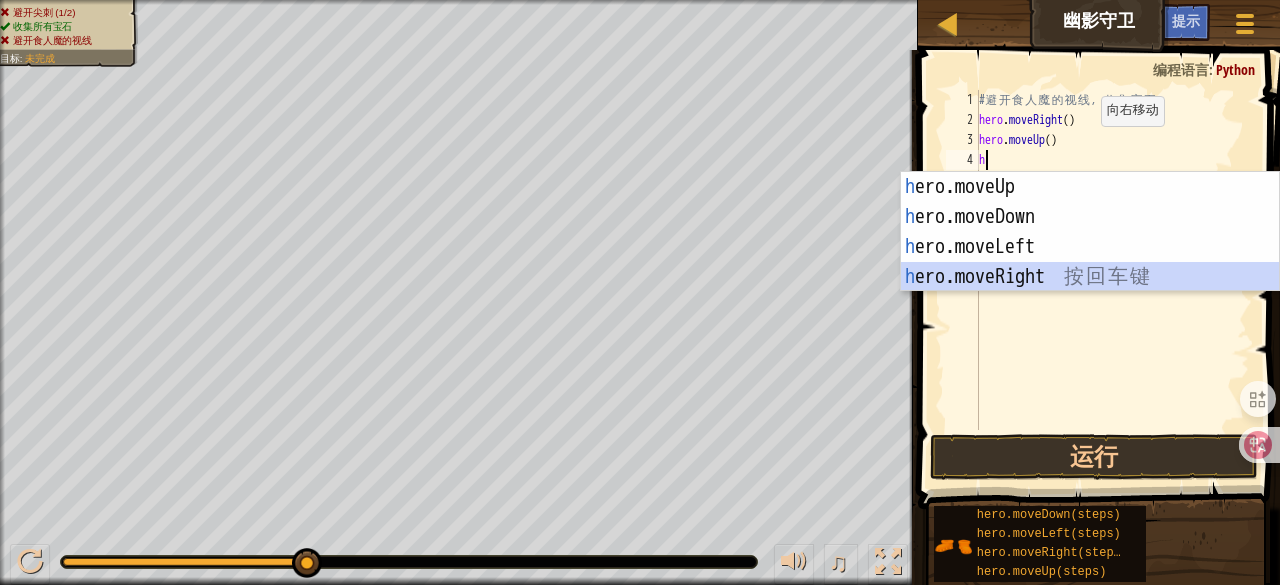click on "h ero.moveUp 按 回 车 键 h ero.moveDown 按 回 车 键 h ero.moveLeft 按 回 车 键 h ero.moveRight 按 回 车 键" at bounding box center (1090, 262) 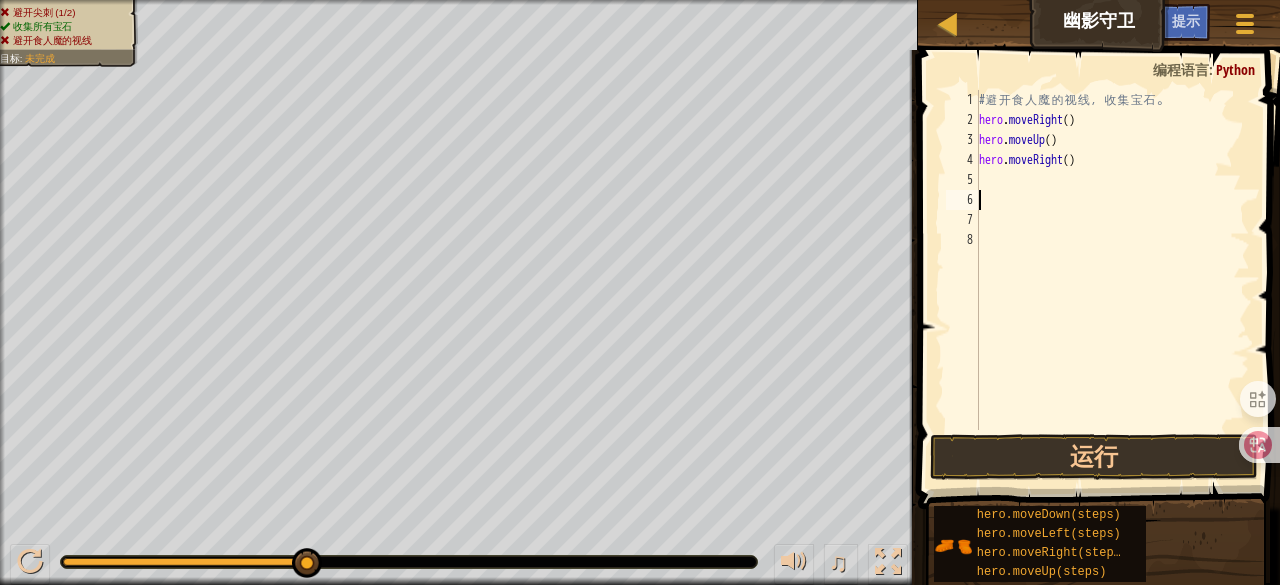 click on "#  避 开 食 人 魔 的 视 线 ， 收 集 宝 石 。 hero . moveRight ( ) hero . moveUp ( ) hero . moveRight ( )" at bounding box center [1112, 280] 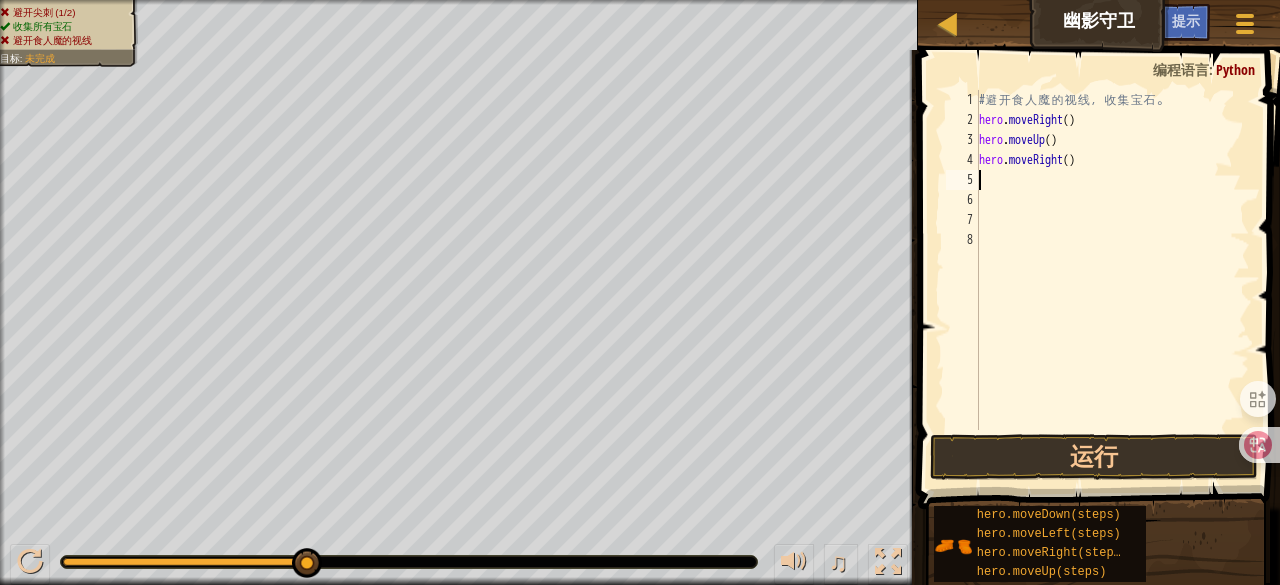 click on "#  避 开 食 人 魔 的 视 线 ， 收 集 宝 石 。 hero . moveRight ( ) hero . moveUp ( ) hero . moveRight ( )" at bounding box center [1112, 280] 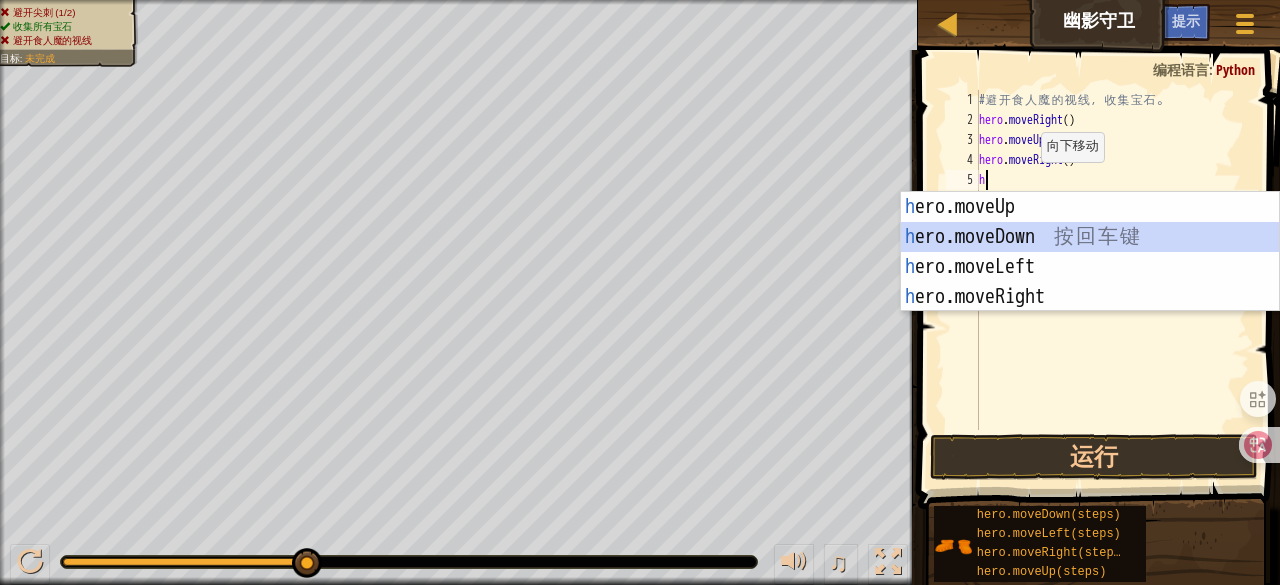 click on "h ero.moveUp 按 回 车 键 h ero.moveDown 按 回 车 键 h ero.moveLeft 按 回 车 键 h ero.moveRight 按 回 车 键" at bounding box center (1090, 282) 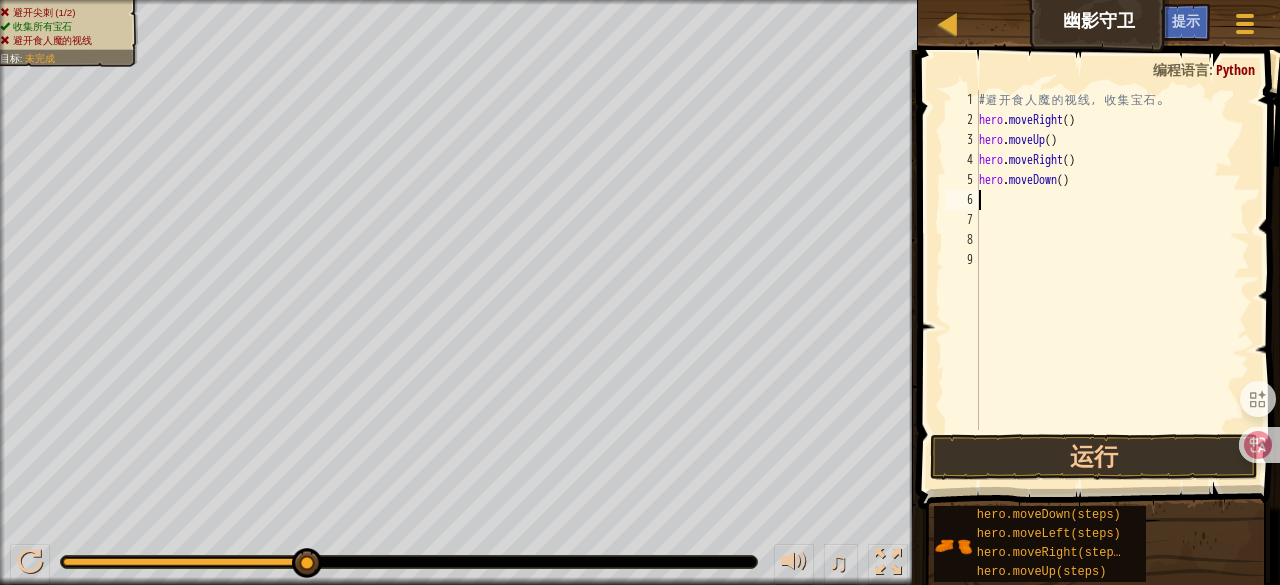 click on "#  避 开 食 人 魔 的 视 线 ， 收 集 宝 石 。 hero . moveRight ( ) hero . moveUp ( ) hero . moveRight ( ) hero . moveDown ( )" at bounding box center [1112, 280] 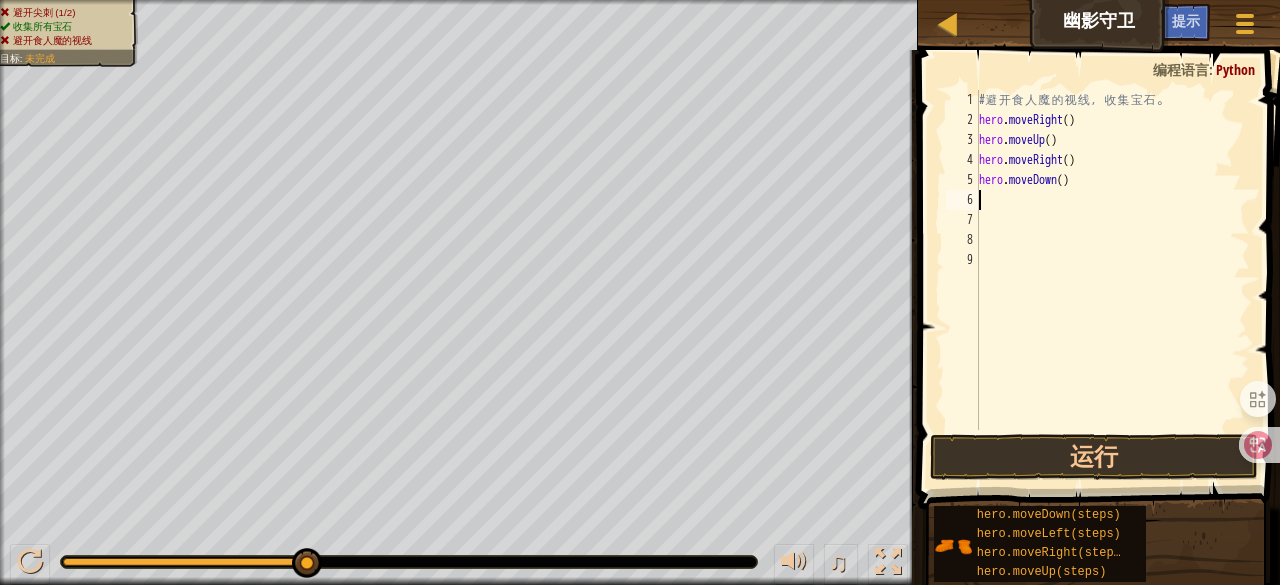 type on "h" 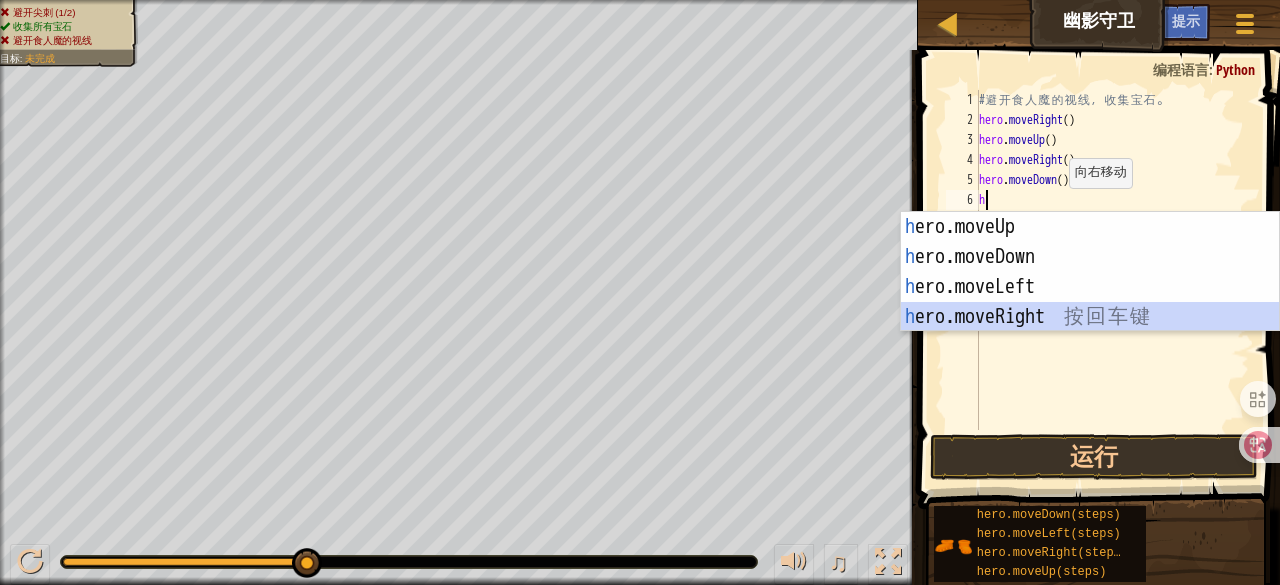 click on "h ero.moveUp 按 回 车 键 h ero.moveDown 按 回 车 键 h ero.moveLeft 按 回 车 键 h ero.moveRight 按 回 车 键" at bounding box center [1090, 302] 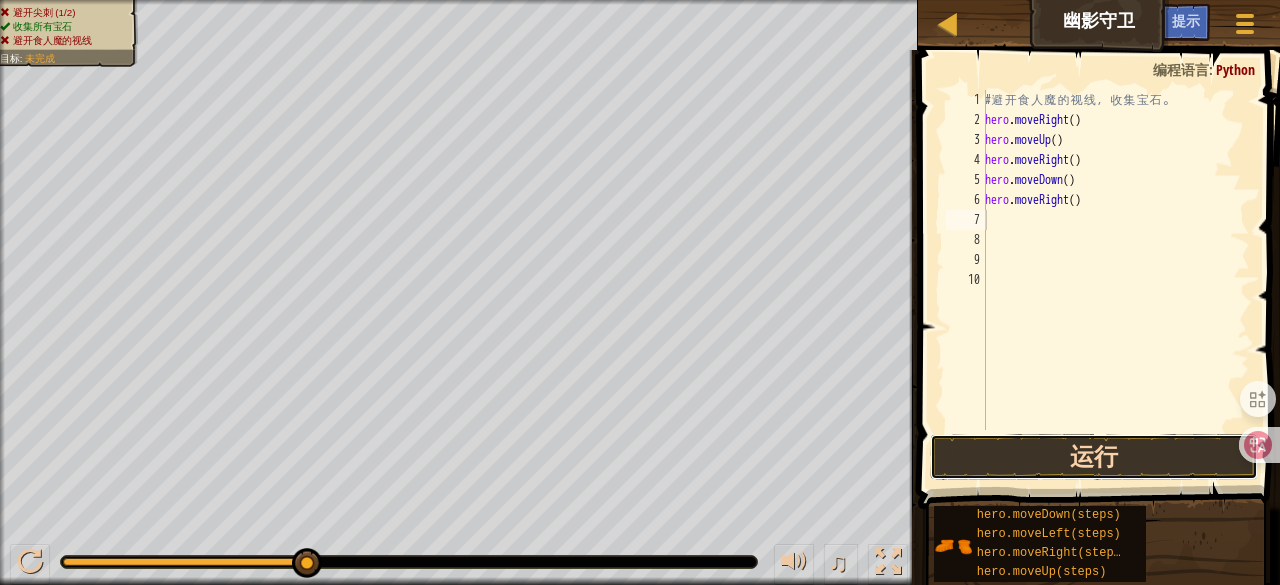 click on "运行" at bounding box center (1094, 457) 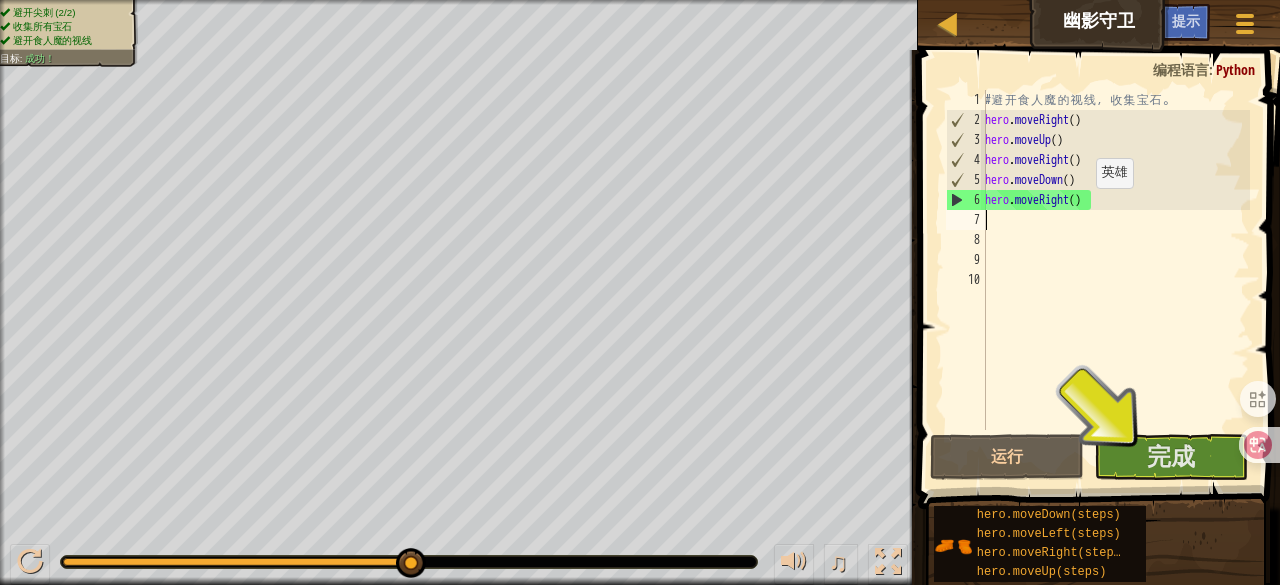 click on "#  避 开 食 人 魔 的 视 线 ， 收 集 宝 石 。 hero . moveRight ( ) hero . moveUp ( ) hero . moveRight ( ) hero . moveDown ( ) hero . moveRight ( )" at bounding box center (1115, 280) 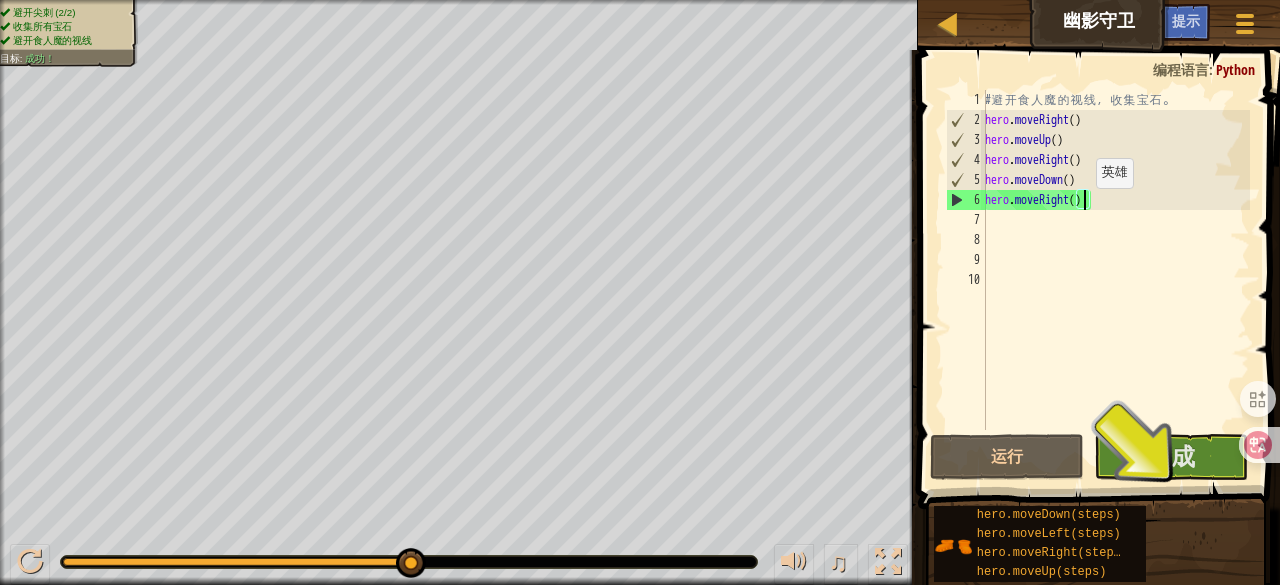 scroll, scrollTop: 9, scrollLeft: 8, axis: both 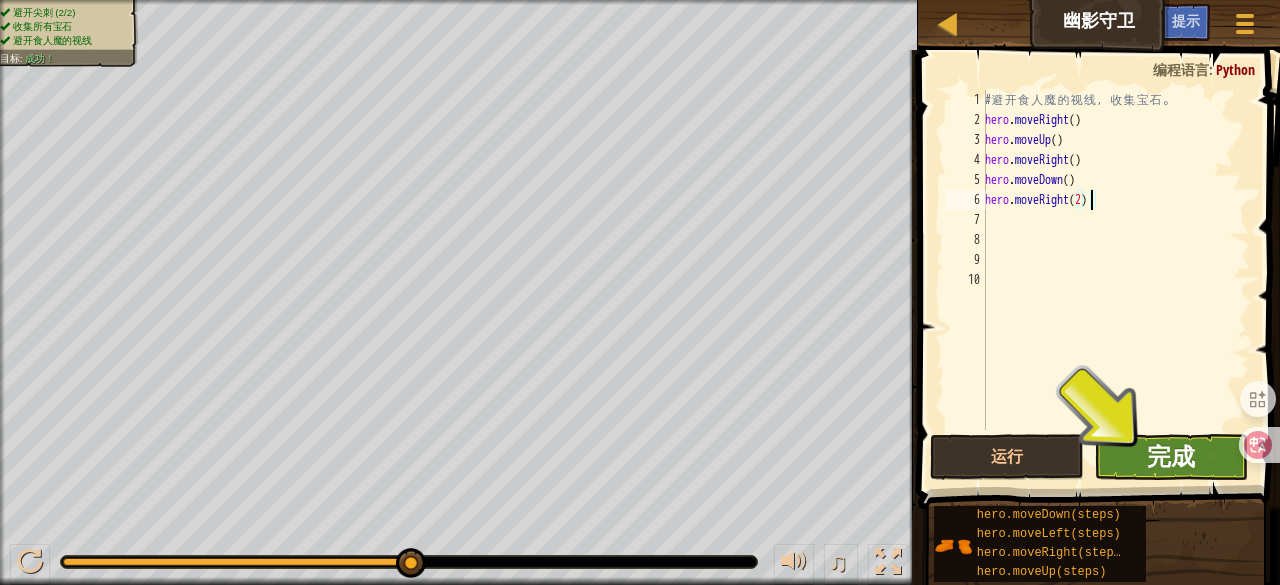 type on "hero.moveRight(2)" 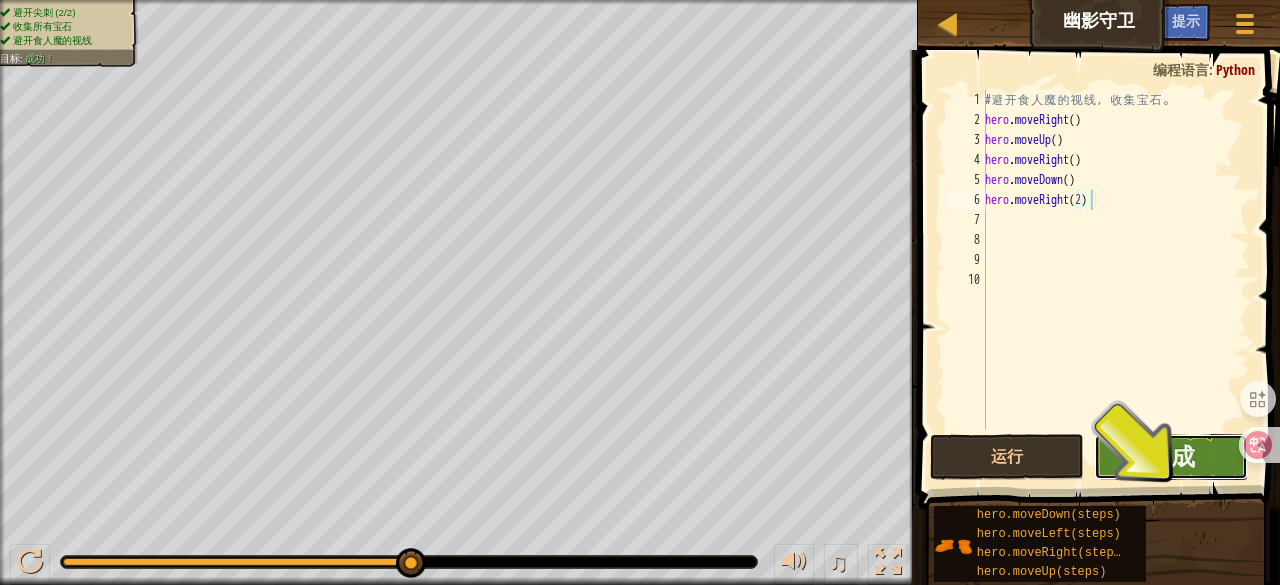 click on "完成" at bounding box center [1171, 457] 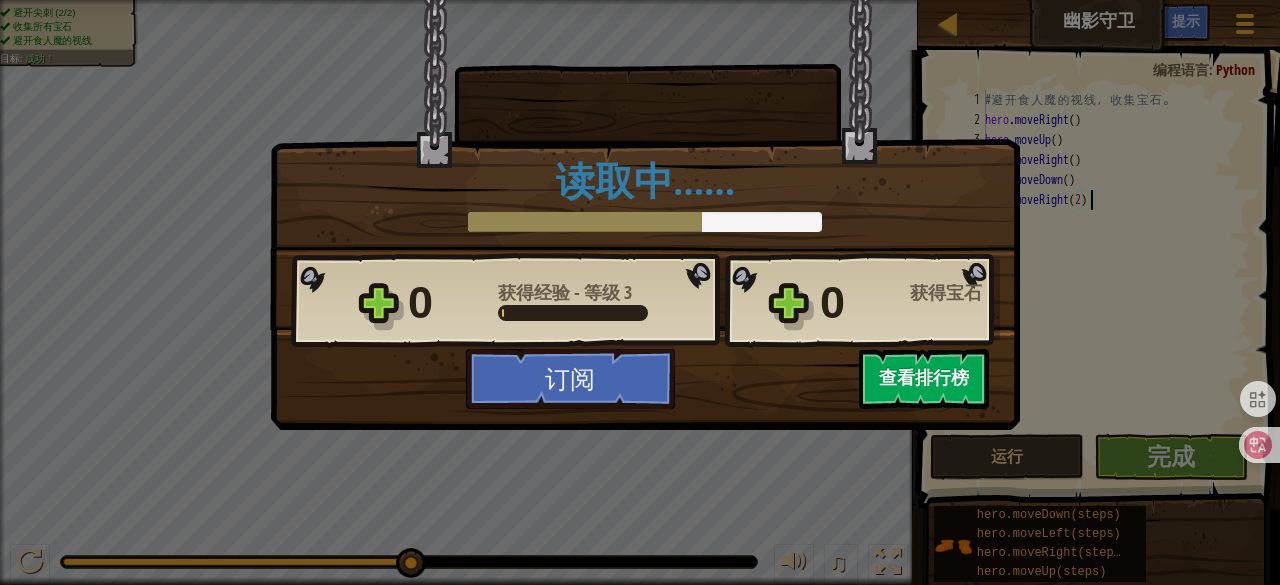 scroll, scrollTop: 5, scrollLeft: 0, axis: vertical 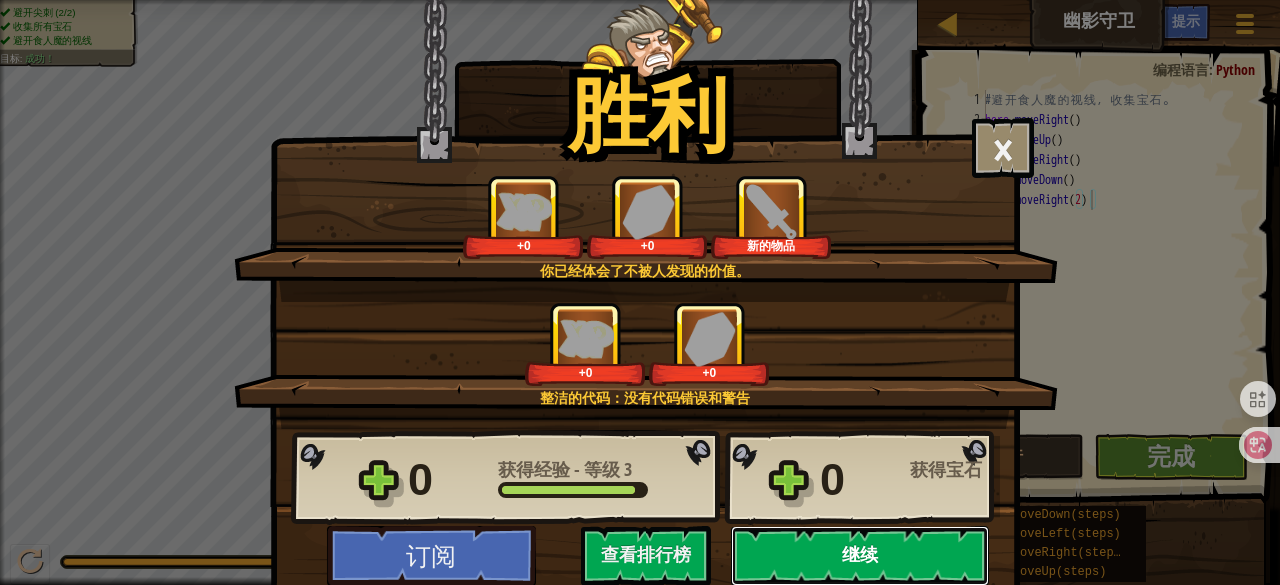 click on "继续" at bounding box center [860, 556] 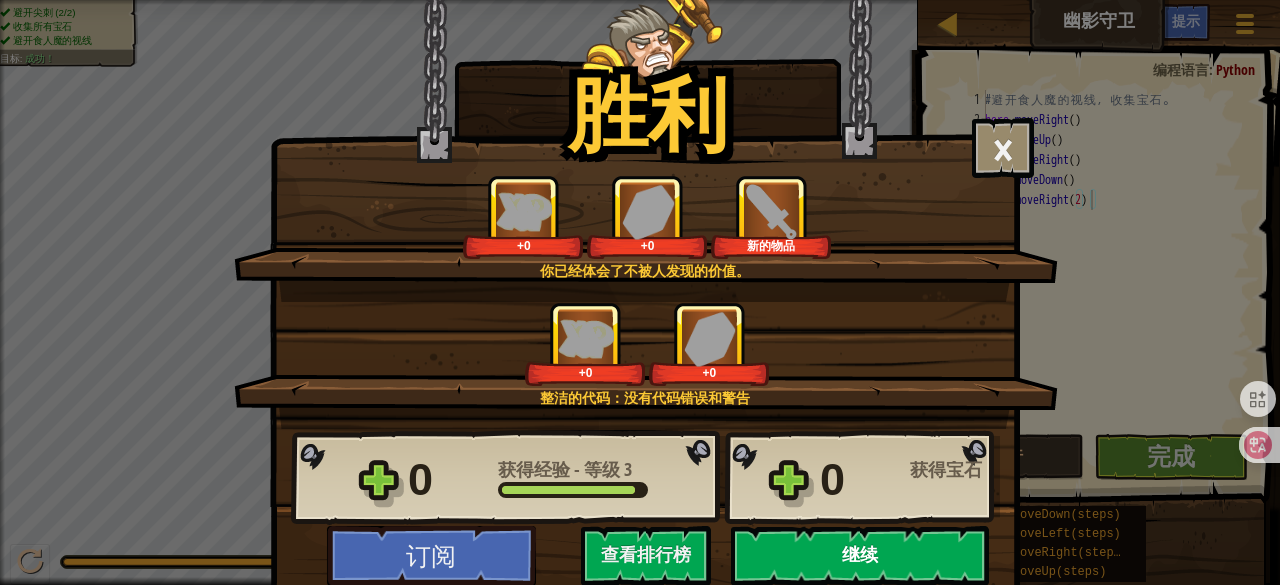 select on "zh-HANS" 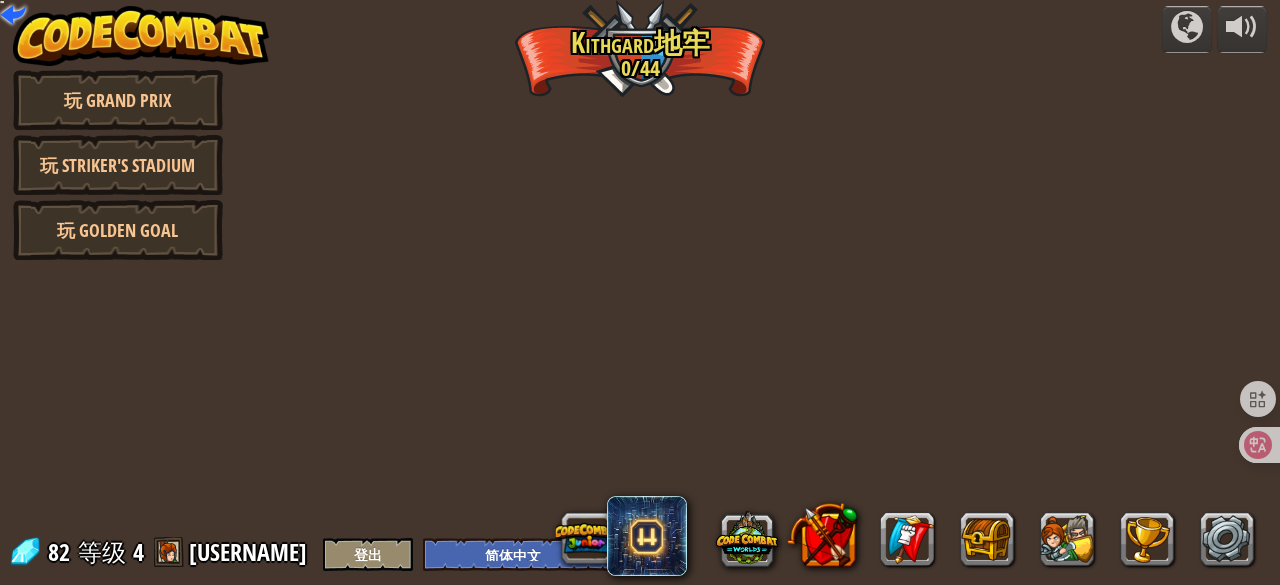 select on "zh-HANS" 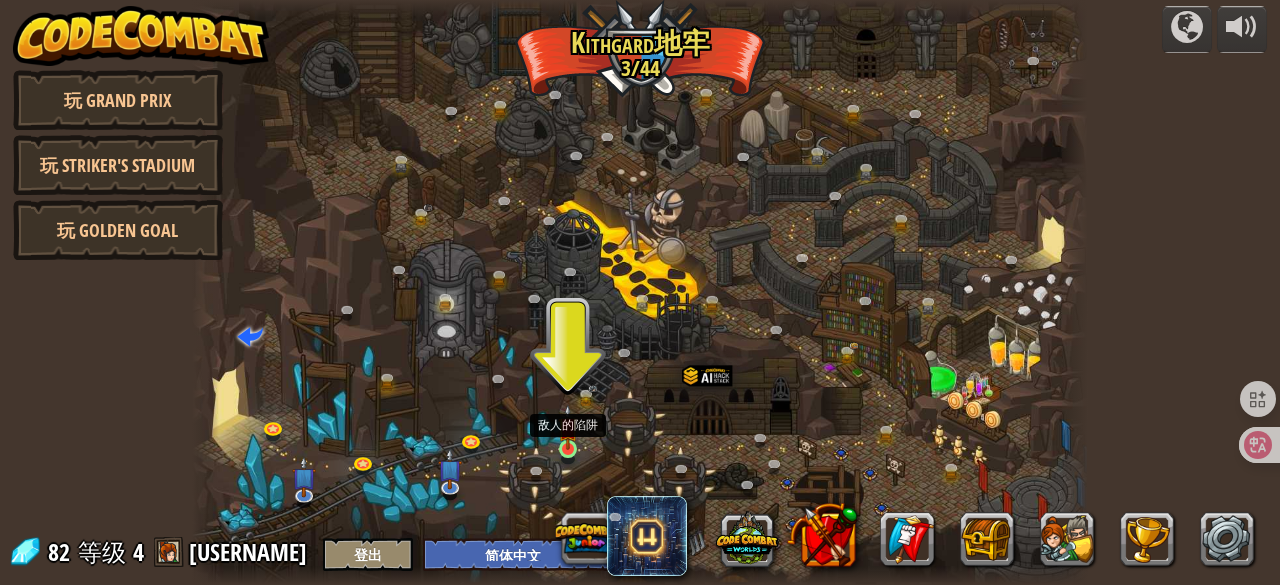 click at bounding box center [568, 427] 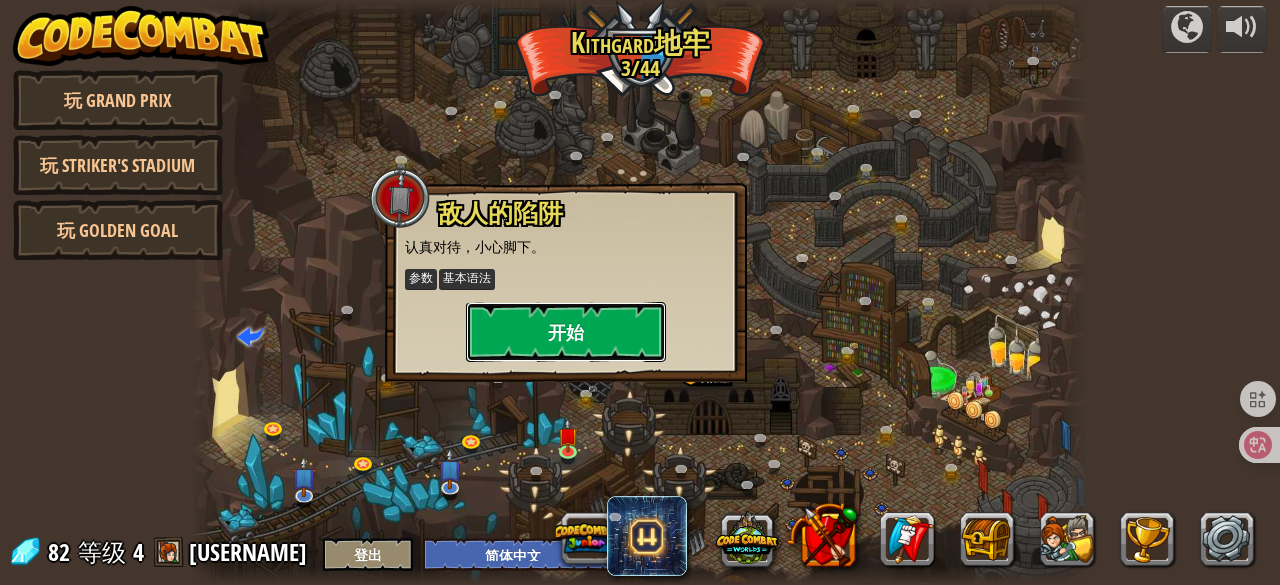 click on "开始" at bounding box center (566, 332) 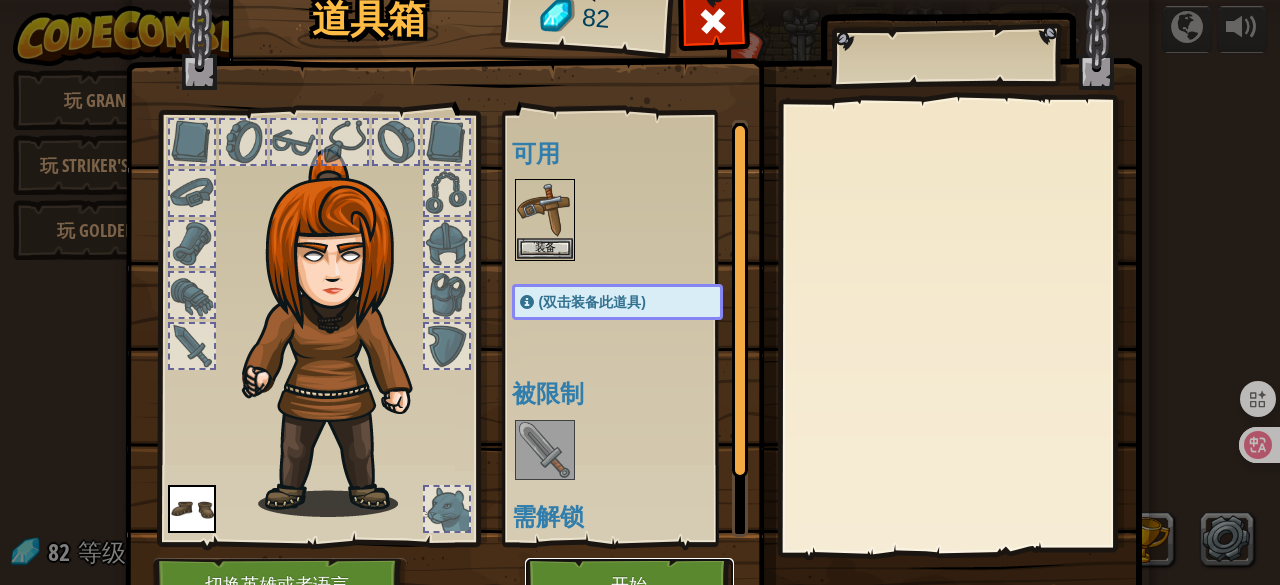 click on "开始" at bounding box center (629, 585) 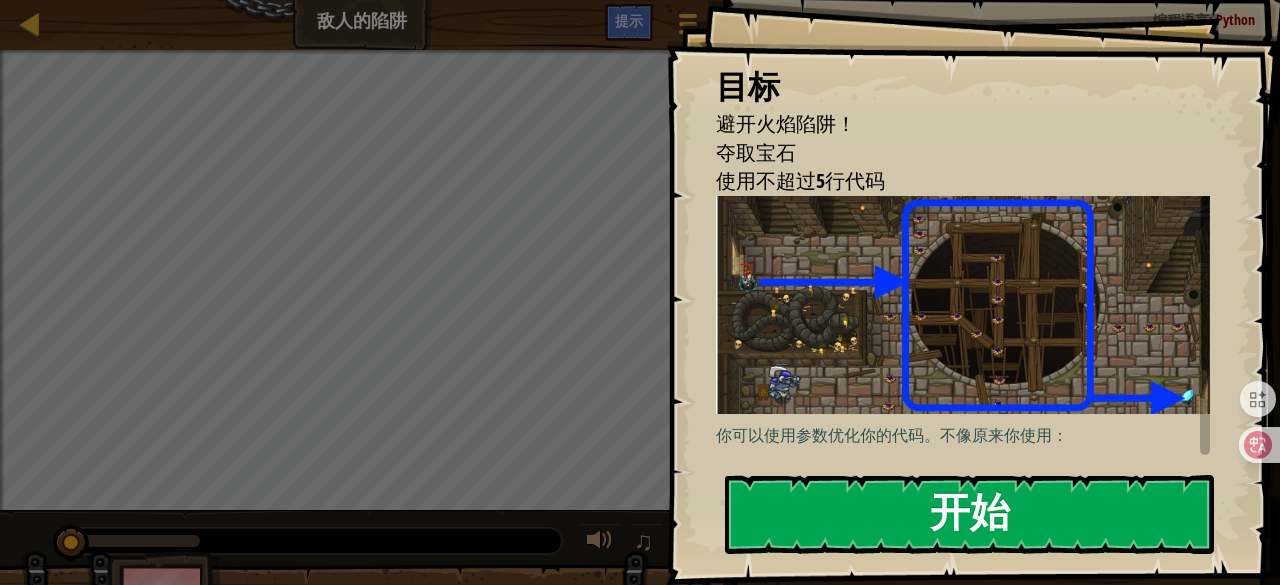 click on "开始" at bounding box center [969, 514] 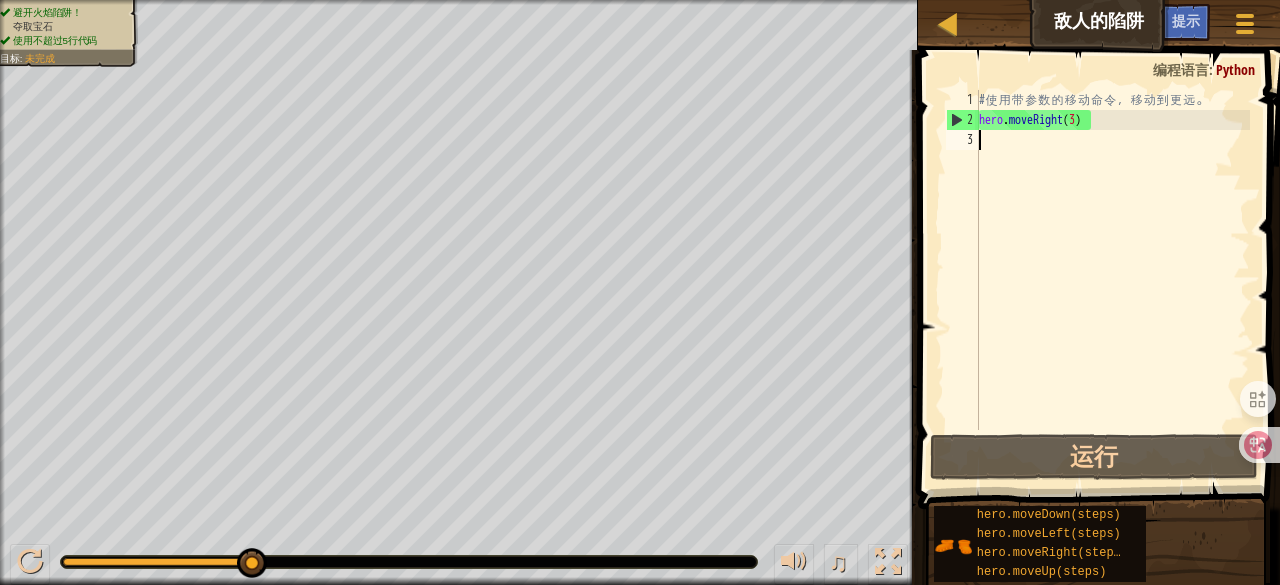 click on "#  使 用 带 参 数 的 移 动 命 令 ， 移 动 到 更 远 。 hero . moveRight ( 3 )" at bounding box center (1112, 280) 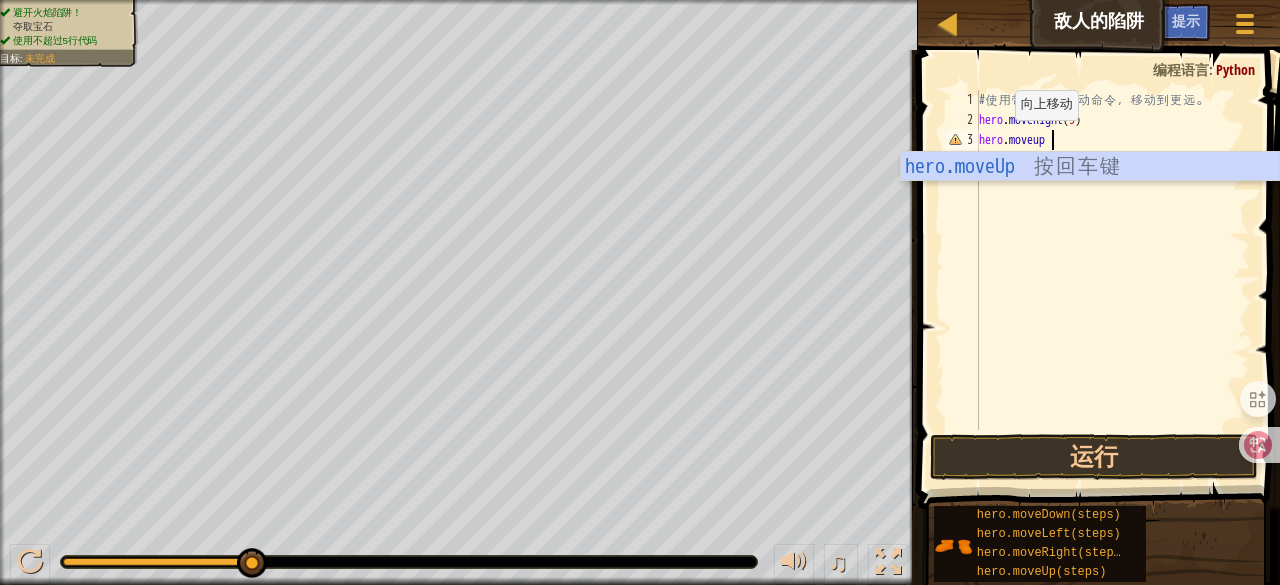 scroll, scrollTop: 9, scrollLeft: 5, axis: both 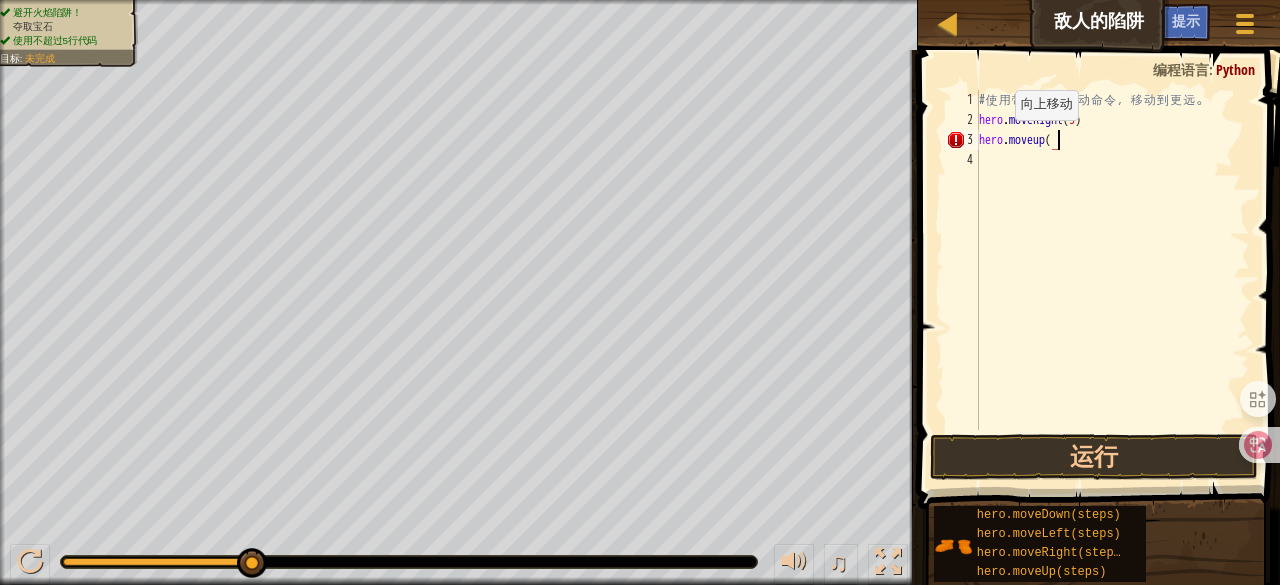 type on "hero.moveup()" 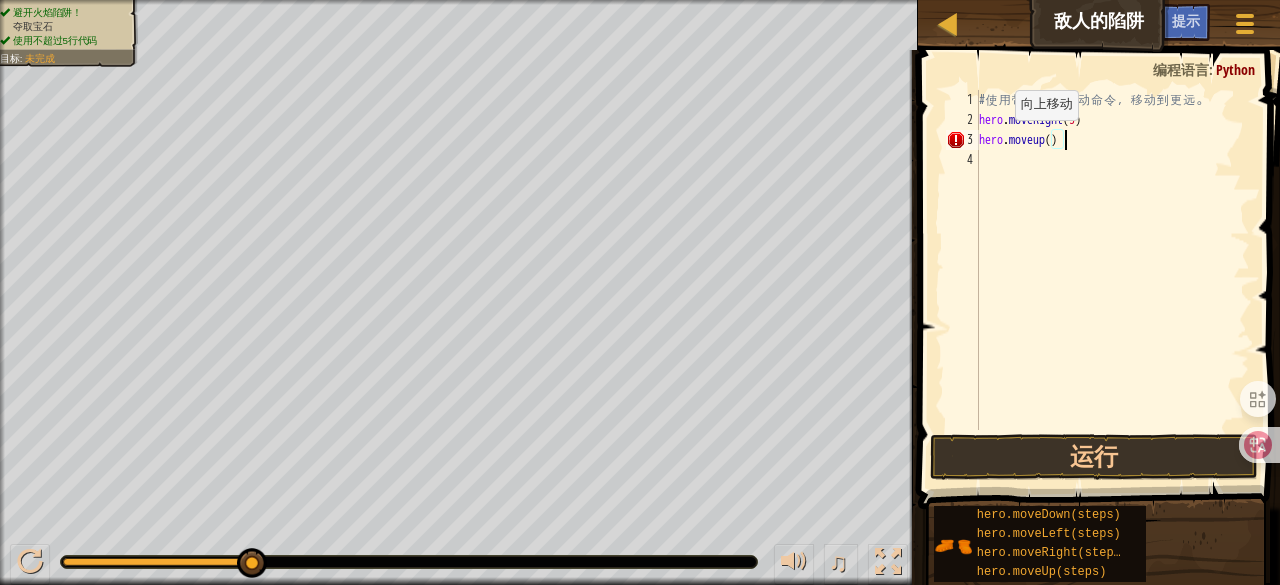 scroll, scrollTop: 9, scrollLeft: 6, axis: both 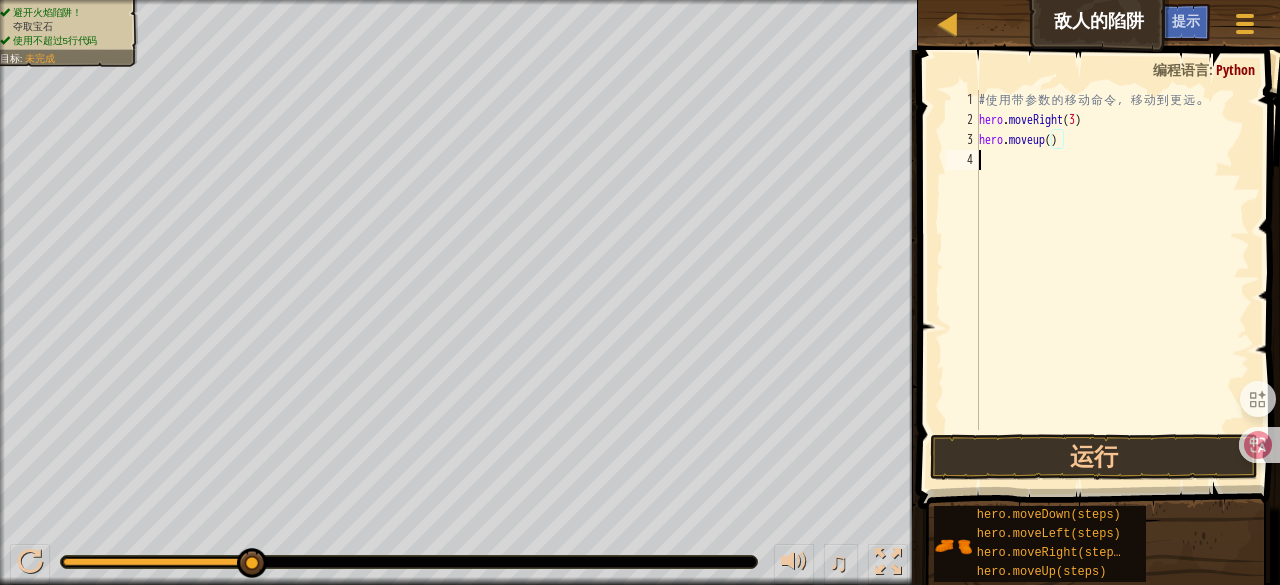 click on "#  使 用 带 参 数 的 移 动 命 令 ， 移 动 到 更 远 。 hero . moveRight ( 3 ) hero . moveup ( )" at bounding box center [1112, 280] 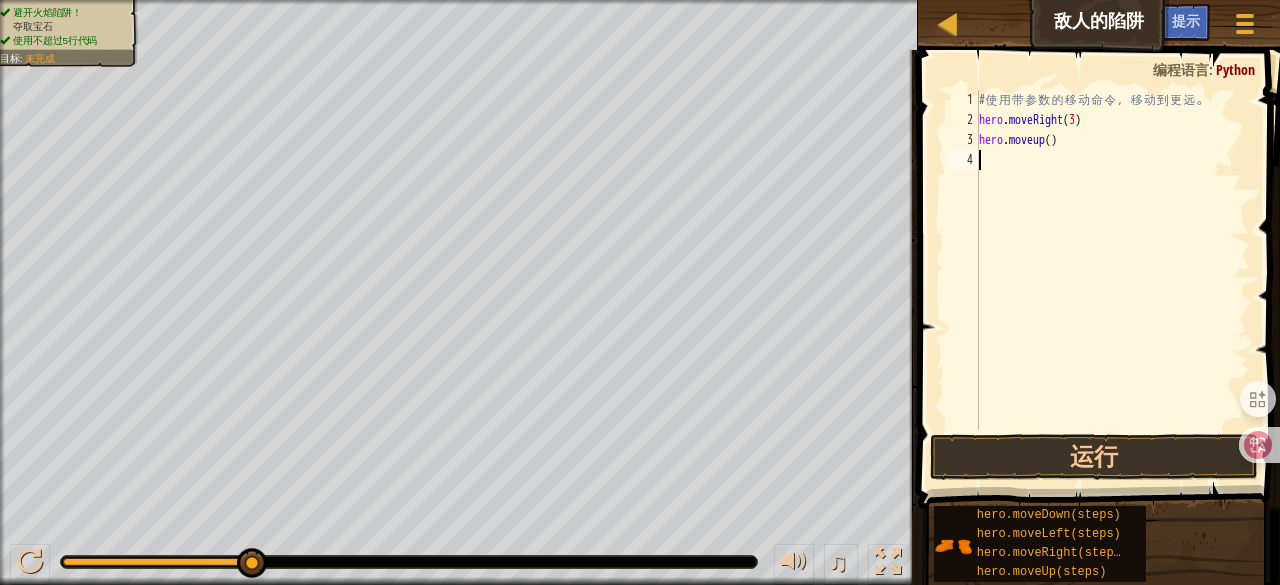 scroll, scrollTop: 9, scrollLeft: 0, axis: vertical 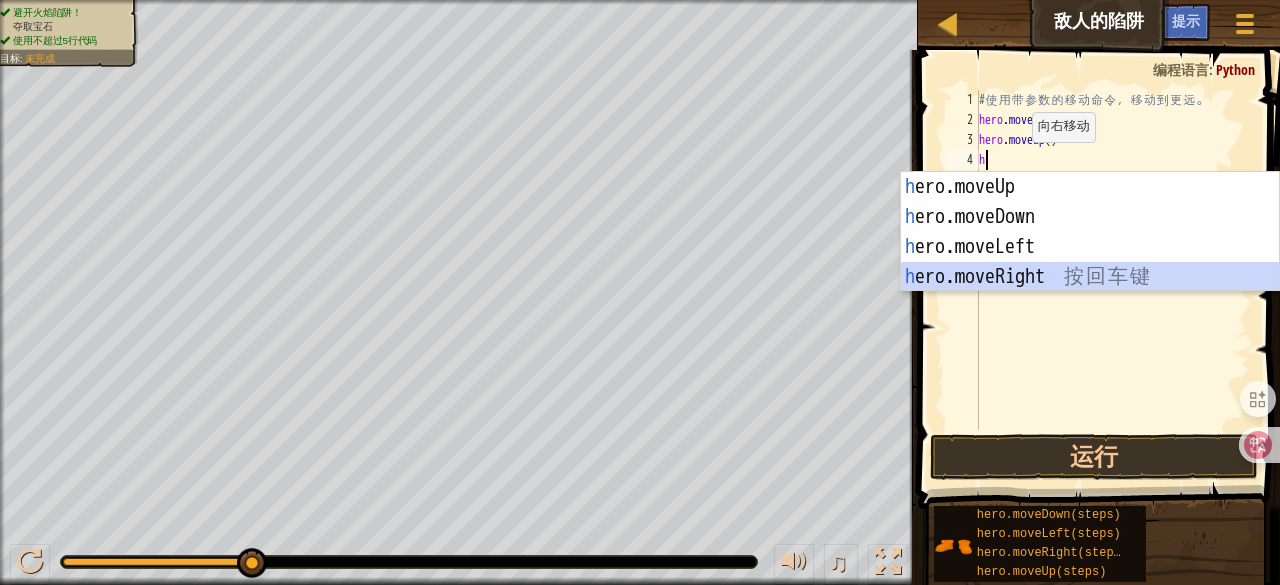 click on "h ero.moveUp 按 回 车 键 h ero.moveDown 按 回 车 键 h ero.moveLeft 按 回 车 键 h ero.moveRight 按 回 车 键" at bounding box center [1090, 262] 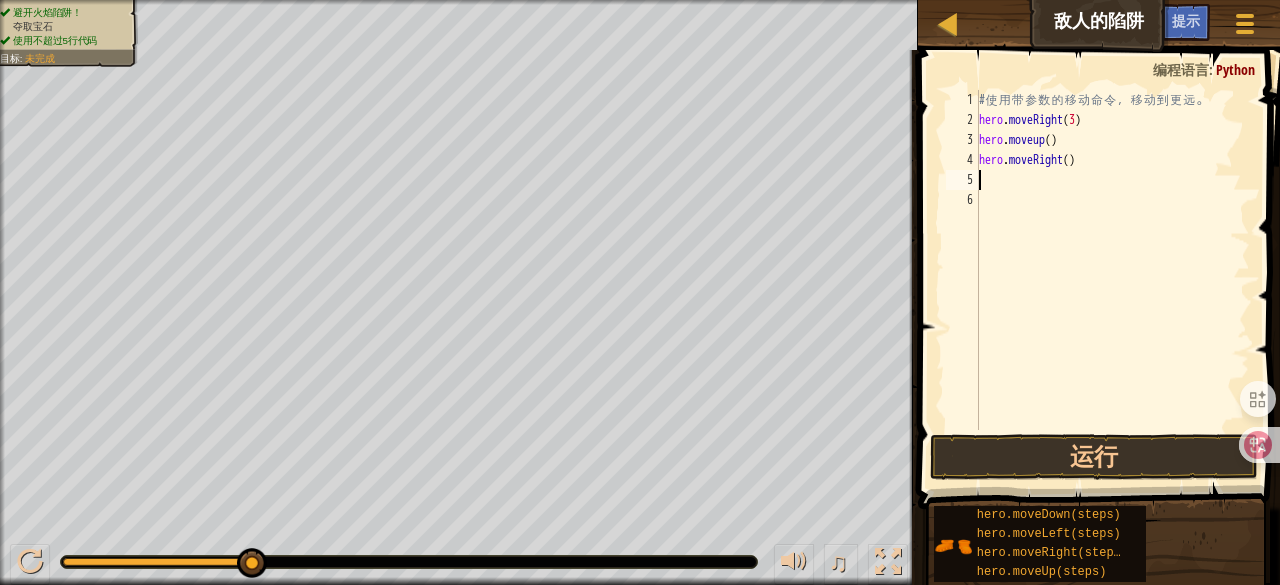 click on "#  使 用 带 参 数 的 移 动 命 令 ， 移 动 到 更 远 。 hero . moveRight ( 3 ) hero . moveup ( ) hero . moveRight ( )" at bounding box center (1112, 280) 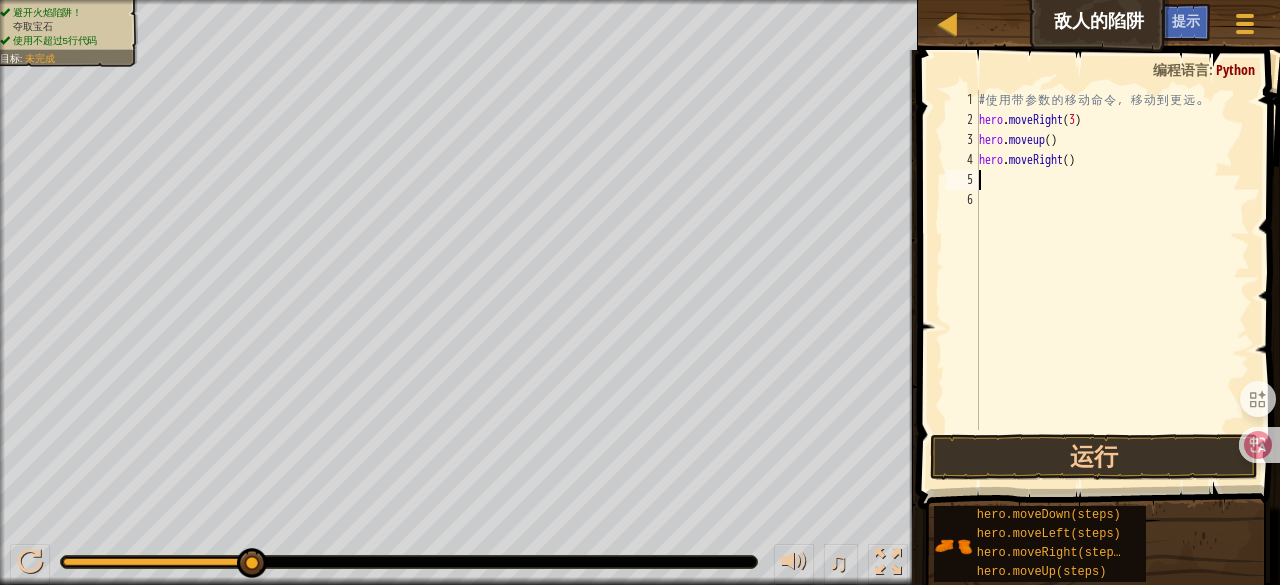 type on "m" 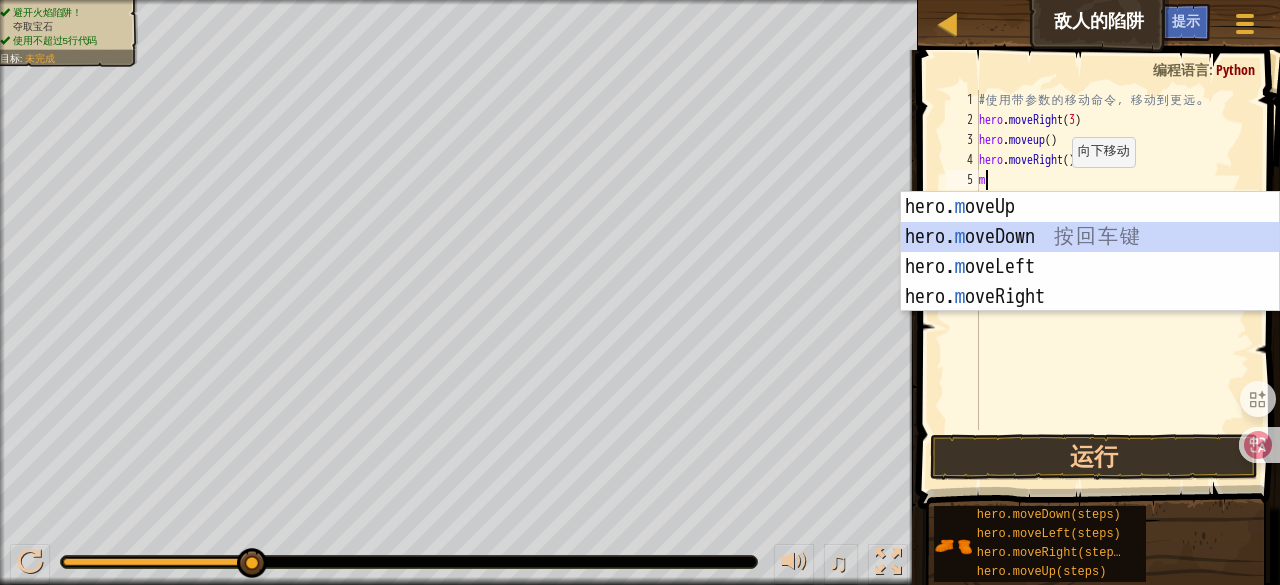click on "hero. m oveUp 按 回 车 键 hero. m oveDown 按 回 车 键 hero. m oveLeft 按 回 车 键 hero. m oveRight 按 回 车 键" at bounding box center [1090, 282] 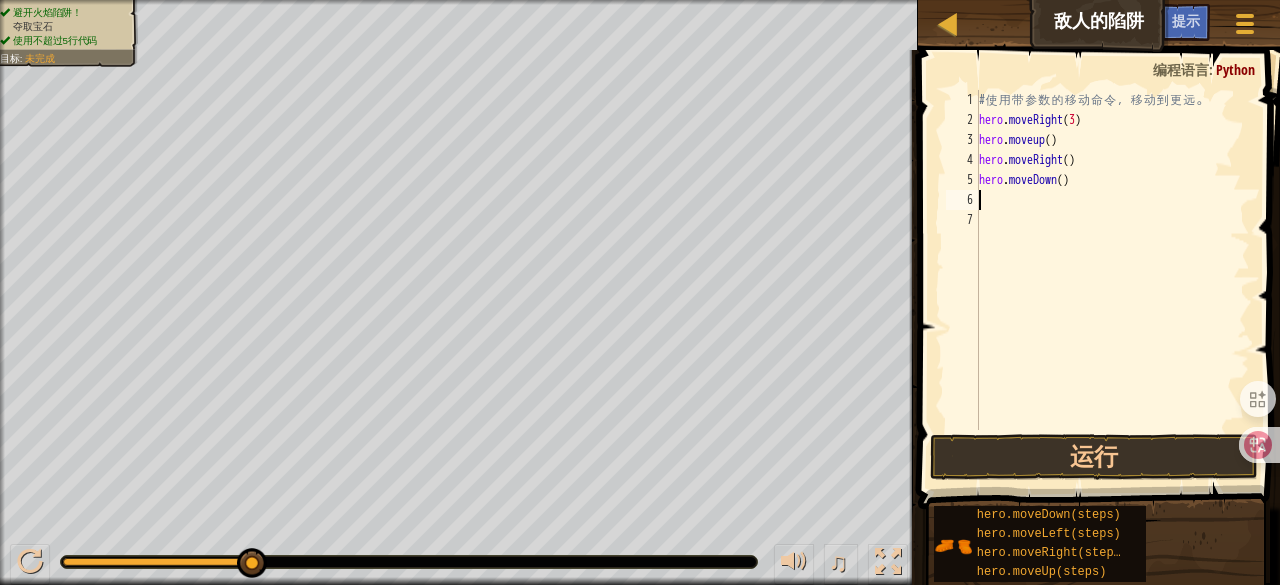 click on "#  使 用 带 参 数 的 移 动 命 令 ， 移 动 到 更 远 。 hero . moveRight ( 3 ) hero . moveup ( ) hero . moveRight ( ) hero . moveDown ( )" at bounding box center (1112, 280) 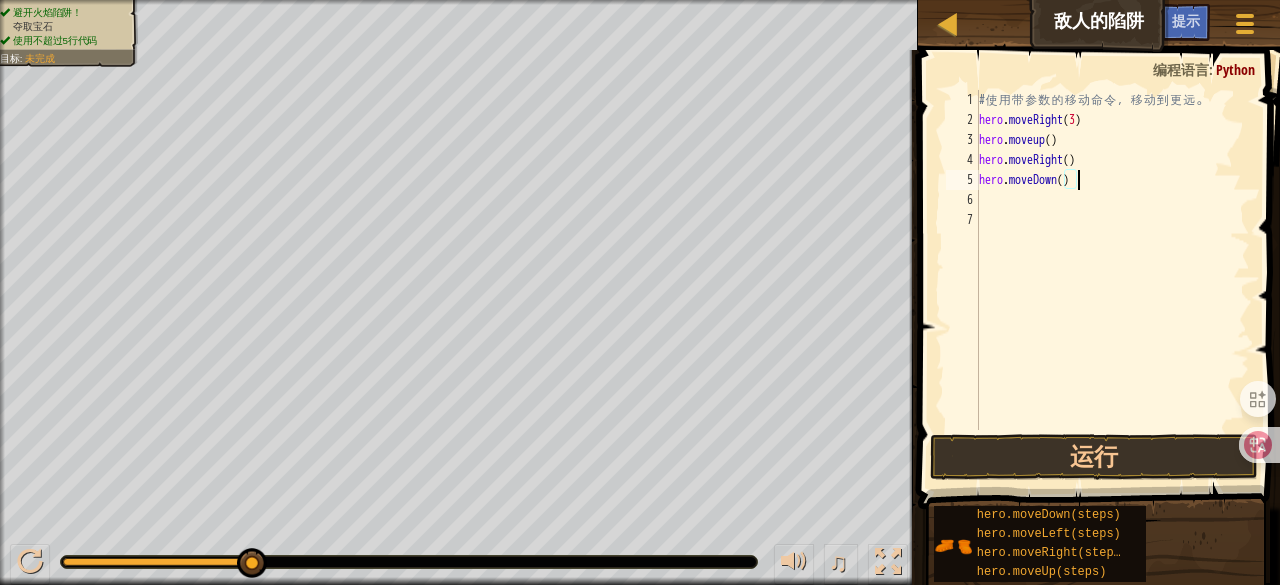 click on "#  使 用 带 参 数 的 移 动 命 令 ， 移 动 到 更 远 。 hero . moveRight ( 3 ) hero . moveup ( ) hero . moveRight ( ) hero . moveDown ( )" at bounding box center (1112, 280) 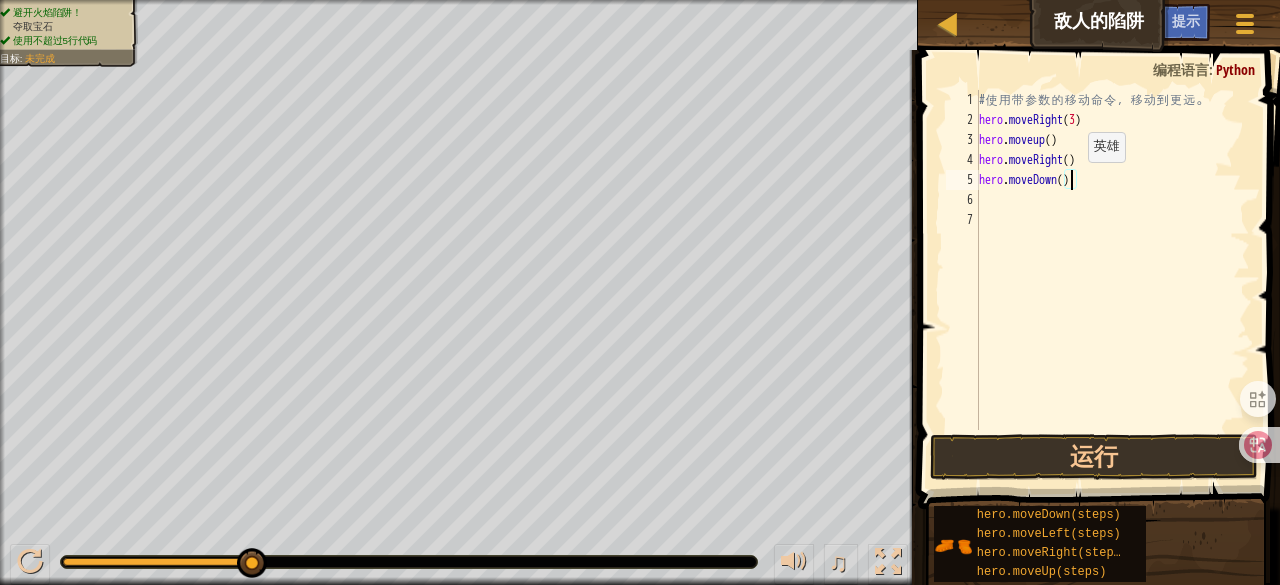 click on "#  使 用 带 参 数 的 移 动 命 令 ， 移 动 到 更 远 。 hero . moveRight ( 3 ) hero . moveup ( ) hero . moveRight ( ) hero . moveDown ( )" at bounding box center (1112, 280) 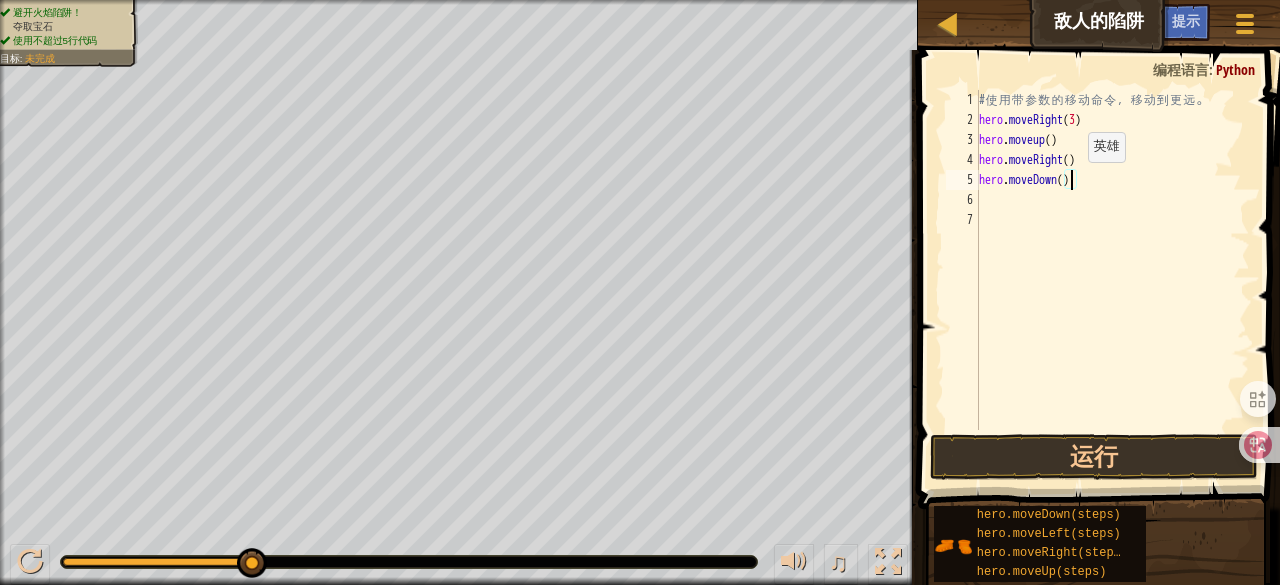 type on "hero.moveDown(3)" 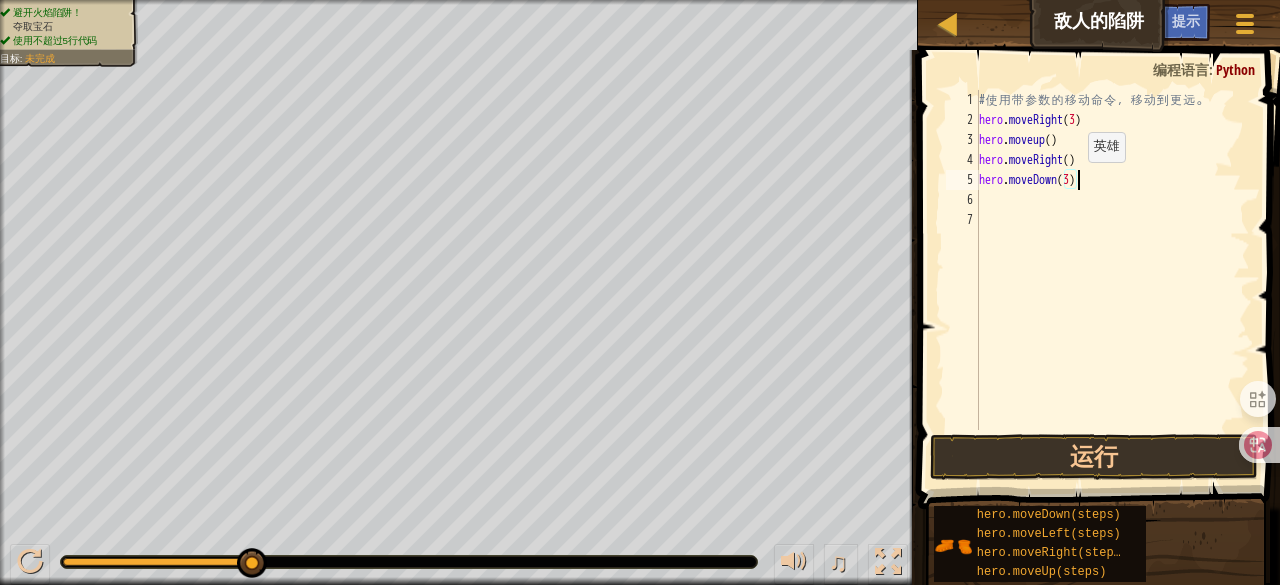 scroll, scrollTop: 9, scrollLeft: 7, axis: both 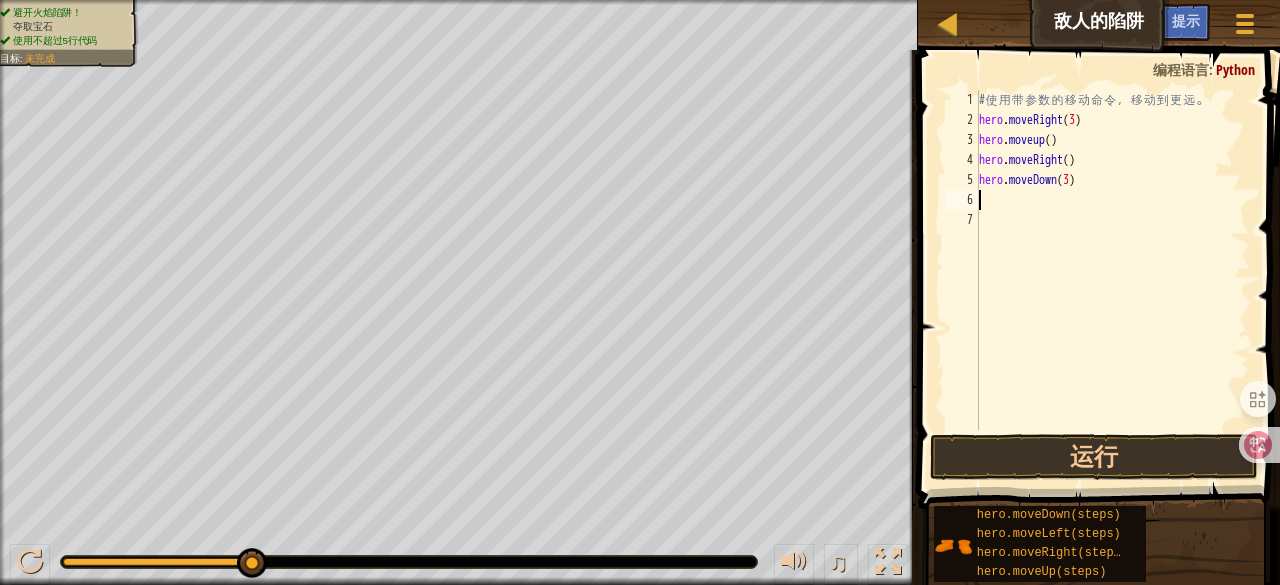 click on "#  使 用 带 参 数 的 移 动 命 令 ， 移 动 到 更 远 。 hero . moveRight ( 3 ) hero . moveup ( ) hero . moveRight ( ) hero . moveDown ( 3 )" at bounding box center (1112, 280) 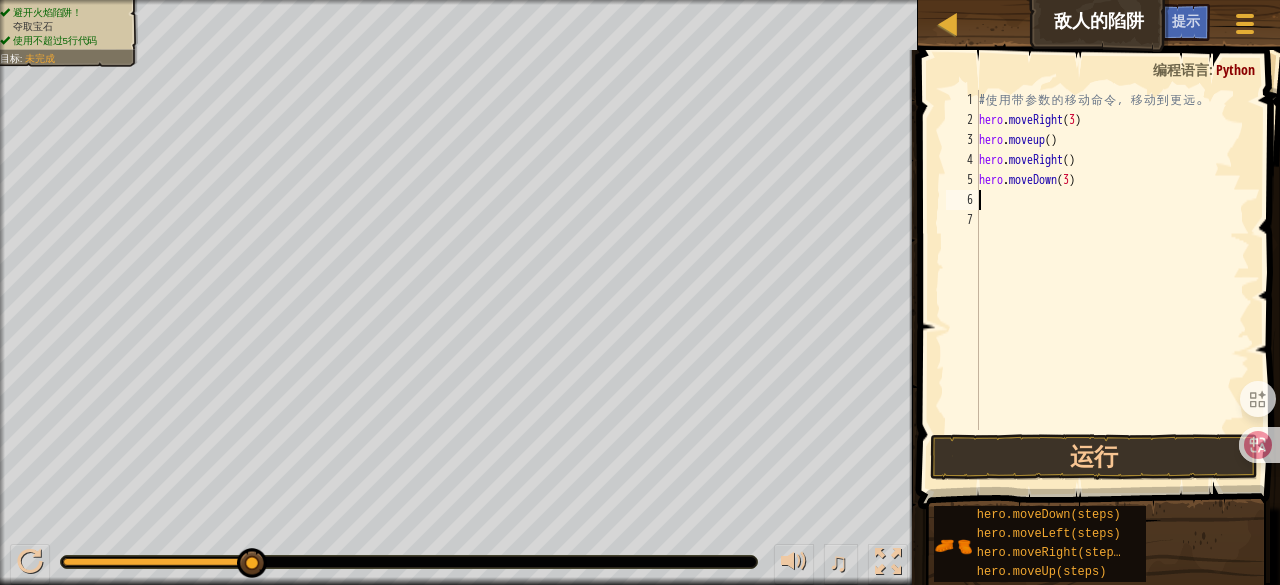 scroll, scrollTop: 9, scrollLeft: 0, axis: vertical 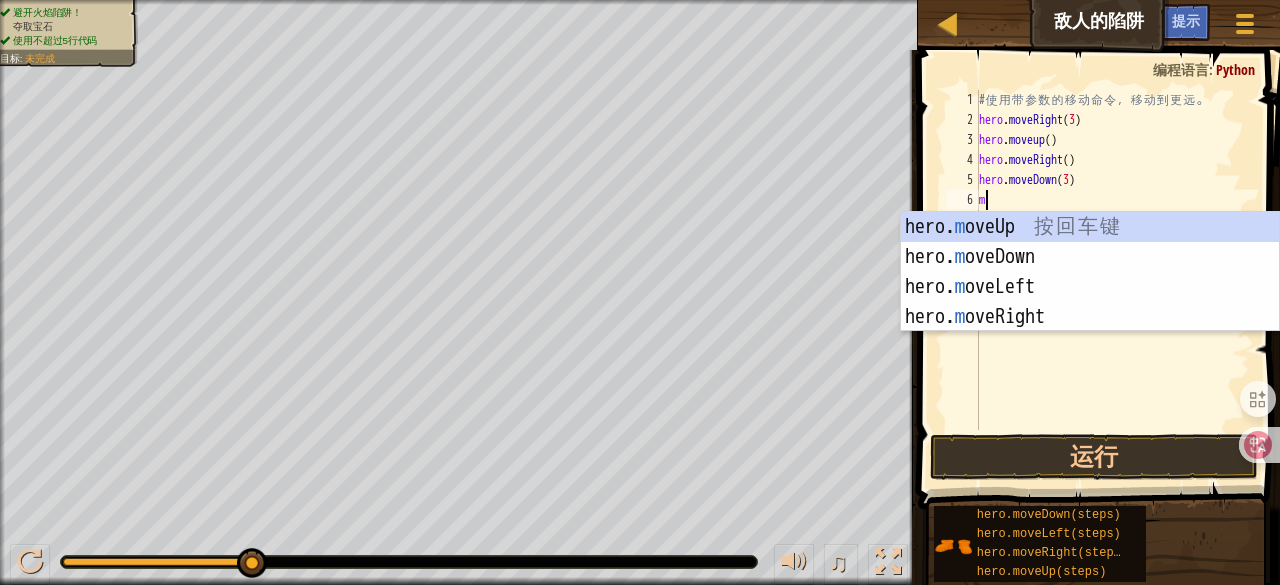 type on "mo" 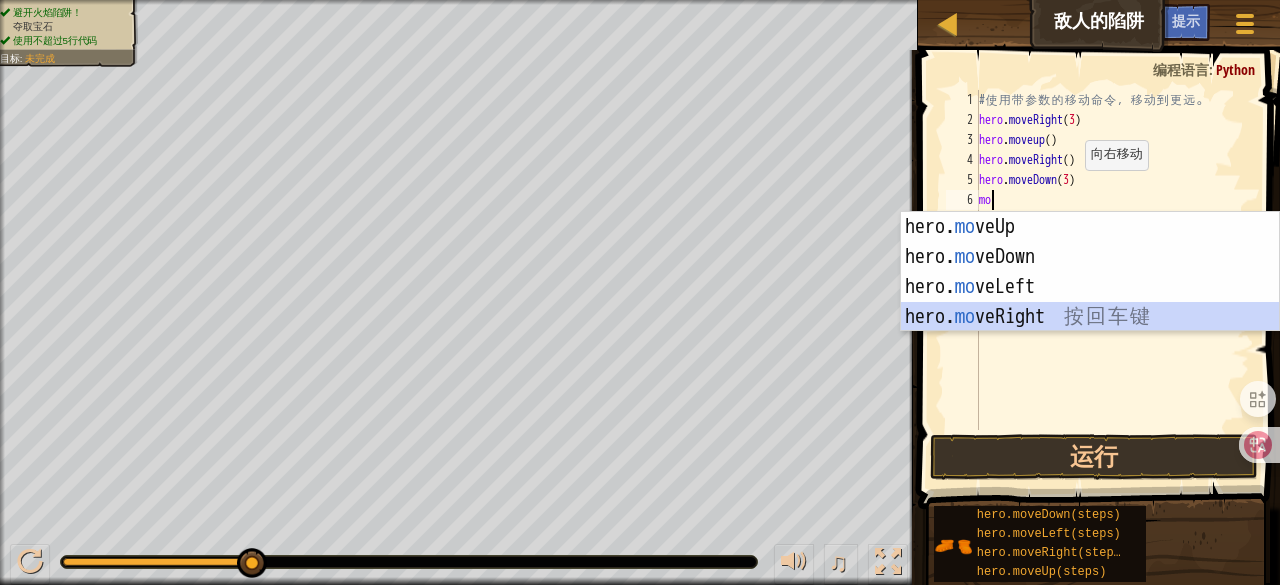 click on "hero. mo veUp 按 回 车 键 hero. mo veDown 按 回 车 键 hero. mo veLeft 按 回 车 键 hero. mo veRight 按 回 车 键" at bounding box center (1090, 302) 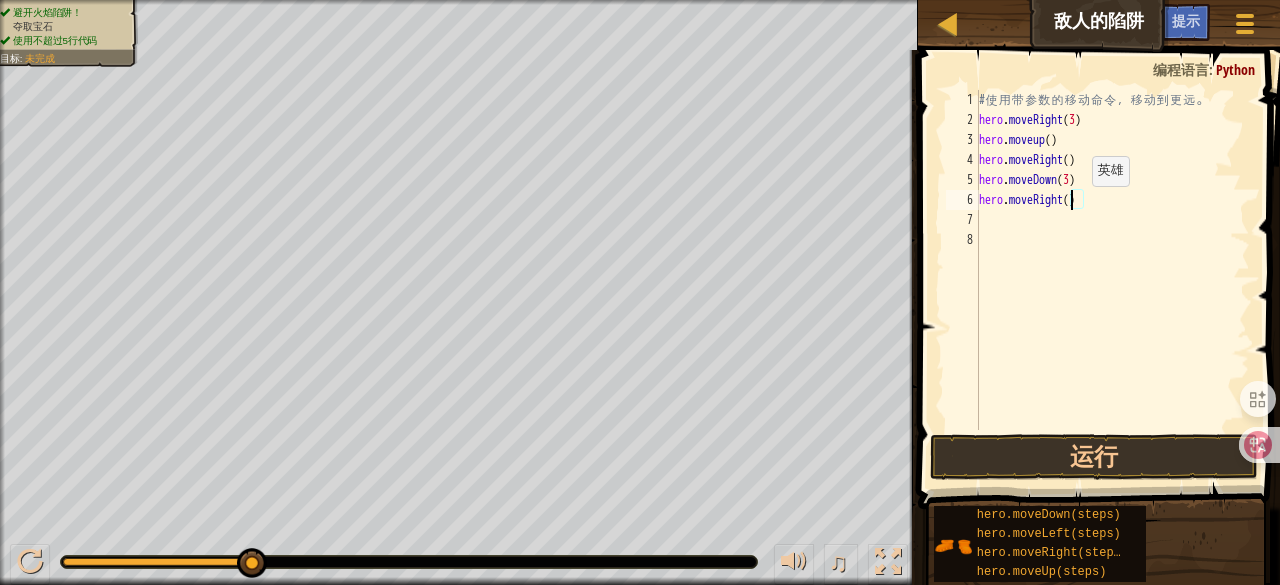 click on "#  使 用 带 参 数 的 移 动 命 令 ， 移 动 到 更 远 。 hero . moveRight ( 3 ) hero . moveup ( ) hero . moveRight ( ) hero . moveDown ( 3 ) hero . moveRight ( )" at bounding box center (1112, 280) 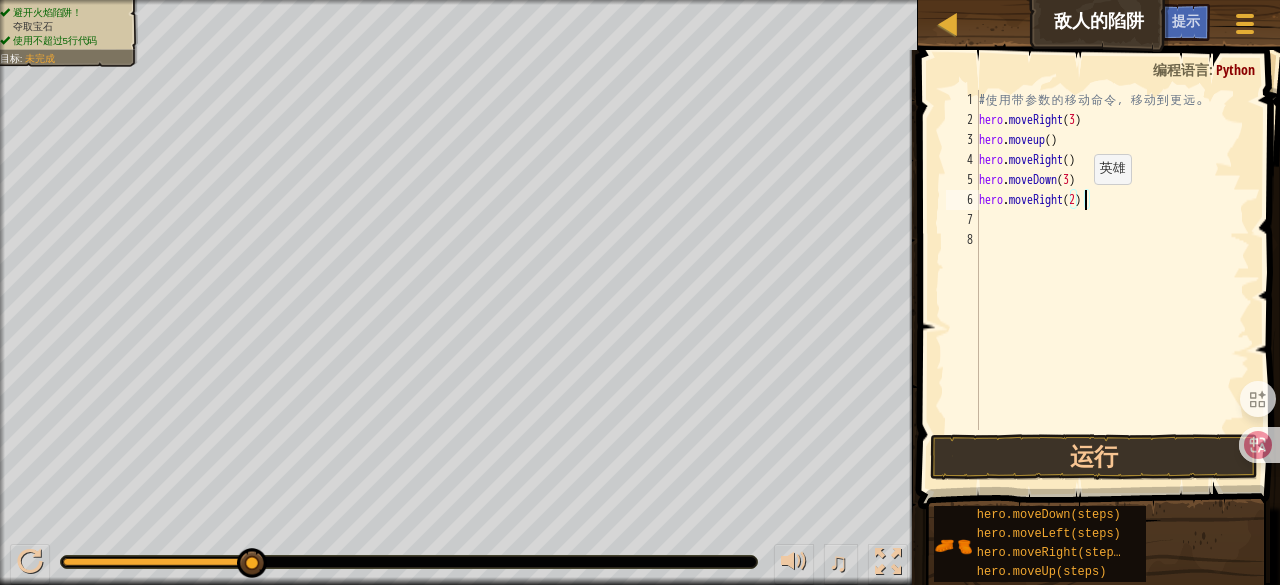 scroll, scrollTop: 9, scrollLeft: 8, axis: both 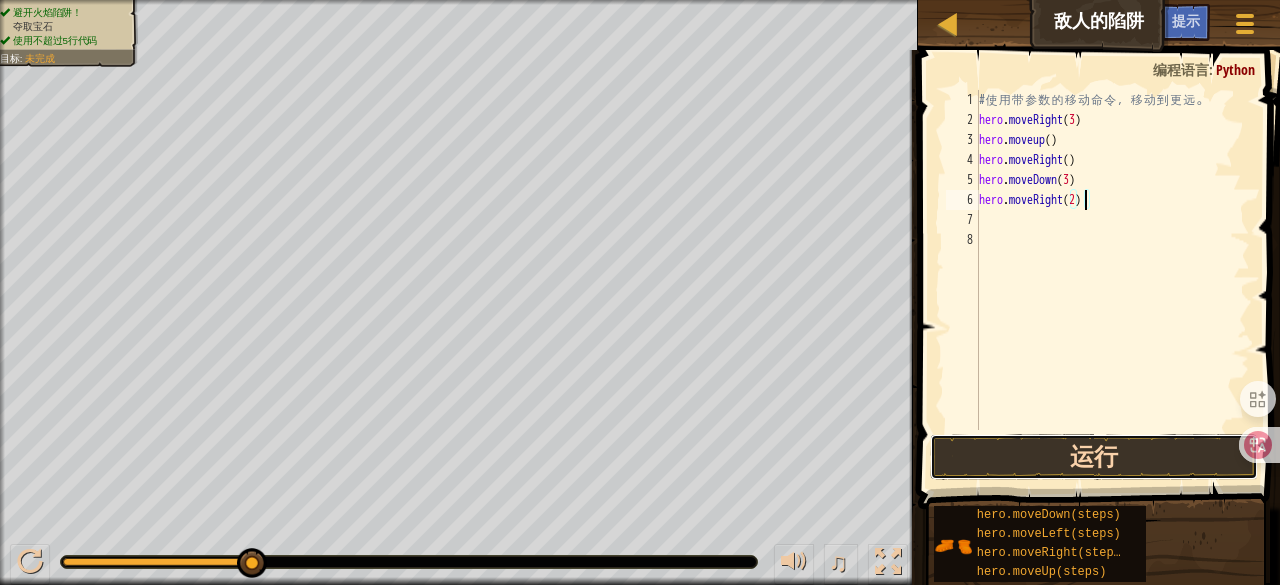 click on "运行" at bounding box center (1094, 457) 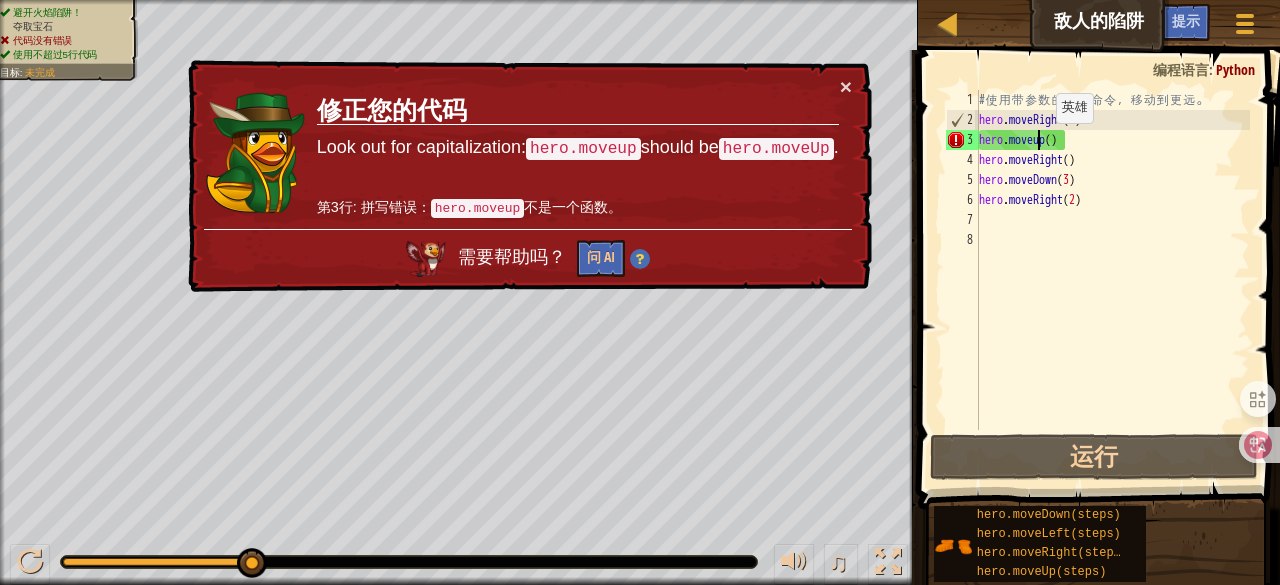 click on "#  使 用 带 参 数 的 移 动 命 令 ， 移 动 到 更 远 。 hero . moveRight ( 3 ) hero . moveup ( ) hero . moveRight ( ) hero . moveDown ( 3 ) hero . moveRight ( 2 )" at bounding box center [1112, 280] 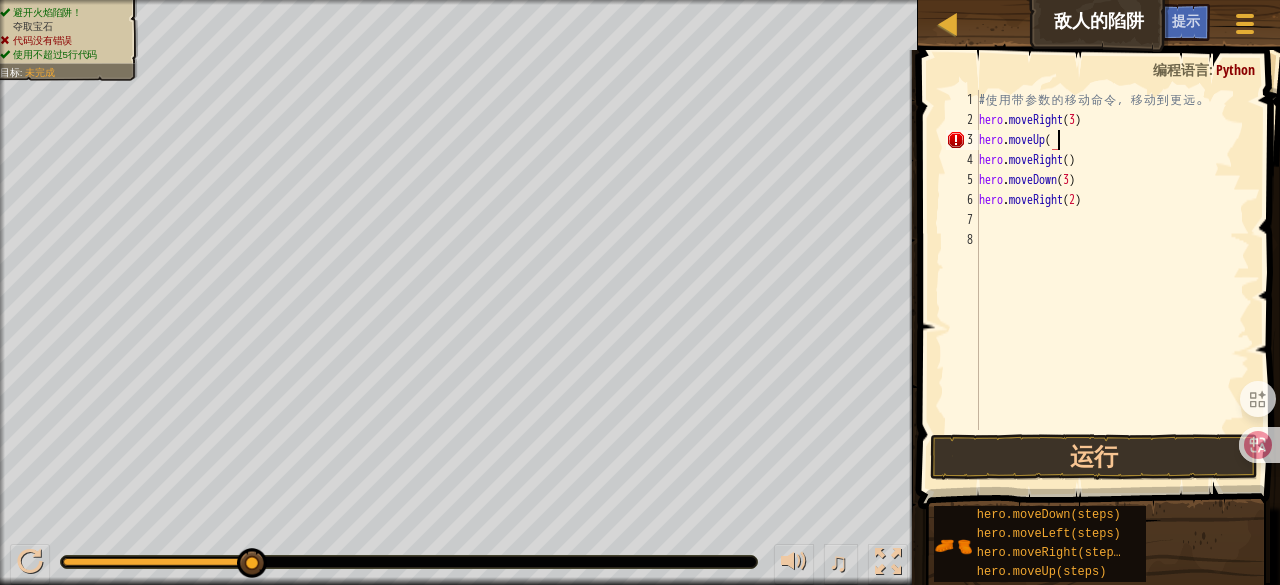 scroll, scrollTop: 9, scrollLeft: 6, axis: both 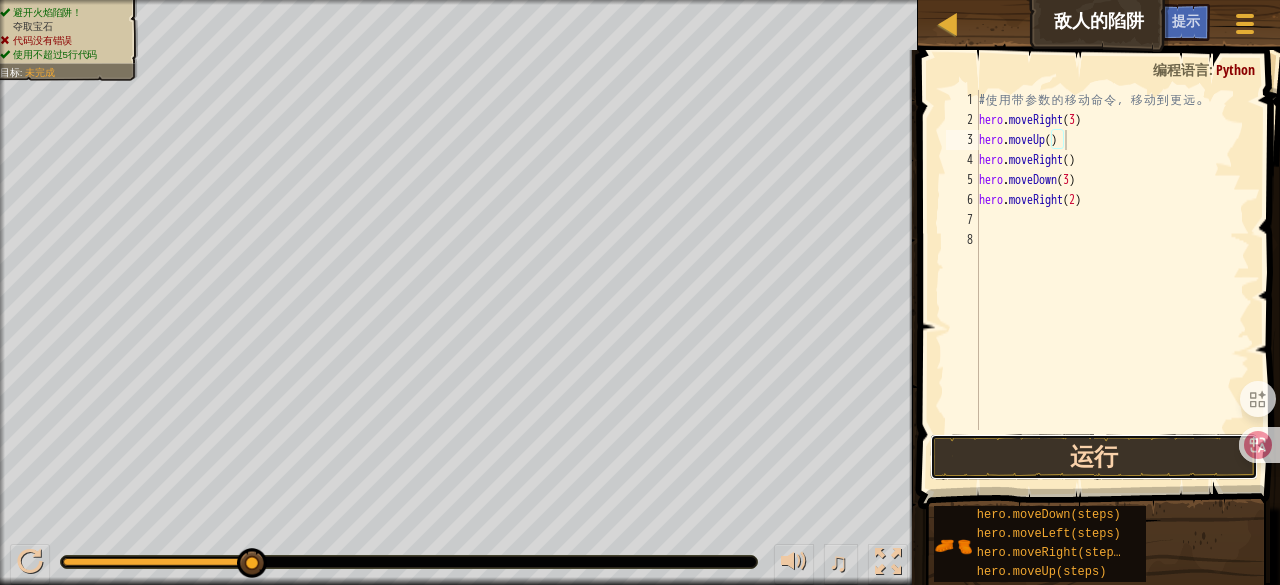 click on "运行" at bounding box center [1094, 457] 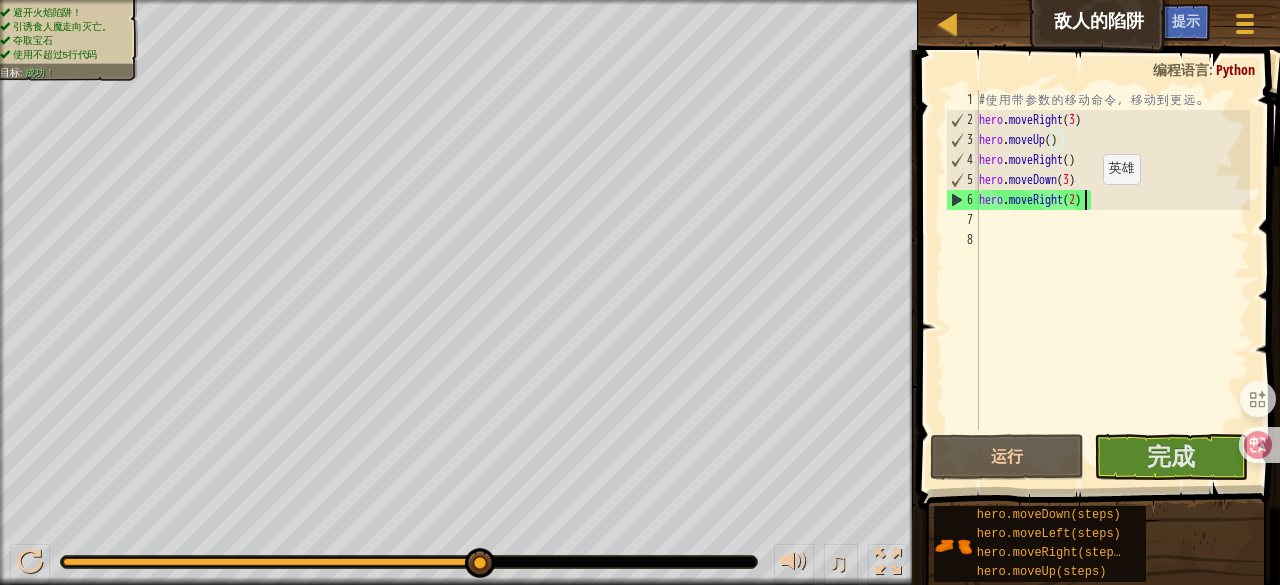 click on "#  使 用 带 参 数 的 移 动 命 令 ， 移 动 到 更 远 。 hero . moveRight ( 3 ) hero . moveUp ( ) hero . moveRight ( ) hero . moveDown ( 3 ) hero . moveRight ( 2 )" at bounding box center [1112, 280] 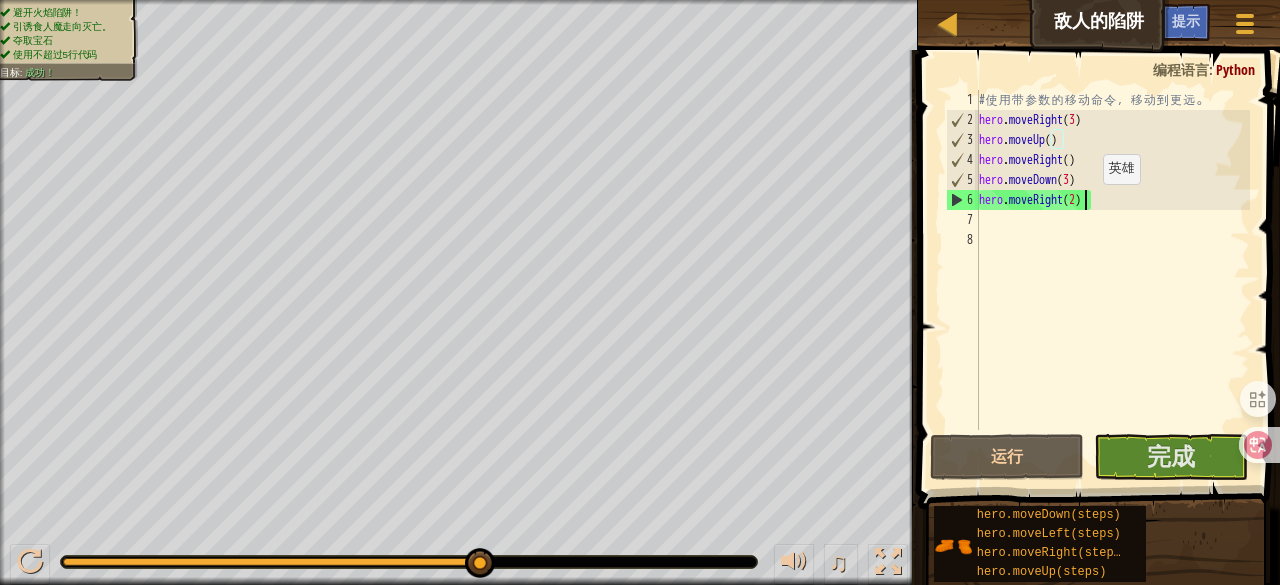 type on "hero.moveRight(2)" 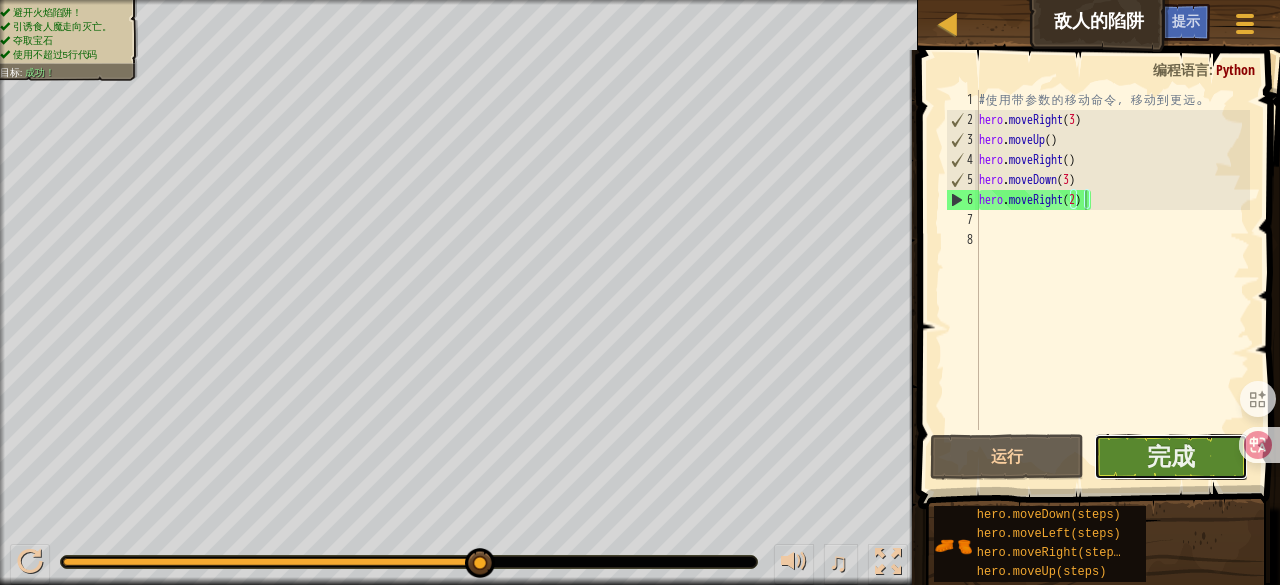 click on "完成" at bounding box center [1171, 457] 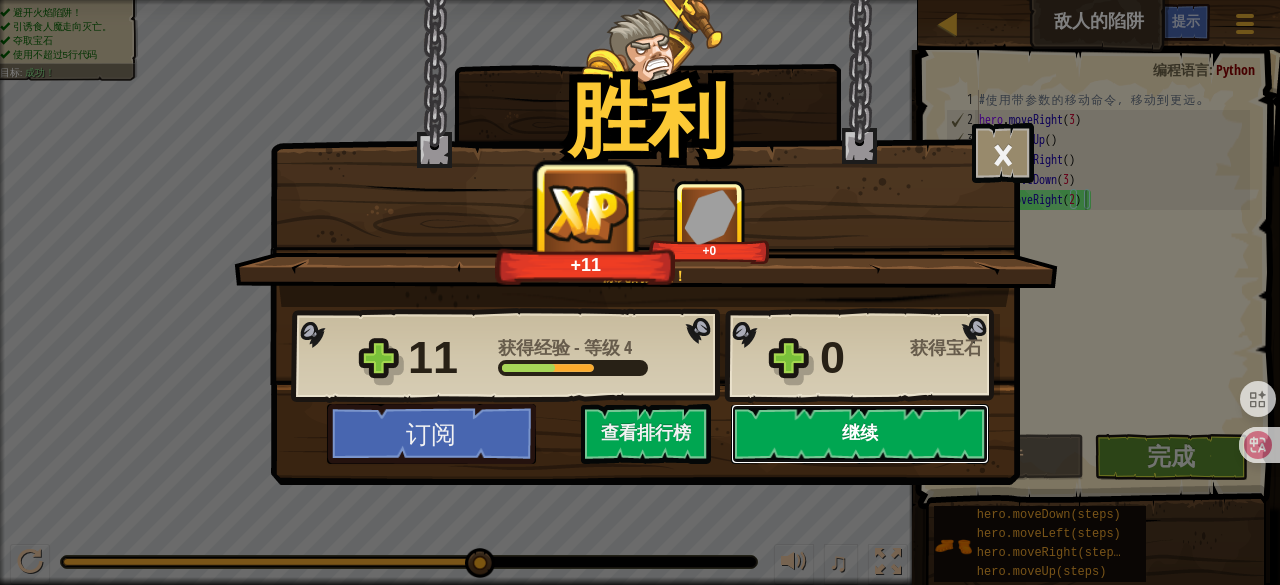 click on "继续" at bounding box center [860, 434] 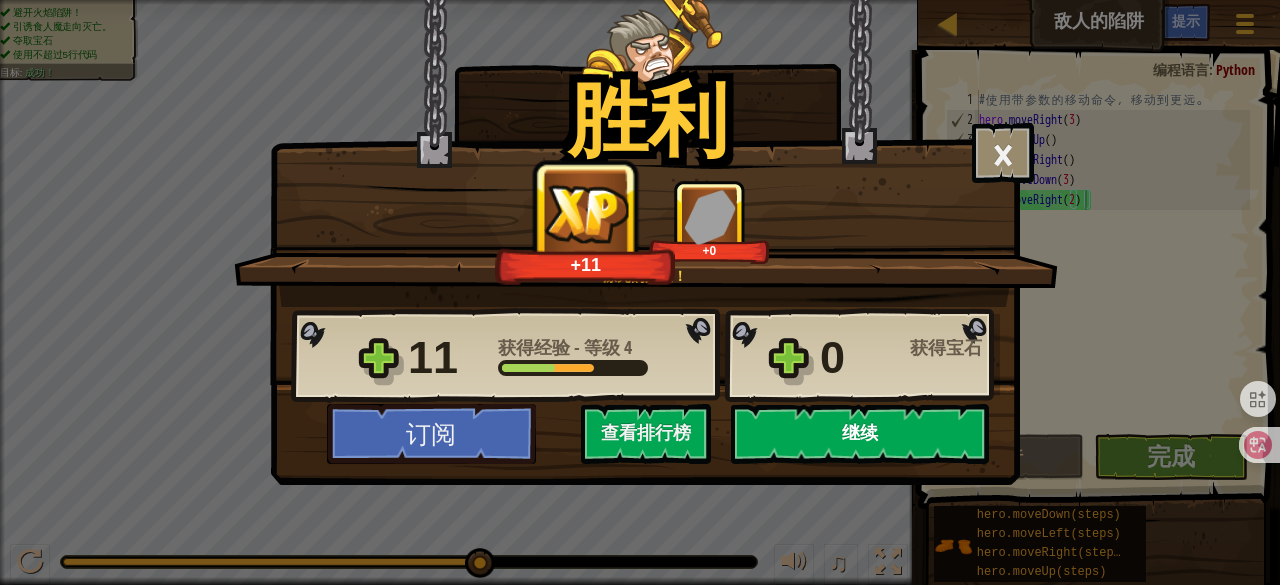select on "zh-HANS" 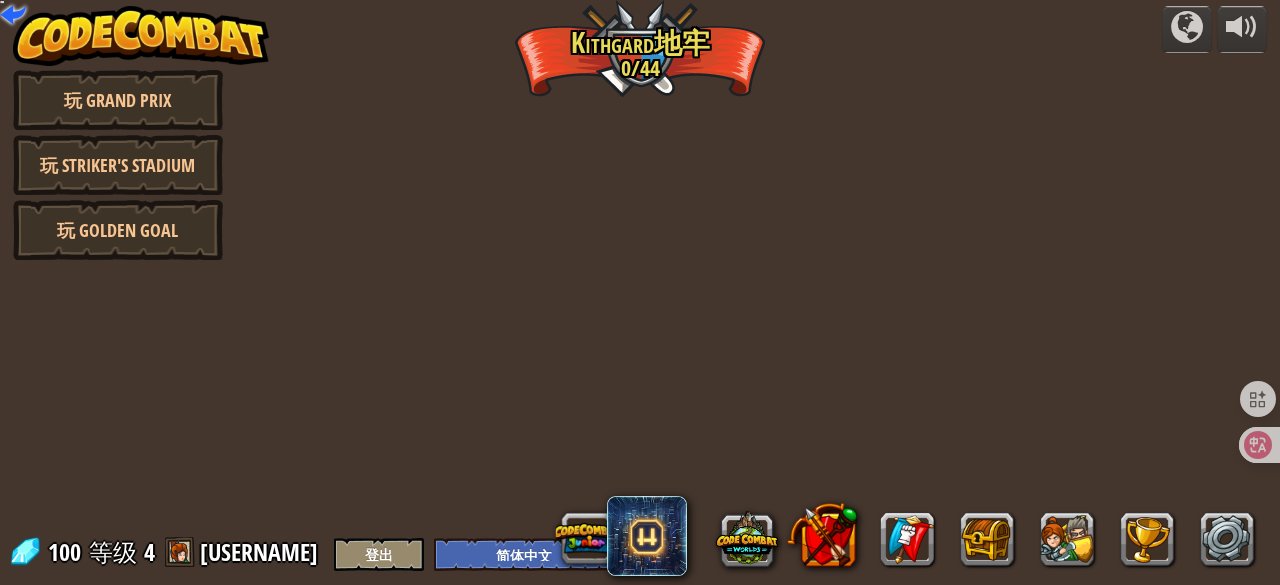 select on "zh-HANS" 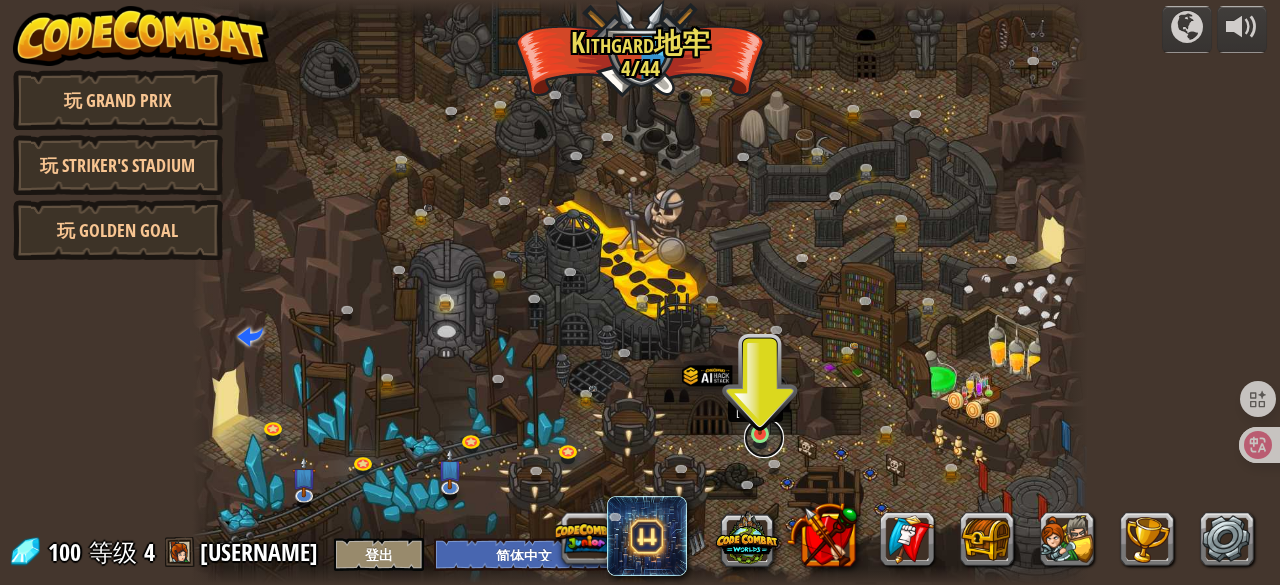click at bounding box center (764, 438) 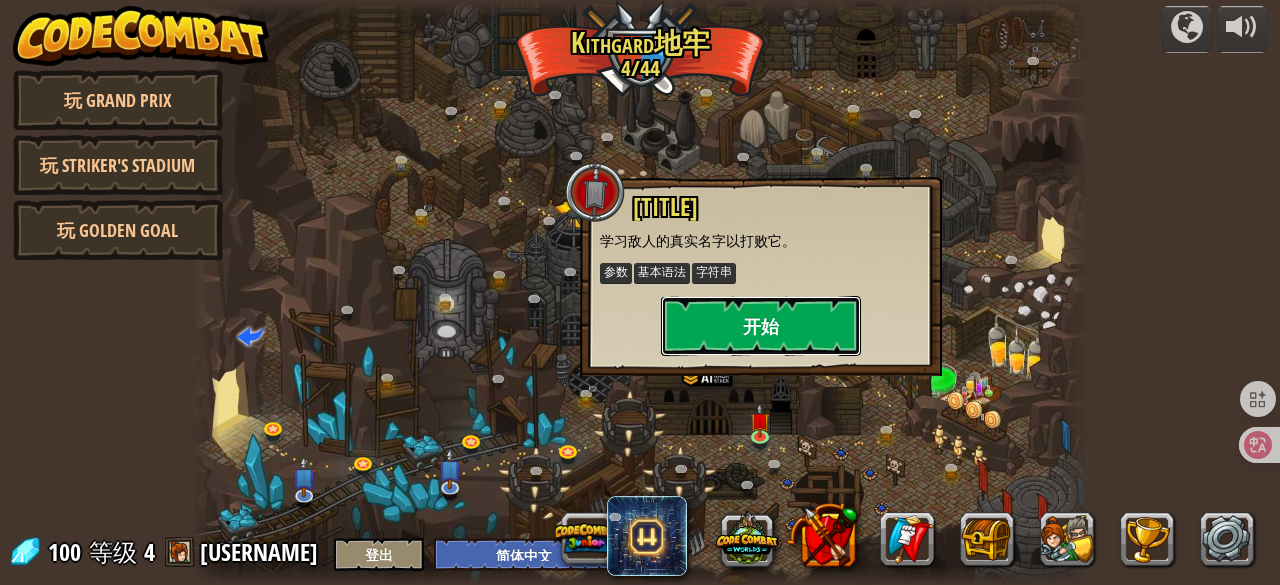click on "开始" at bounding box center [761, 326] 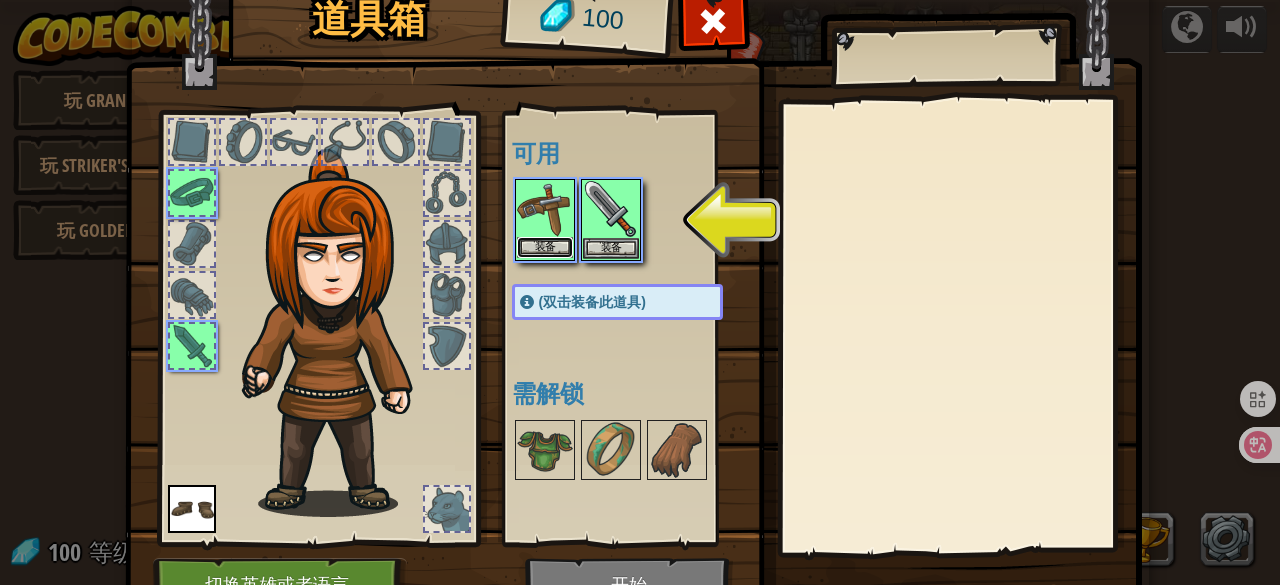 click on "装备" at bounding box center (545, 247) 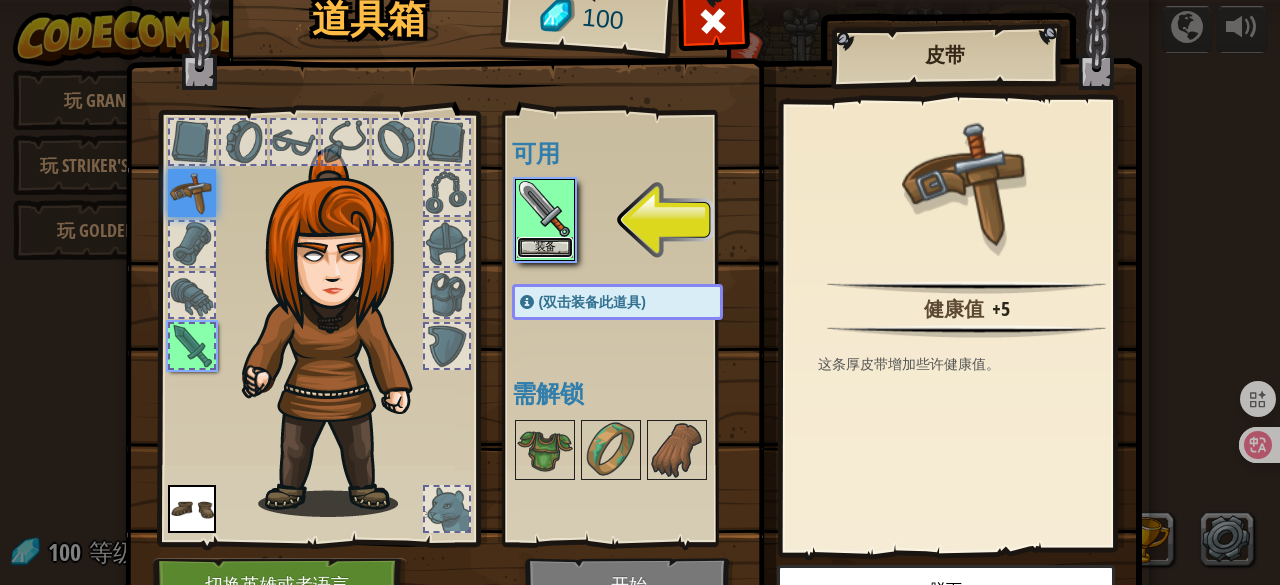 click on "装备" at bounding box center (545, 247) 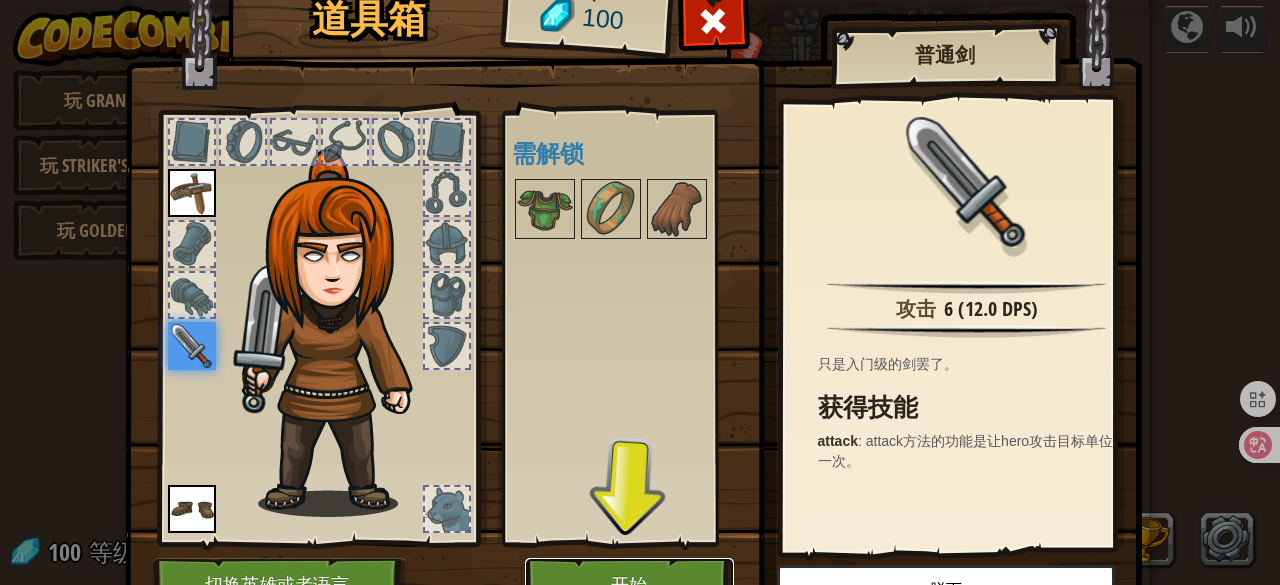 click on "开始" at bounding box center [629, 585] 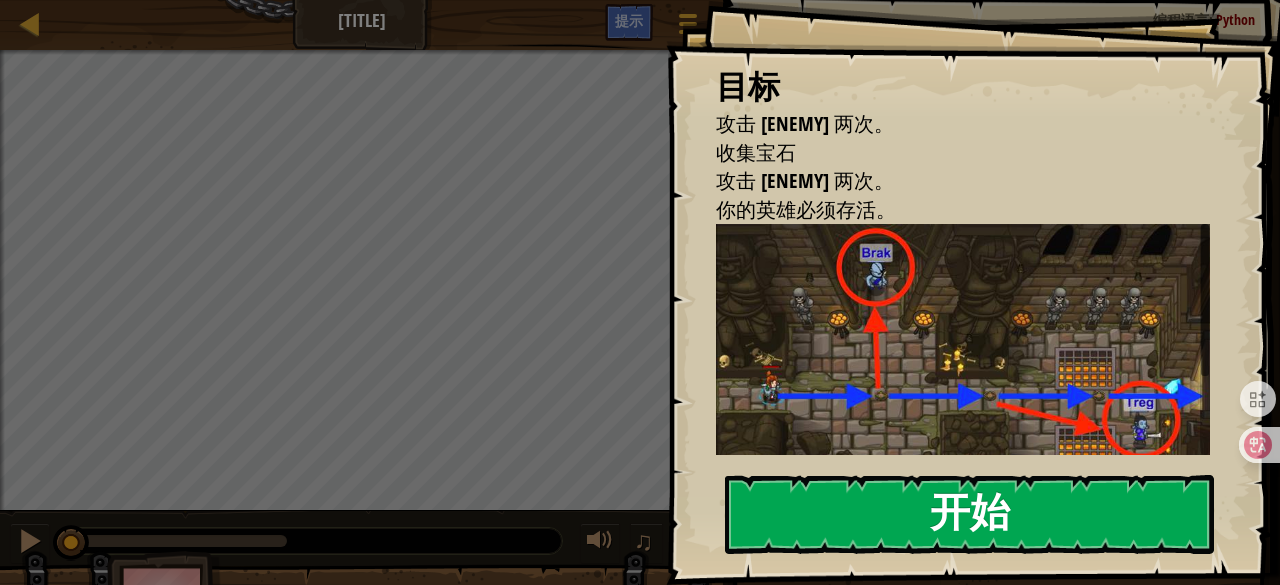 click on "开始" at bounding box center (969, 514) 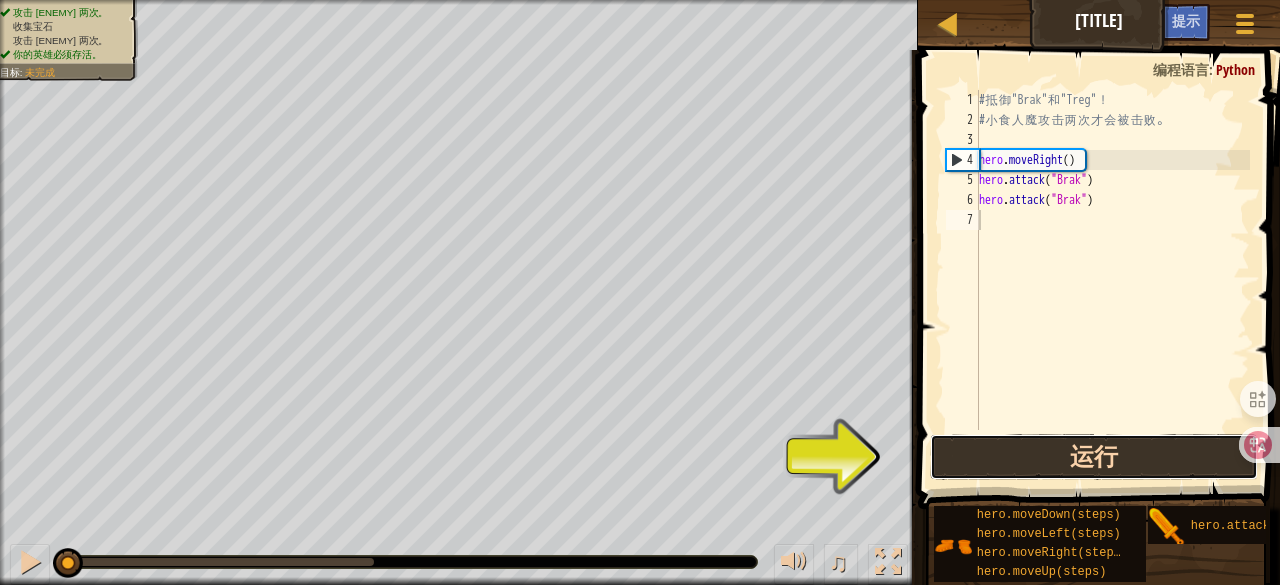 click on "运行" at bounding box center [1094, 457] 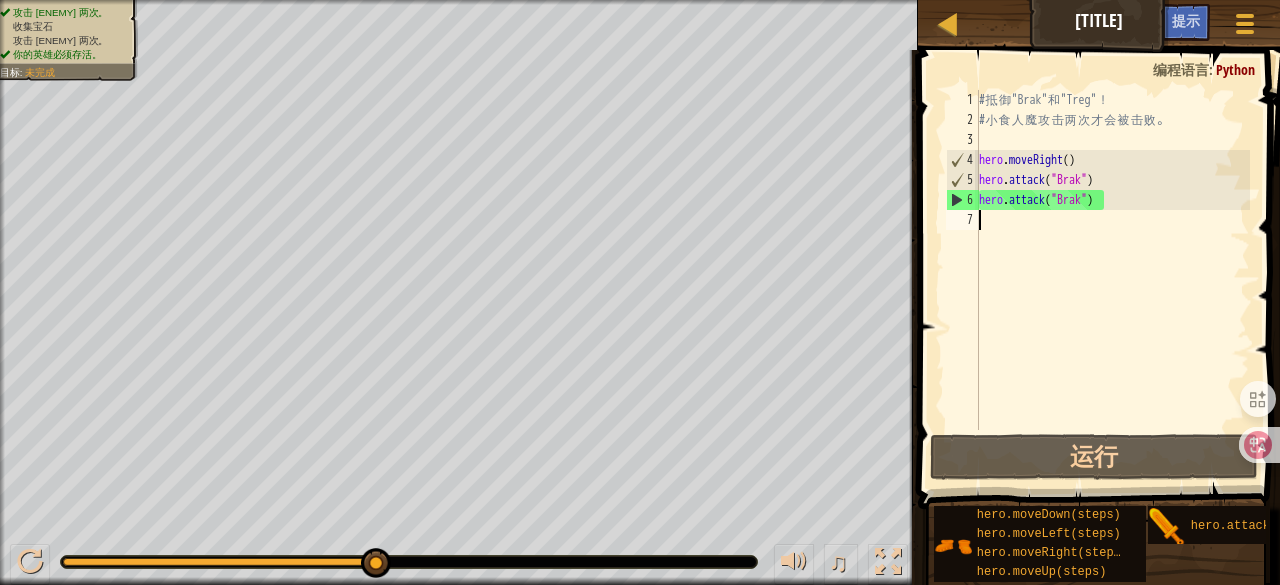 type on "m" 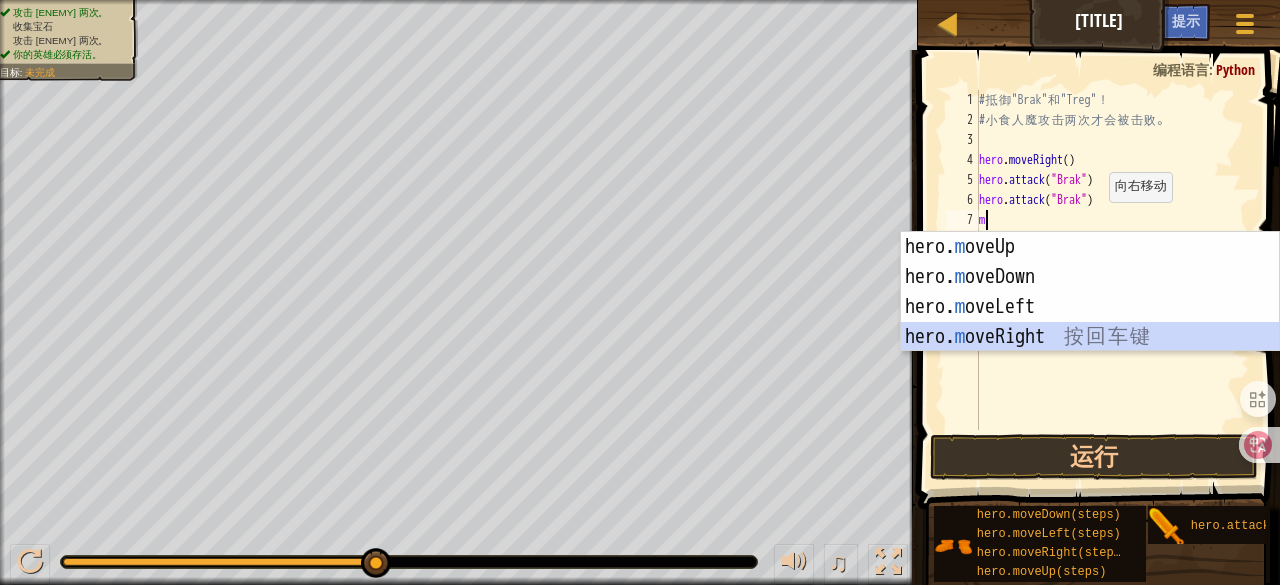 click on "hero. m oveUp 按 回 车 键 hero. m oveDown 按 回 车 键 hero. m oveLeft 按 回 车 键 hero. m oveRight 按 回 车 键" at bounding box center [1090, 322] 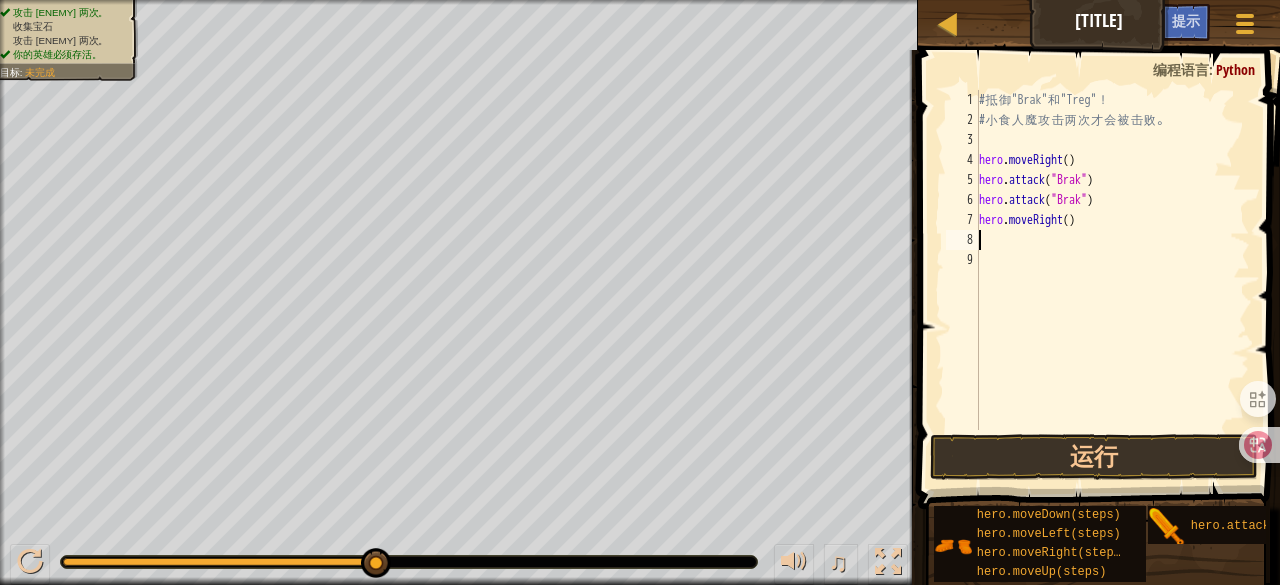 click on "#  抵 御  "Brak"  和 "Treg" ！ #  小 食 人 魔 攻 击 两 次 才 会 被 击 败 。 hero . moveRight ( ) hero . attack ( "Brak" ) hero . attack ( "Brak" ) hero . moveRight ( )" at bounding box center [1112, 280] 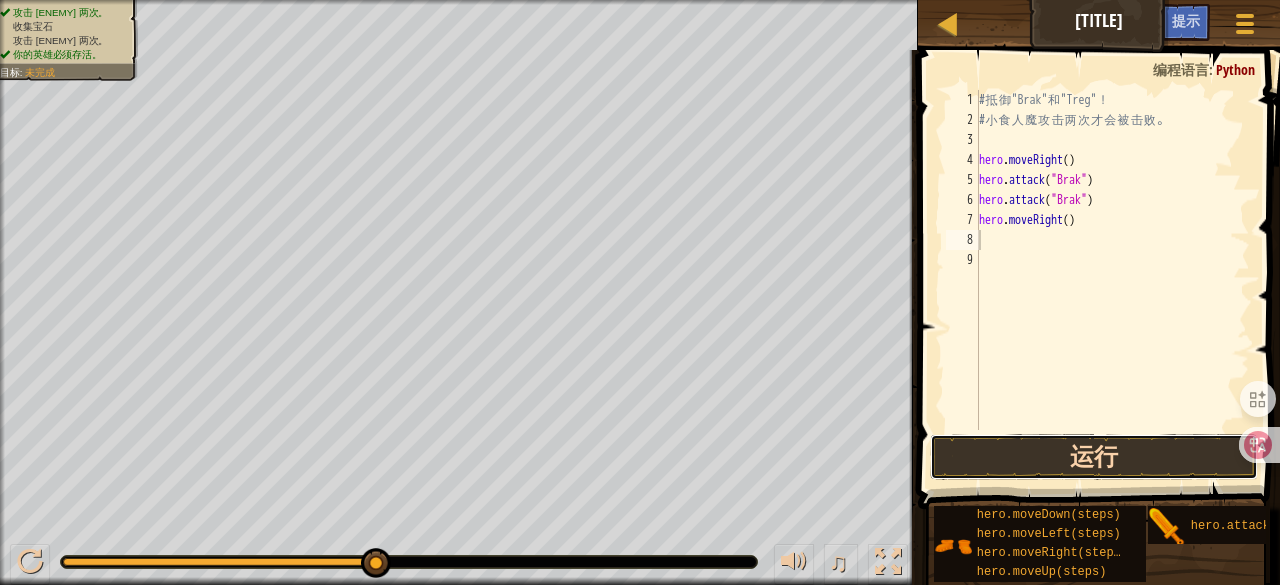 click on "运行" at bounding box center [1094, 457] 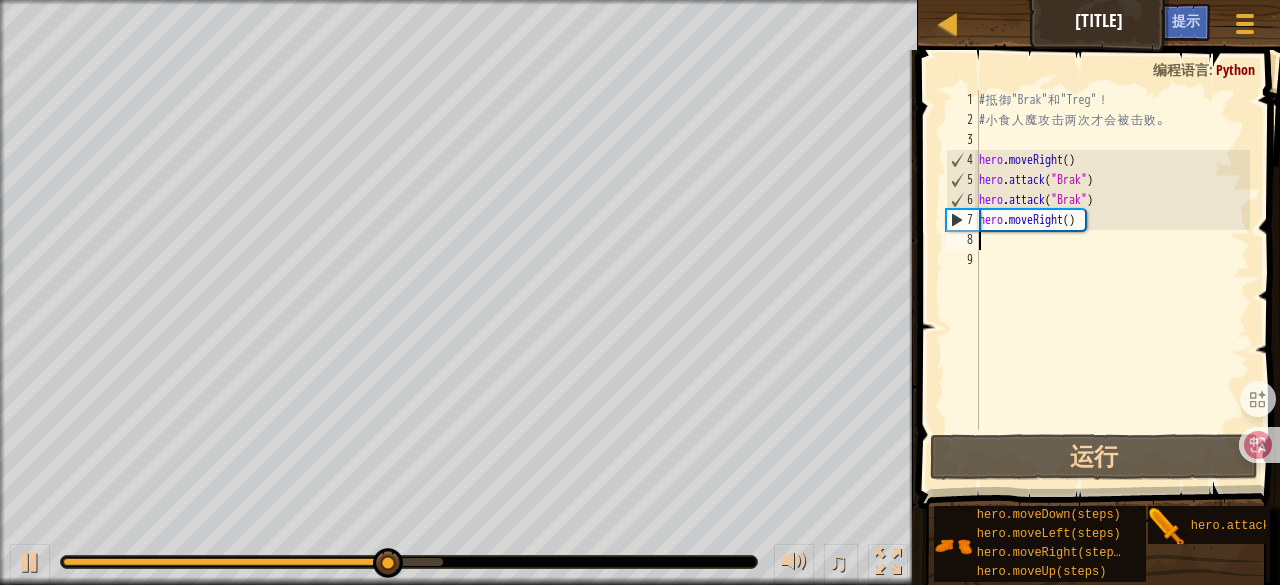 click on "#  抵 御  "Brak"  和 "Treg" ！ #  小 食 人 魔 攻 击 两 次 才 会 被 击 败 。 hero . moveRight ( ) hero . attack ( "Brak" ) hero . attack ( "Brak" ) hero . moveRight ( )" at bounding box center (1112, 280) 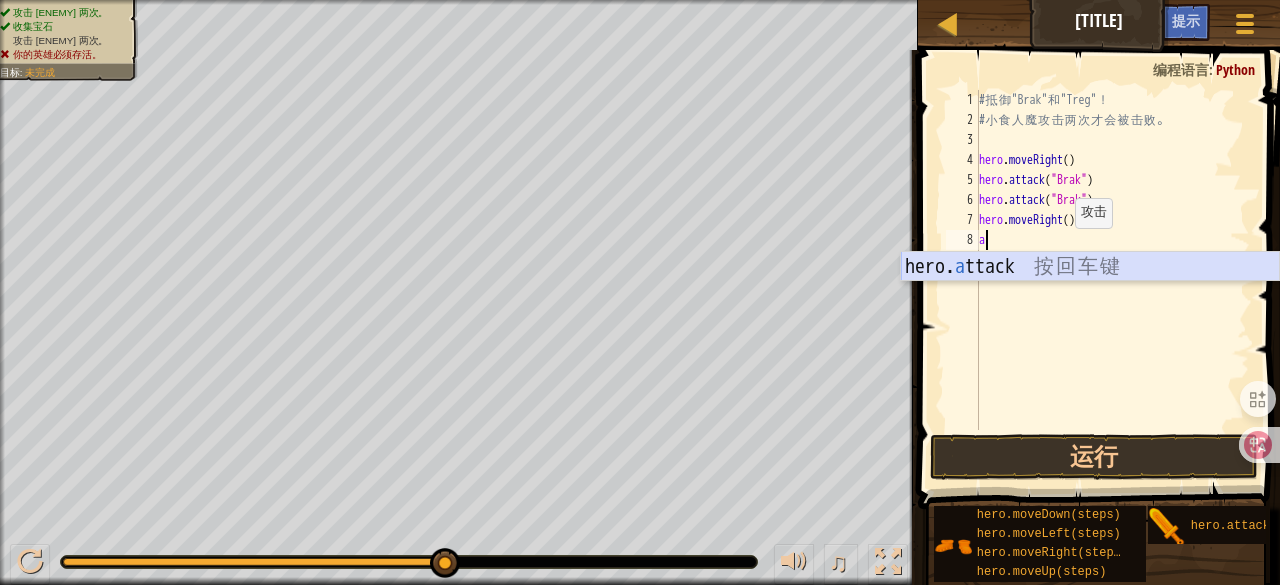click on "hero. a ttack 按 回 车 键" at bounding box center (1090, 297) 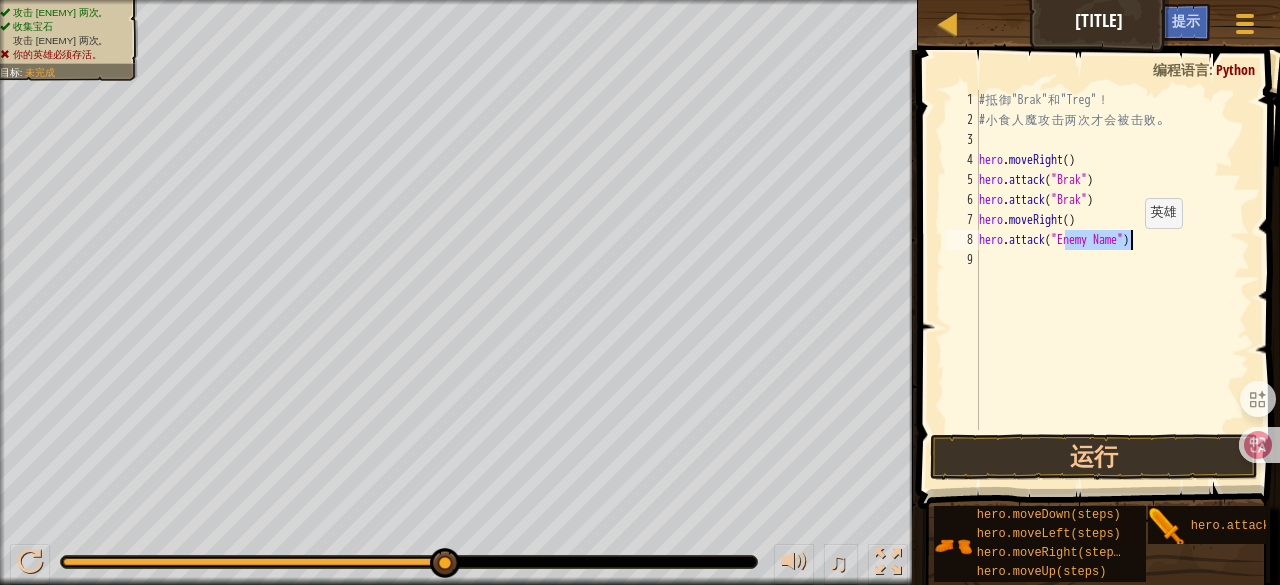 click on "#  抵 御  "Brak"  和 "Treg" ！ #  小 食 人 魔 攻 击 两 次 才 会 被 击 败 。 hero . moveRight ( ) hero . attack ( "Brak" ) hero . attack ( "Brak" ) hero . moveRight ( ) hero . attack ( "Enemy Name" )" at bounding box center (1112, 260) 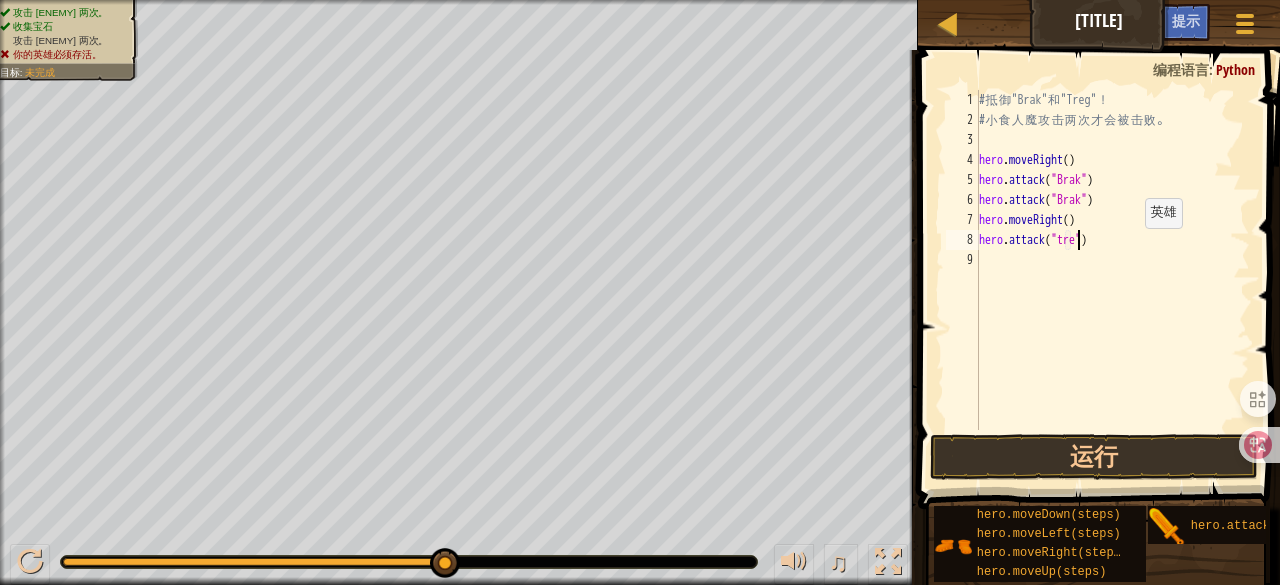 scroll, scrollTop: 9, scrollLeft: 8, axis: both 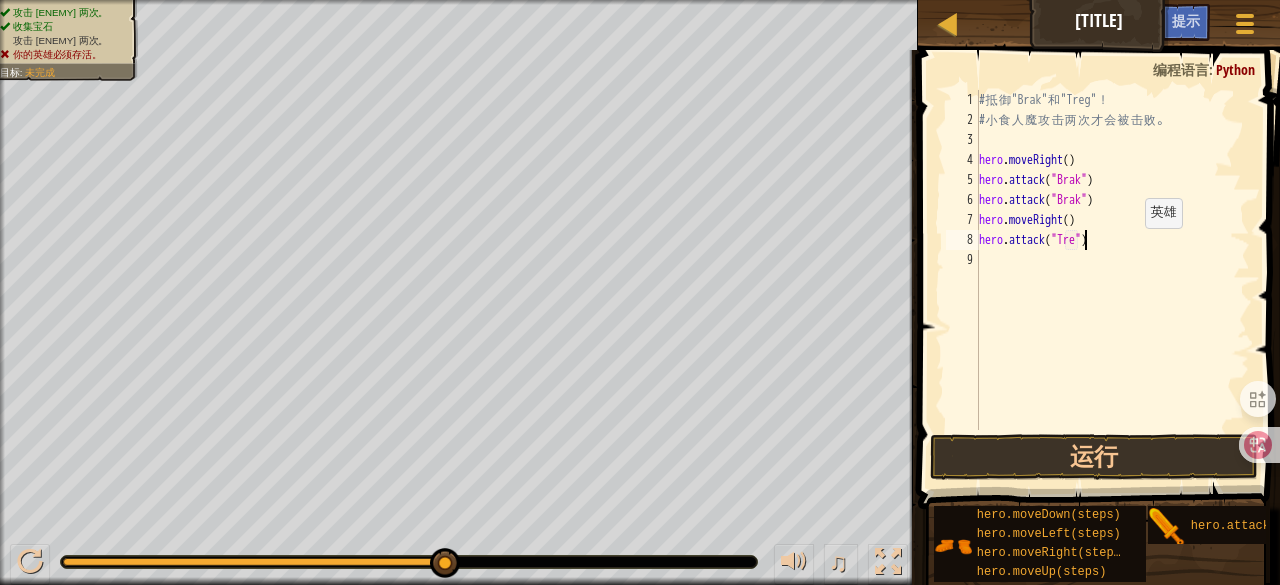 type on "hero.attack("Treg")" 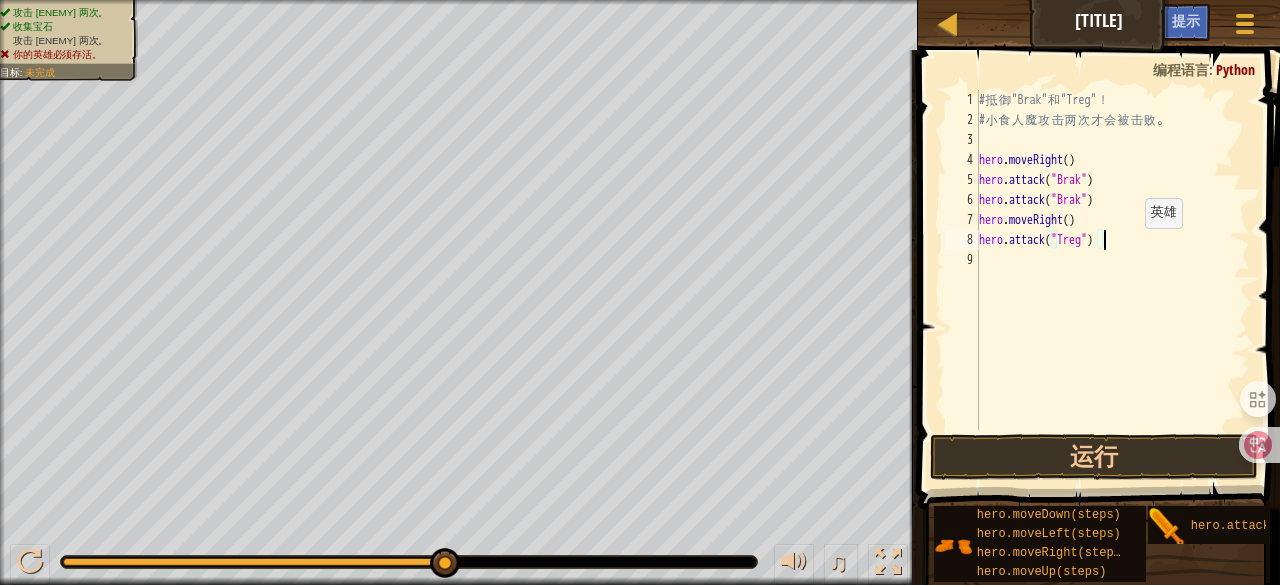 scroll, scrollTop: 9, scrollLeft: 0, axis: vertical 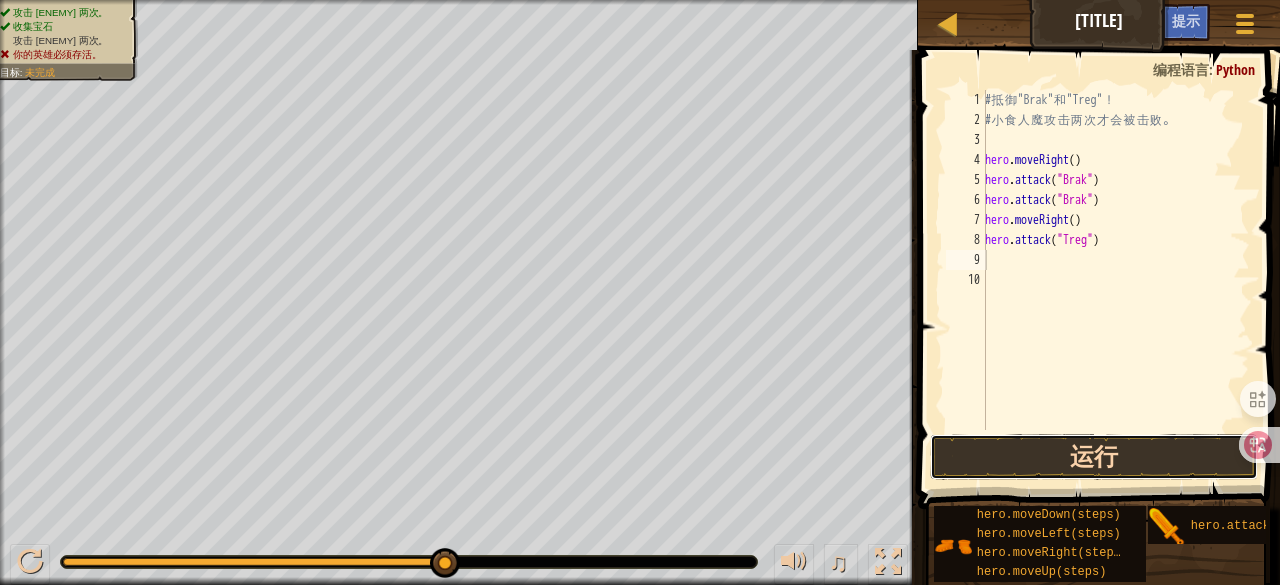 click on "运行" at bounding box center (1094, 457) 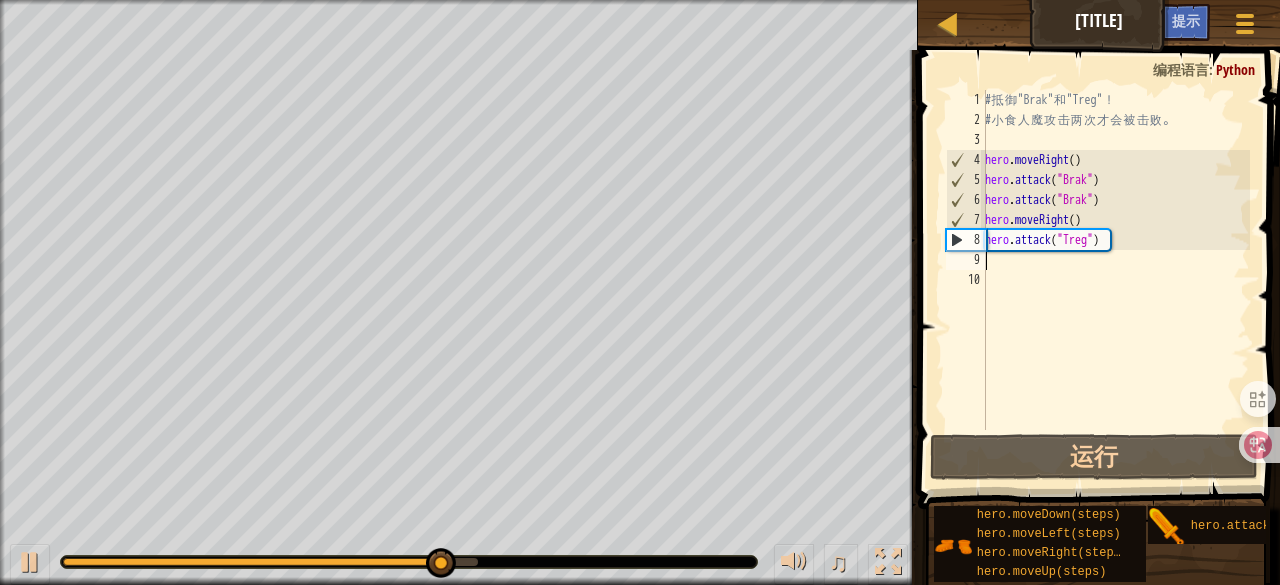 click on "#  抵 御  "Brak"  和 "Treg" ！ #  小 食 人 魔 攻 击 两 次 才 会 被 击 败 。 hero . moveRight ( ) hero . attack ( "Brak" ) hero . attack ( "Brak" ) hero . moveRight ( ) hero . attack ( "Treg" )" at bounding box center [1115, 280] 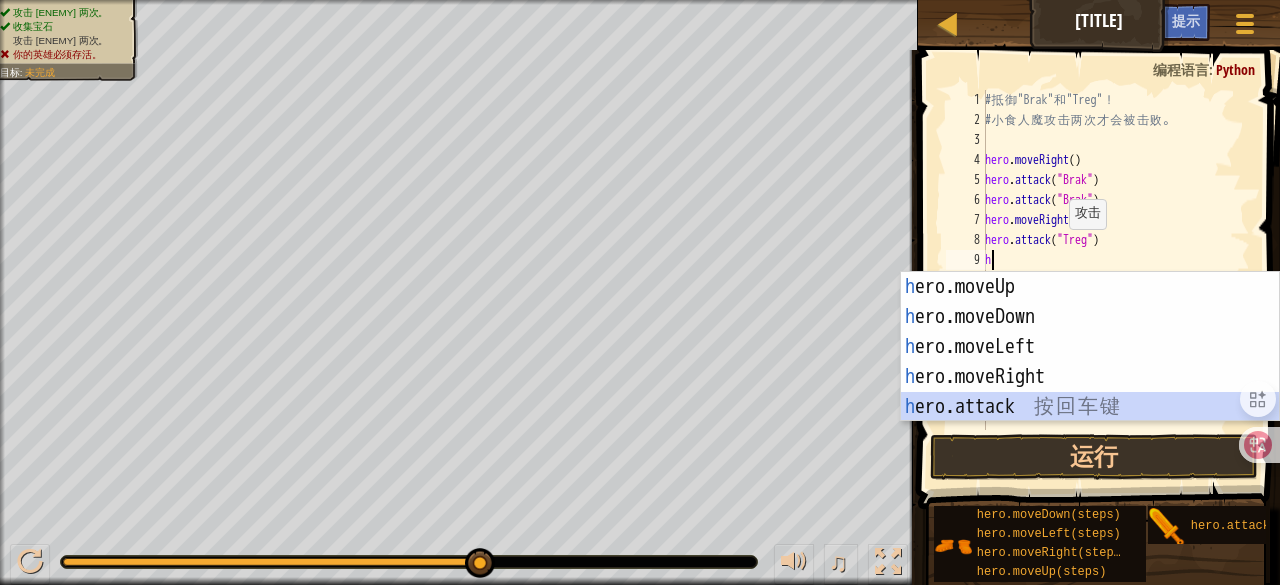click on "h ero.moveUp 按 回 车 键 h ero.moveDown 按 回 车 键 h ero.moveLeft 按 回 车 键 h ero.moveRight 按 回 车 键 h ero.attack 按 回 车 键" at bounding box center [1090, 377] 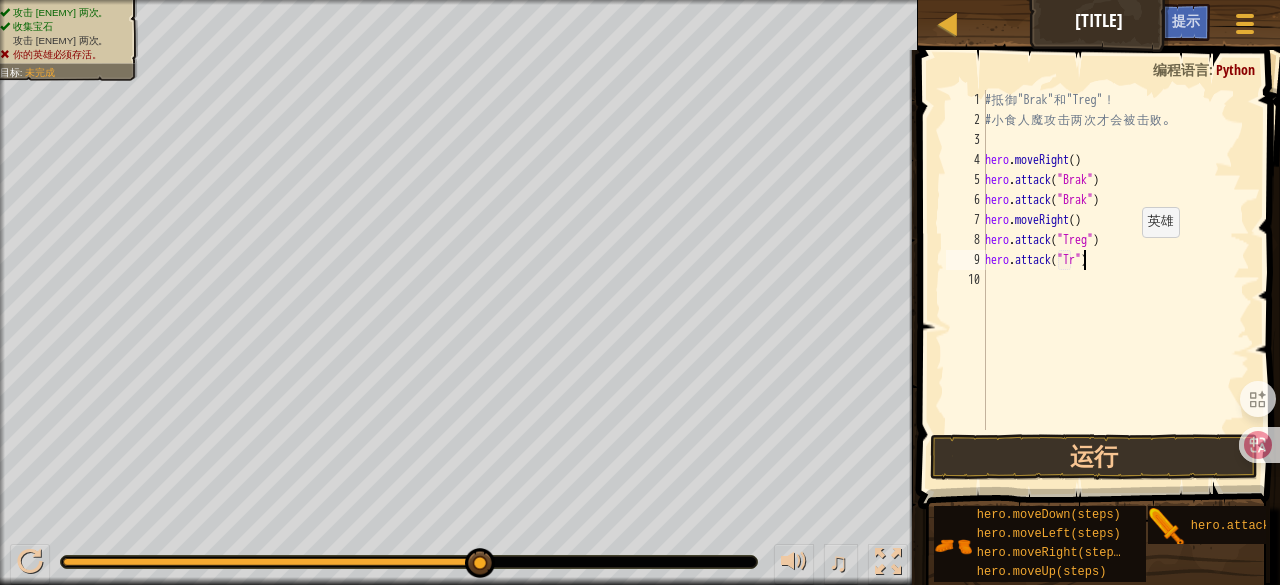 scroll, scrollTop: 9, scrollLeft: 8, axis: both 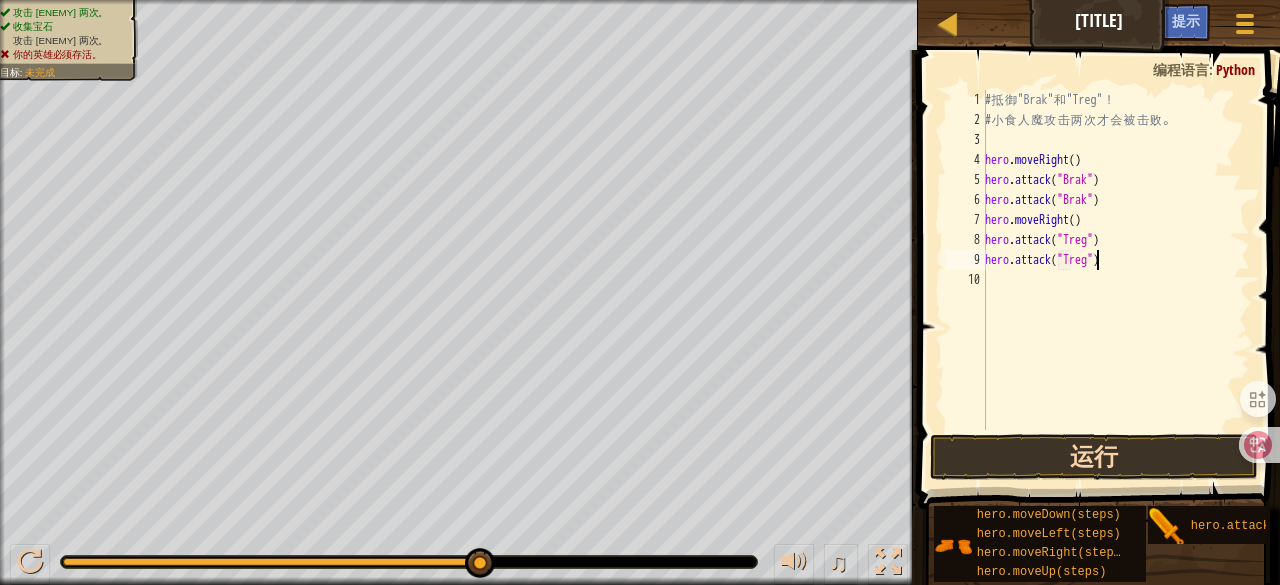 type on "hero.attack("Treg")" 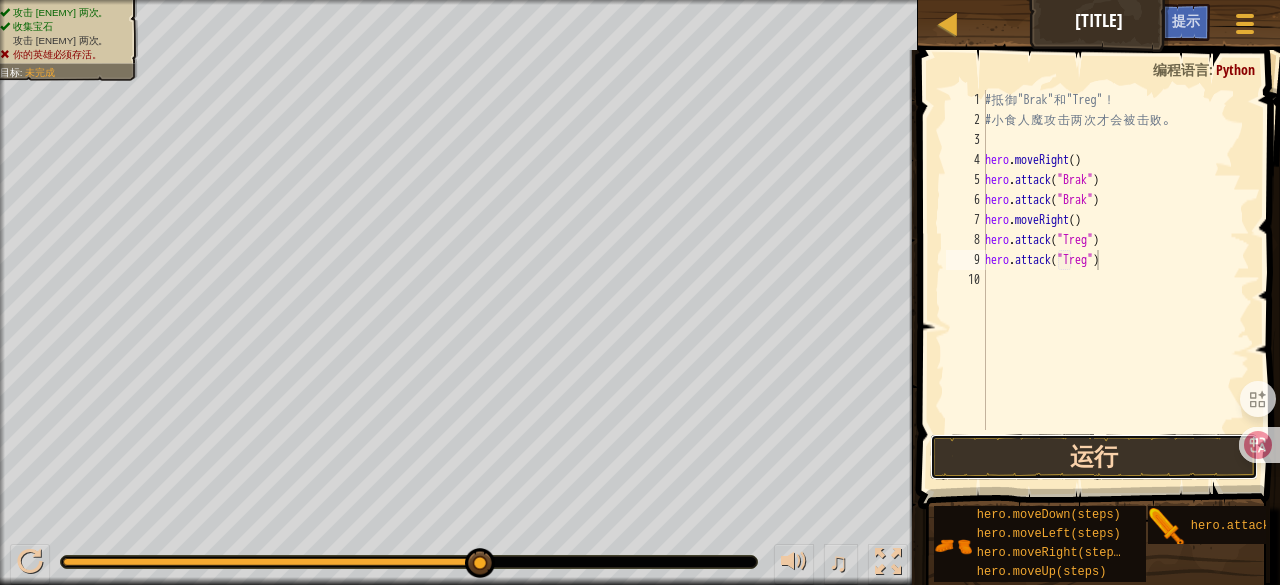 click on "运行" at bounding box center (1094, 457) 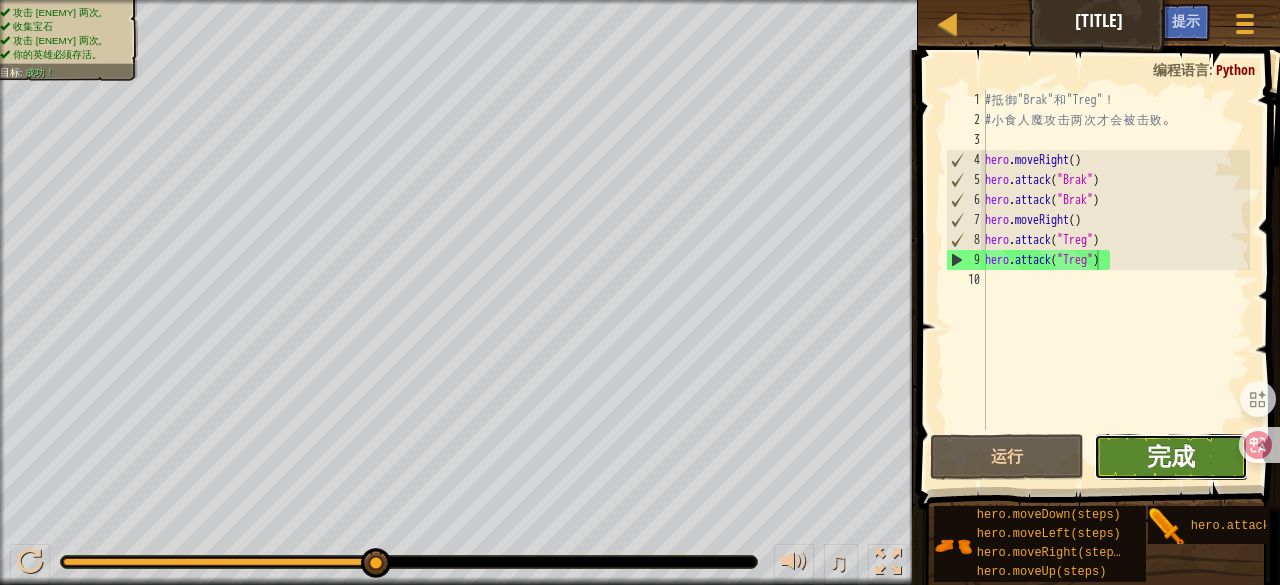 click on "完成" at bounding box center [1171, 456] 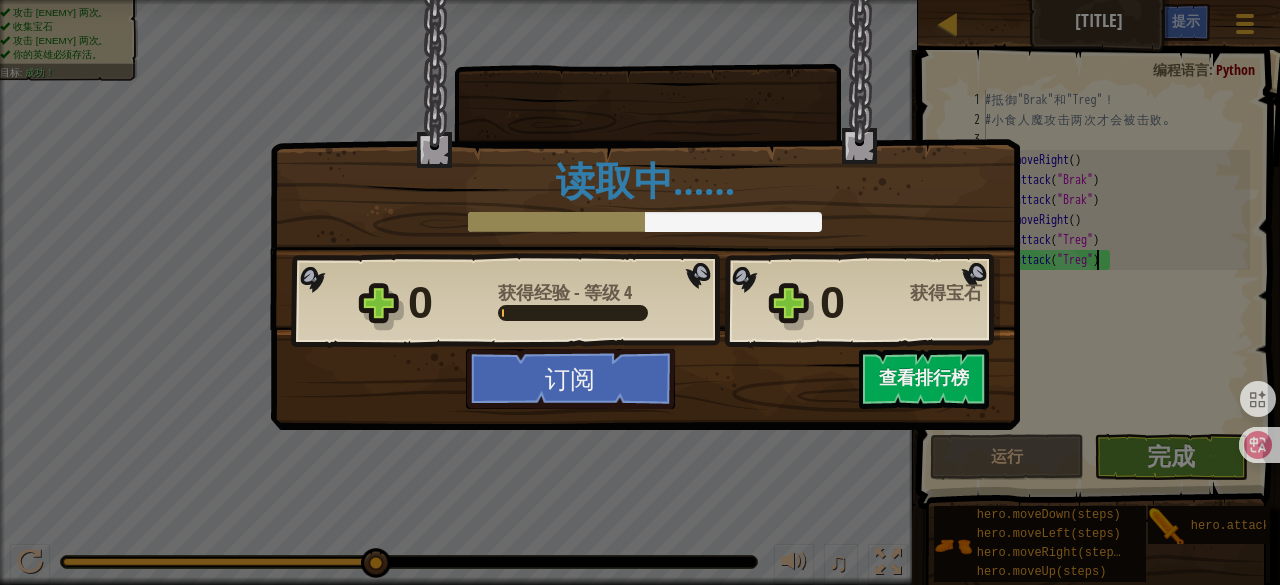 scroll, scrollTop: 5, scrollLeft: 0, axis: vertical 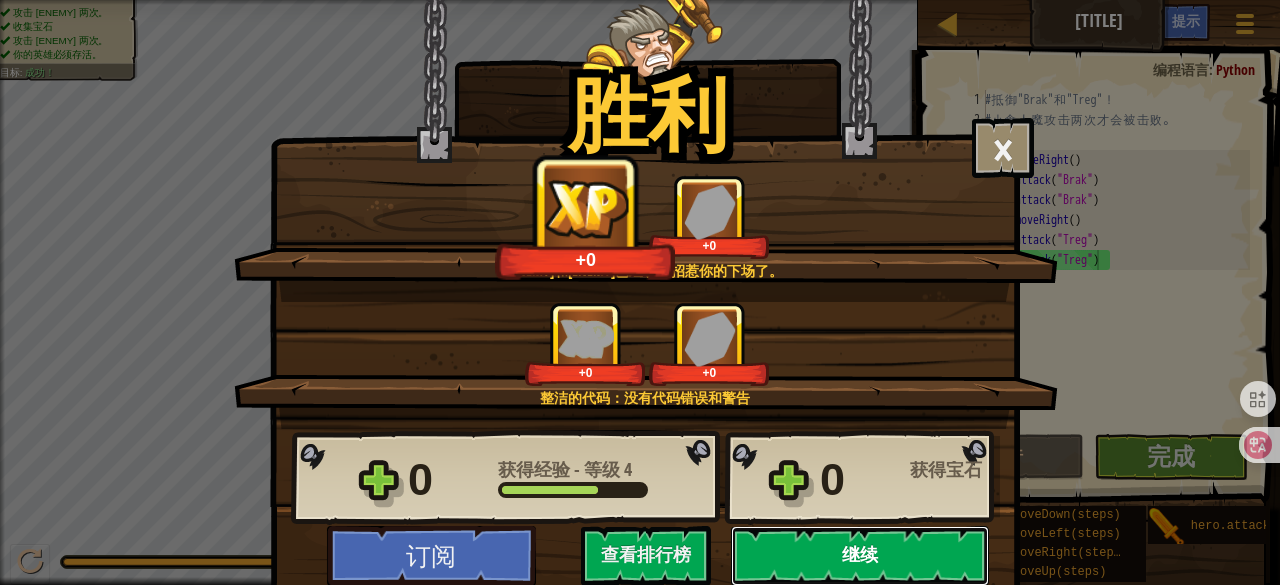 click on "继续" at bounding box center (860, 556) 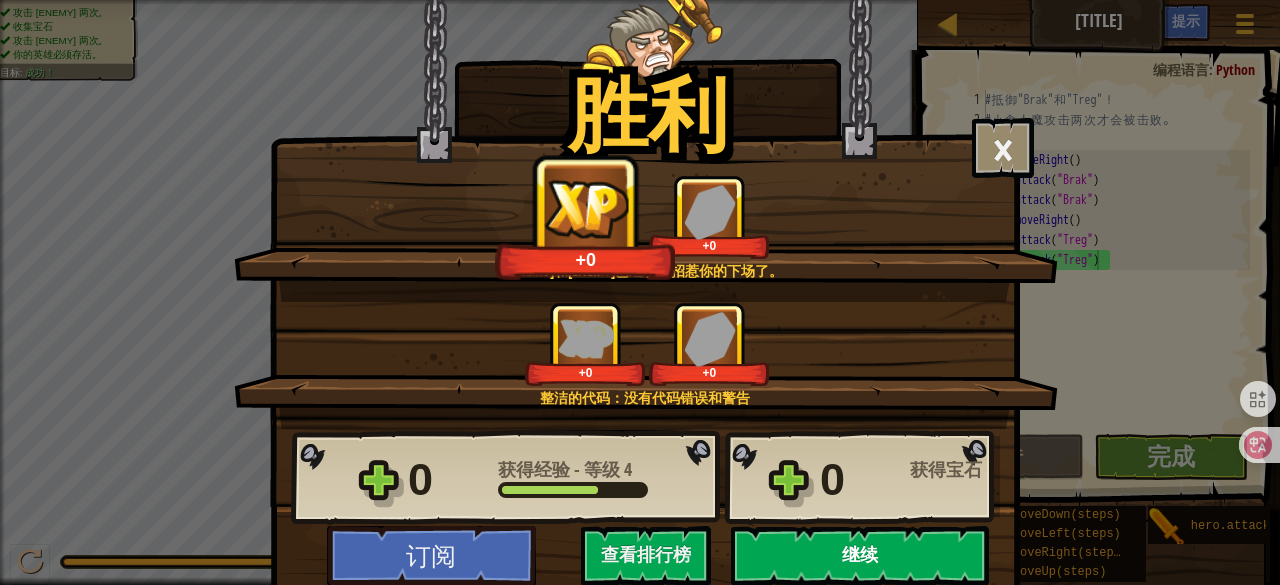 select on "zh-HANS" 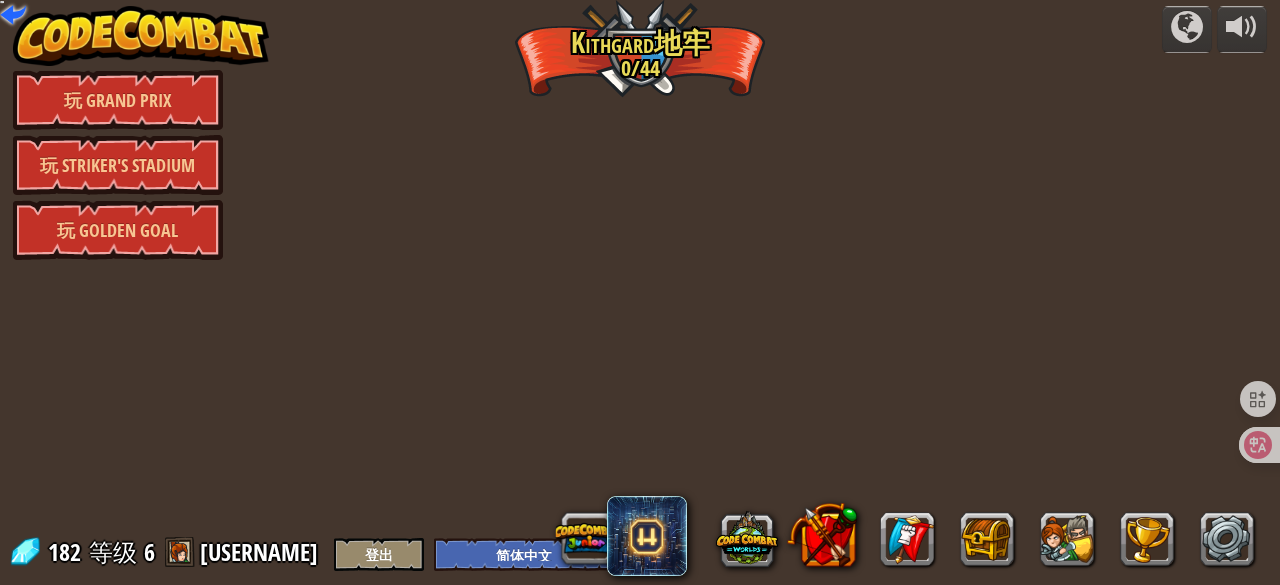 select on "zh-HANS" 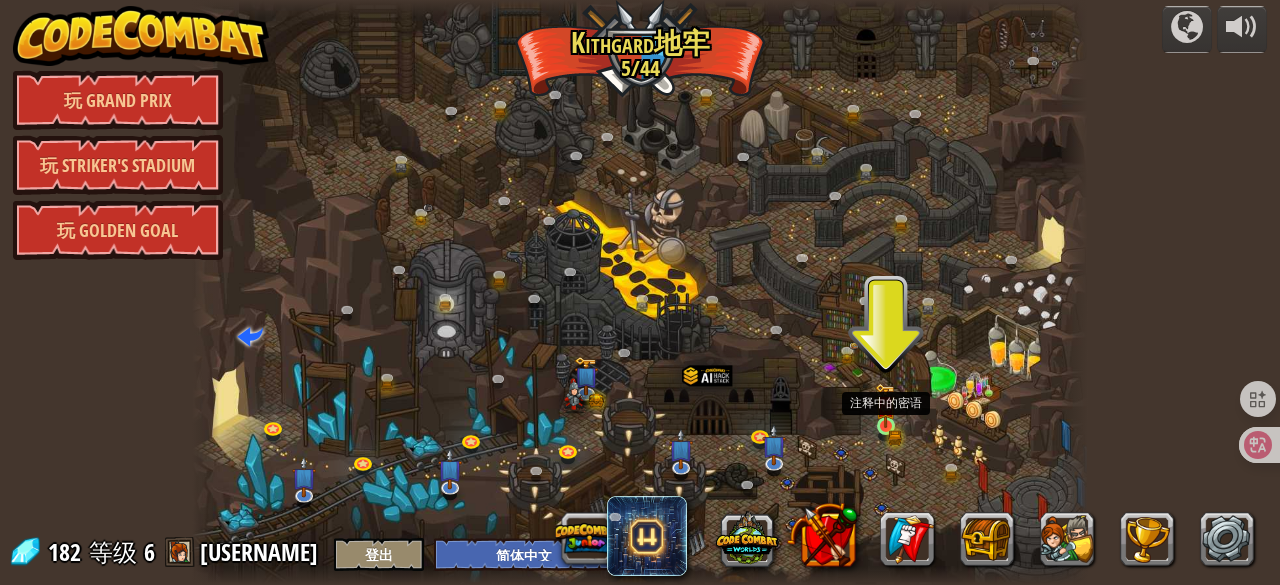 click at bounding box center [885, 405] 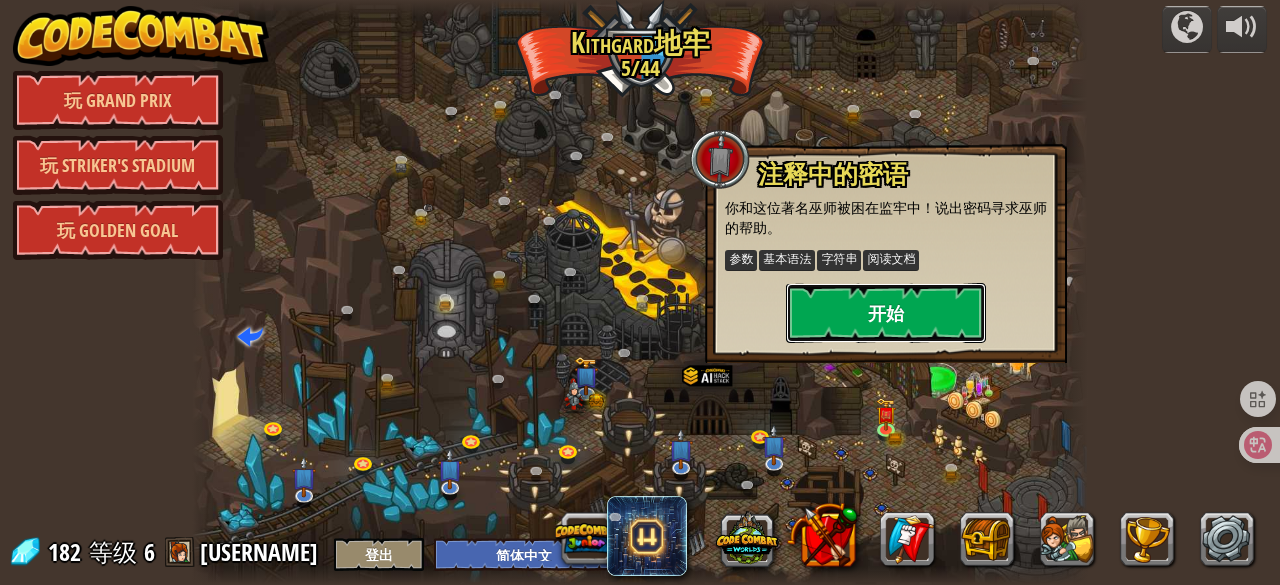 click on "开始" at bounding box center [886, 313] 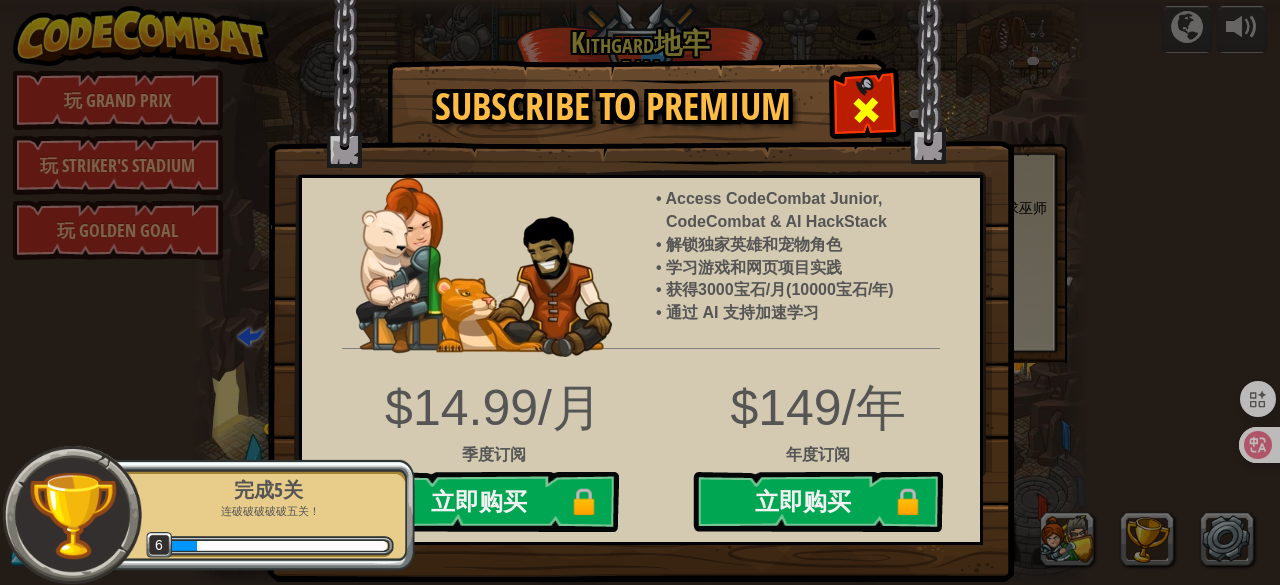 click at bounding box center [866, 110] 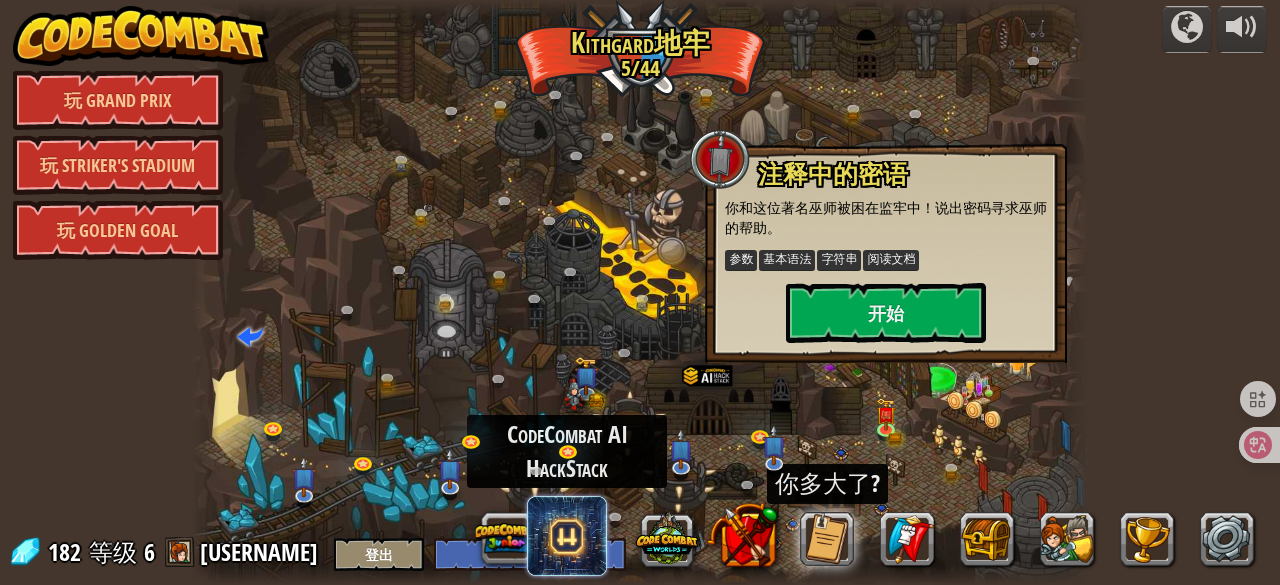 click at bounding box center [567, 536] 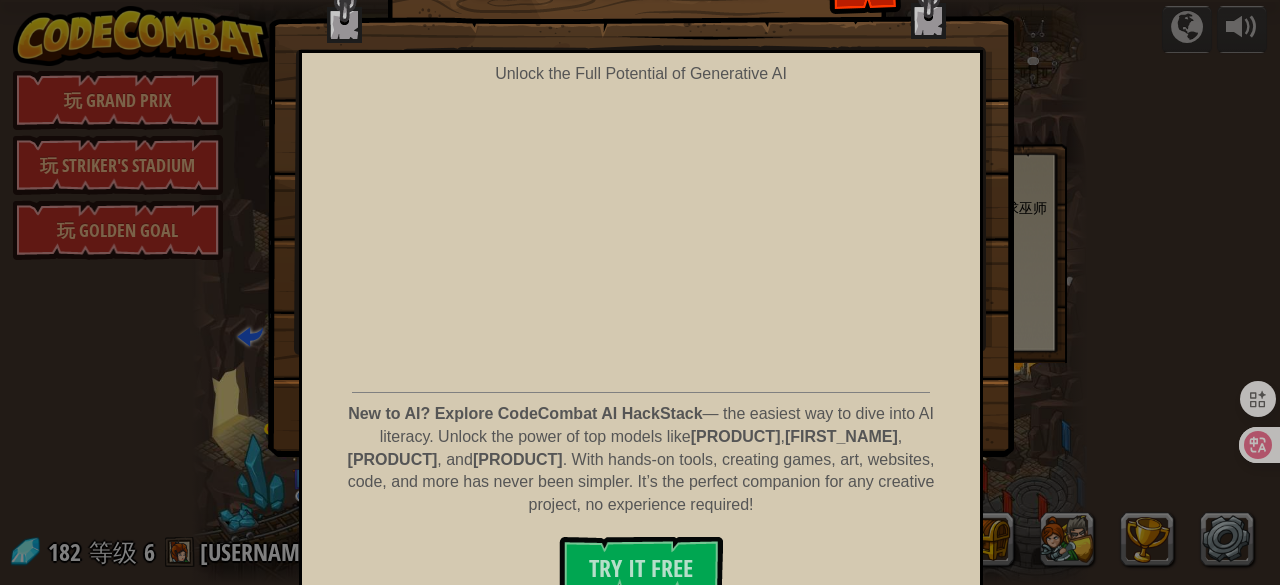 scroll, scrollTop: 148, scrollLeft: 0, axis: vertical 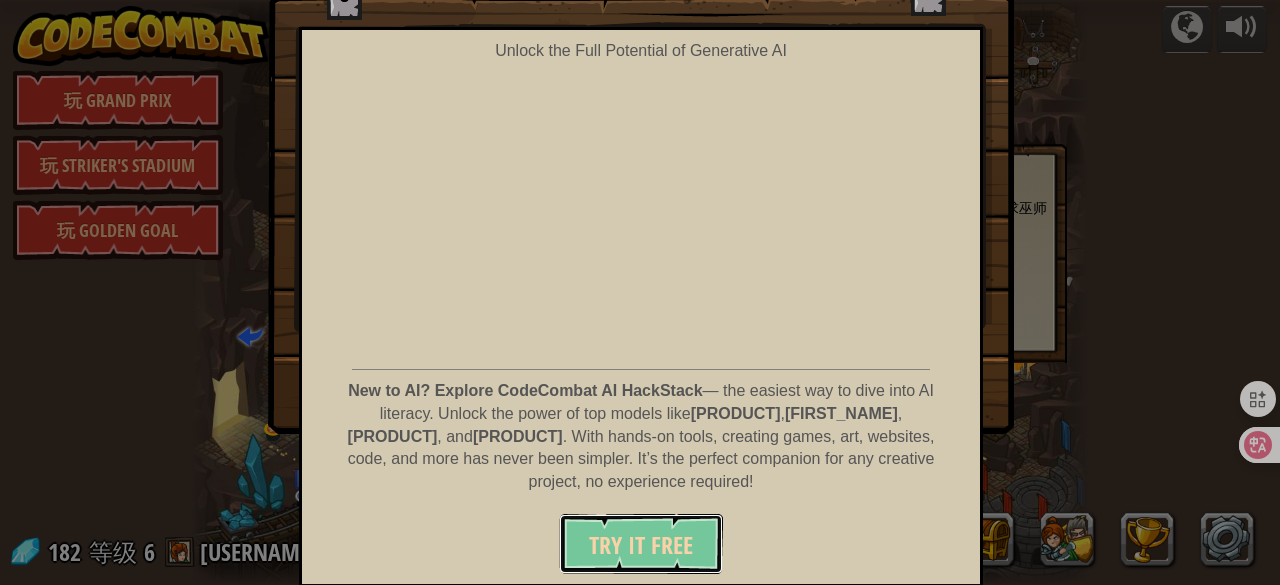 click on "Try It Free" at bounding box center [641, 545] 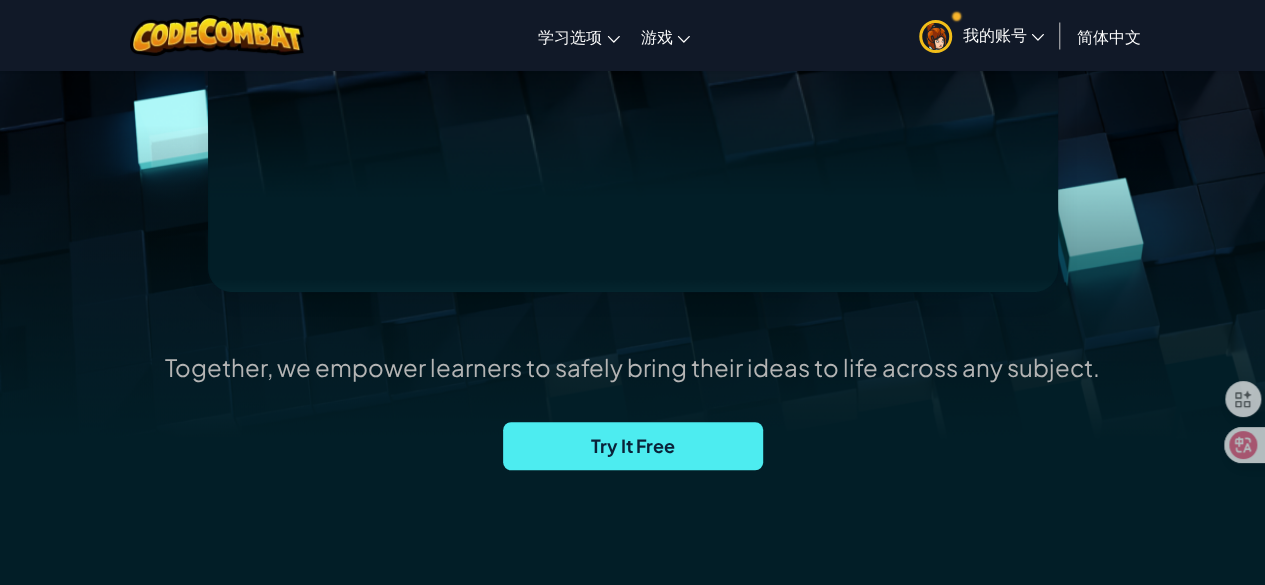 scroll, scrollTop: 494, scrollLeft: 0, axis: vertical 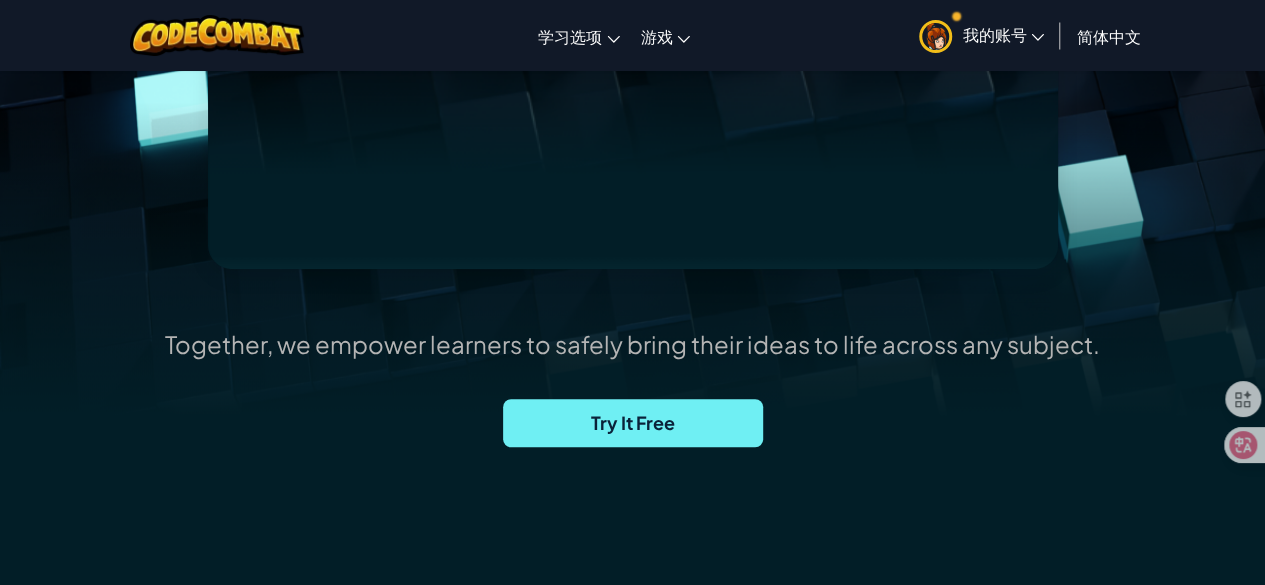 click on "Try It Free" at bounding box center (633, 423) 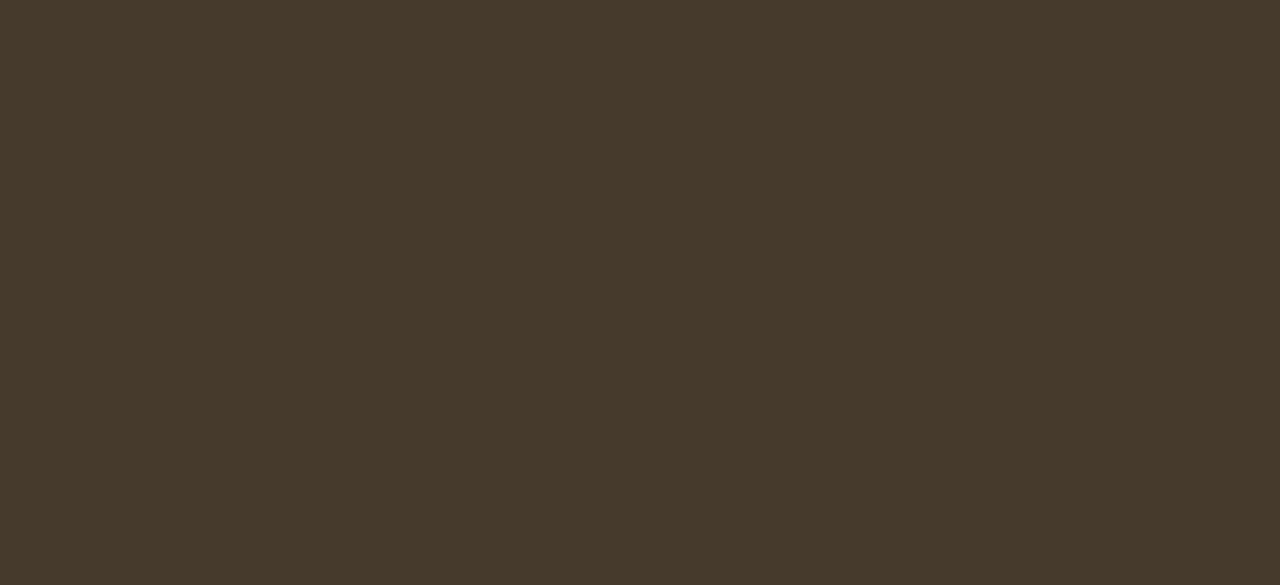 scroll, scrollTop: 0, scrollLeft: 0, axis: both 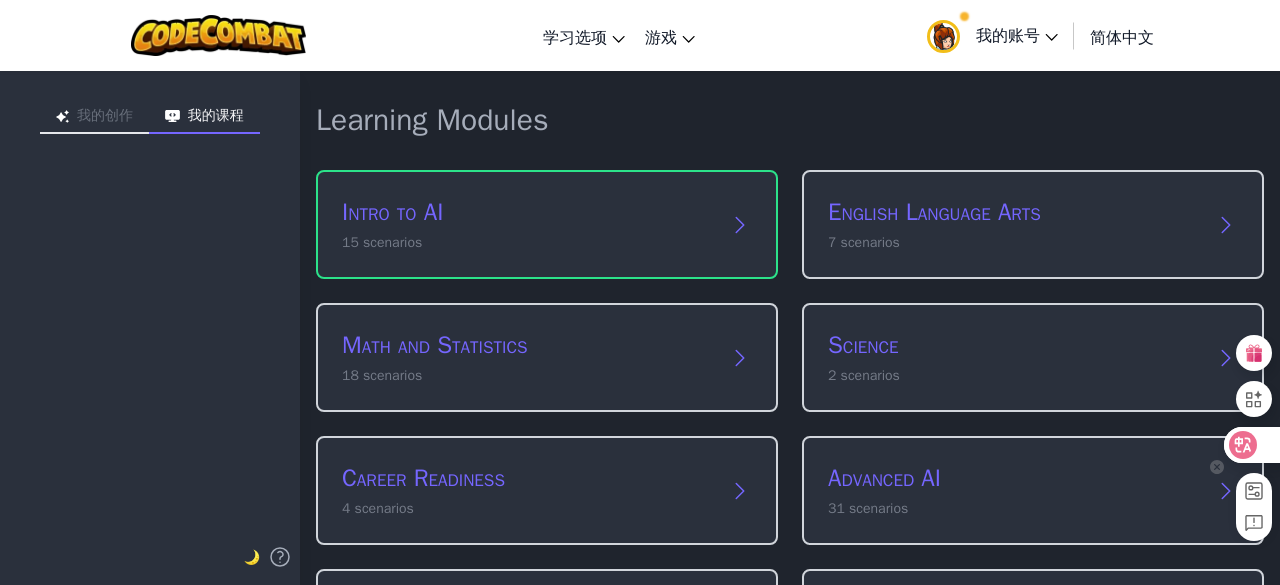 click 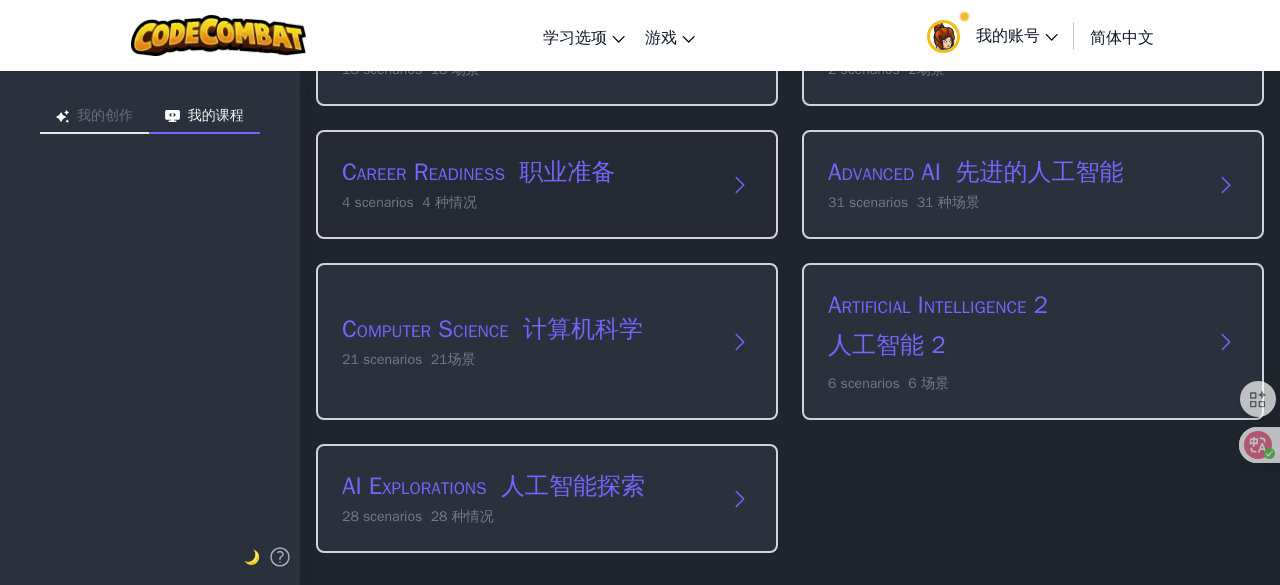 scroll, scrollTop: 0, scrollLeft: 0, axis: both 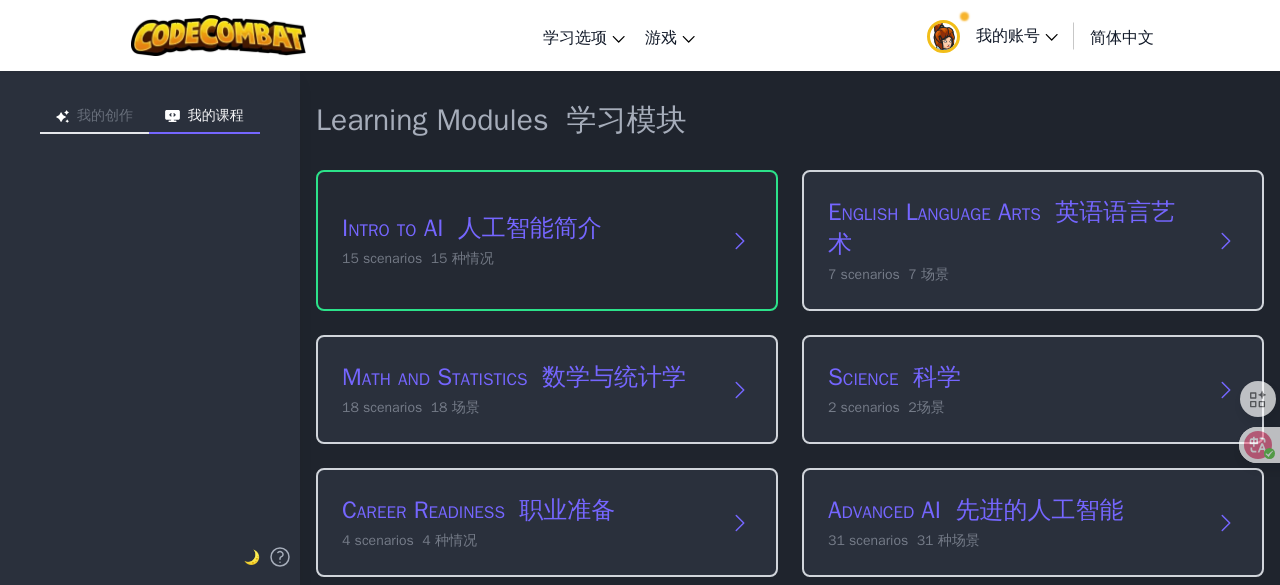 click on "15   scenarios    15 种情况" at bounding box center [527, 258] 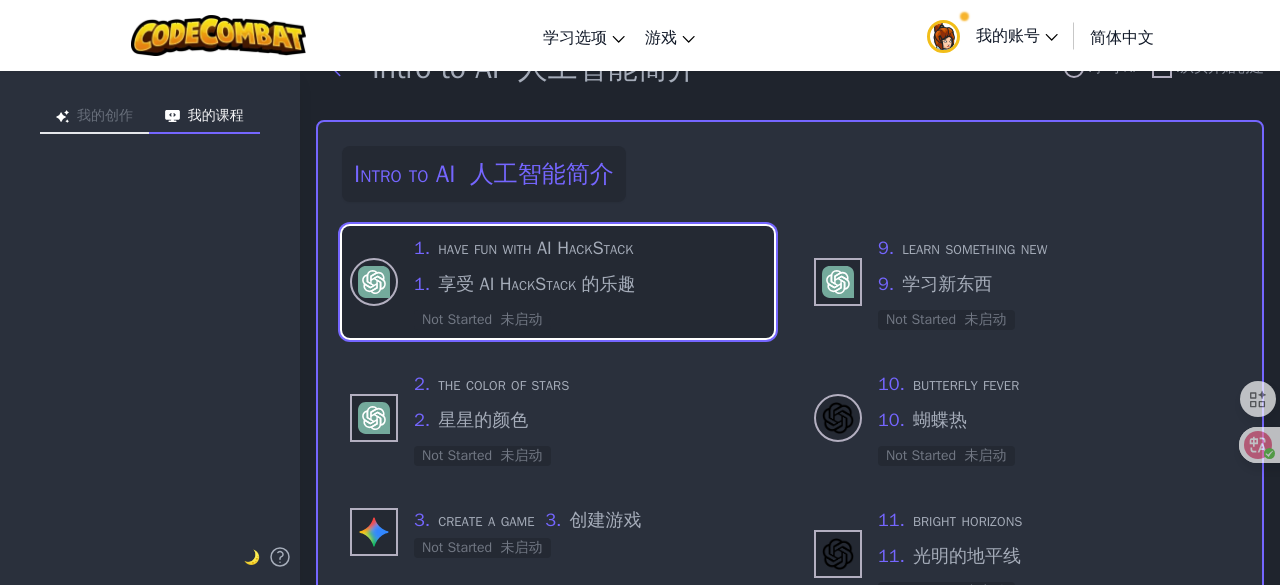 scroll, scrollTop: 56, scrollLeft: 0, axis: vertical 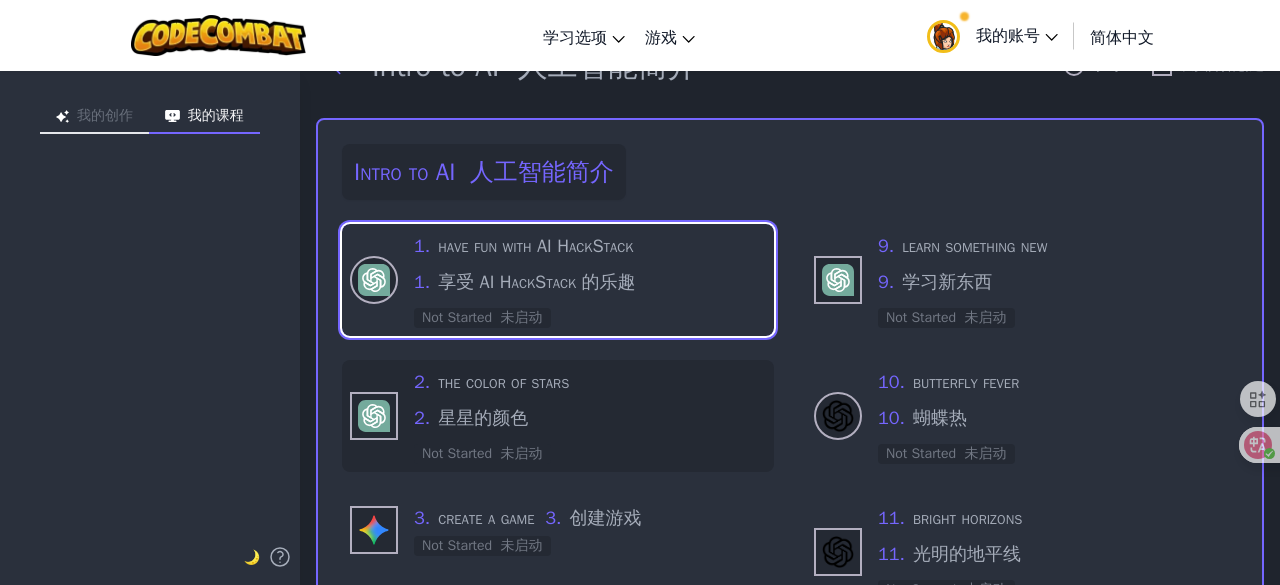 click on "2 . the color of stars 2.  星星的颜色" at bounding box center (590, 404) 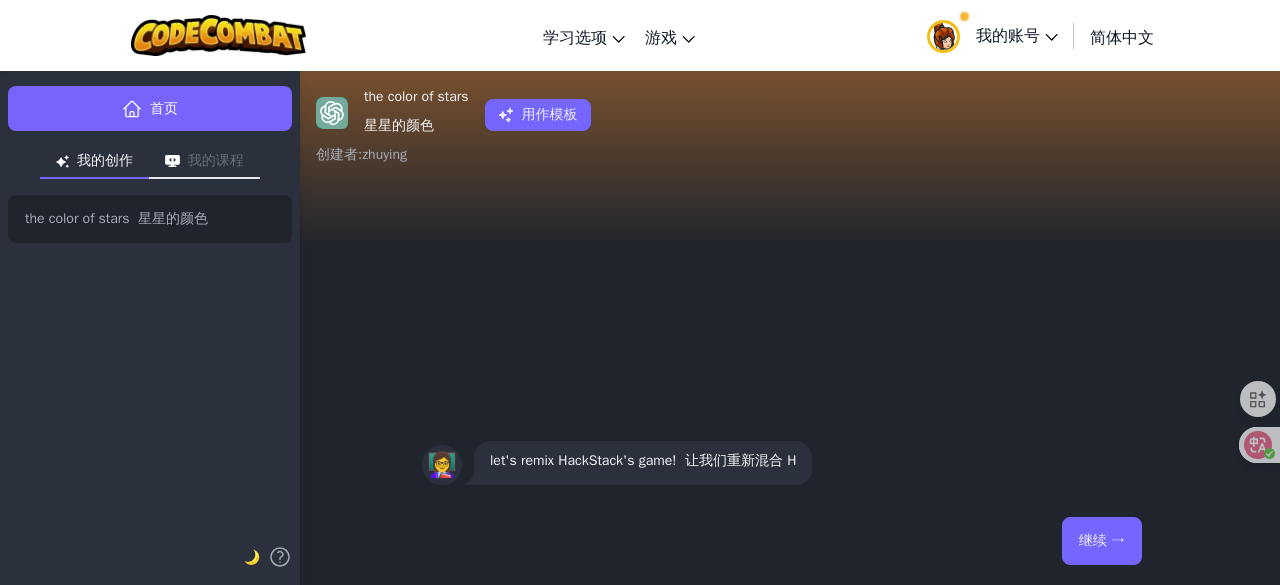click on "继续 →" at bounding box center [1102, 541] 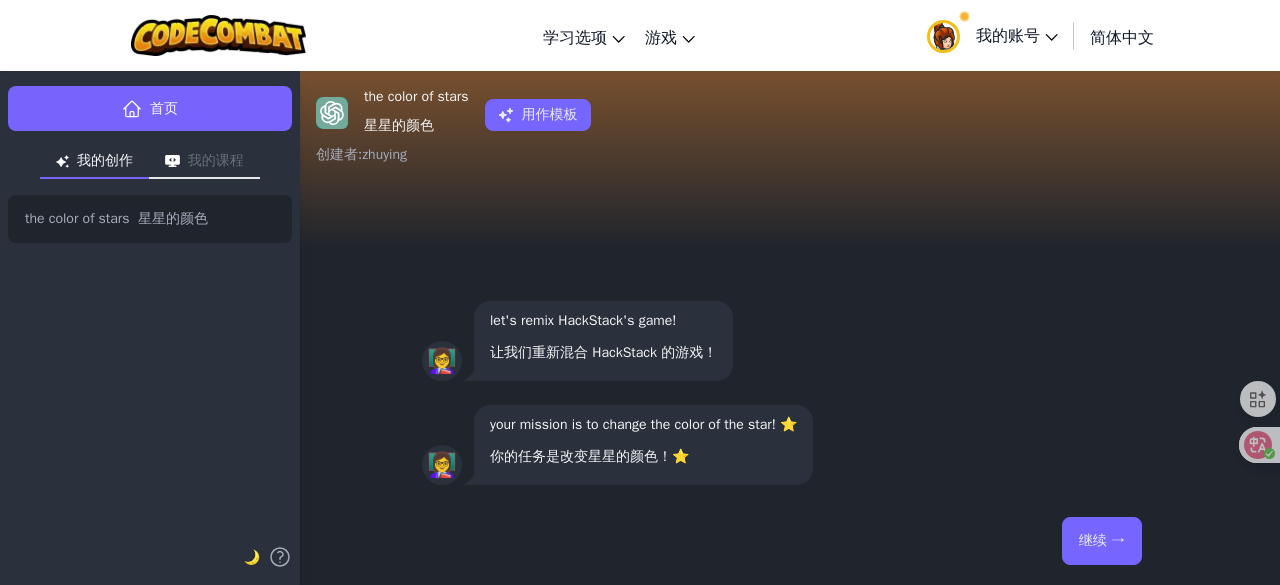 click on "继续 →" at bounding box center (1102, 541) 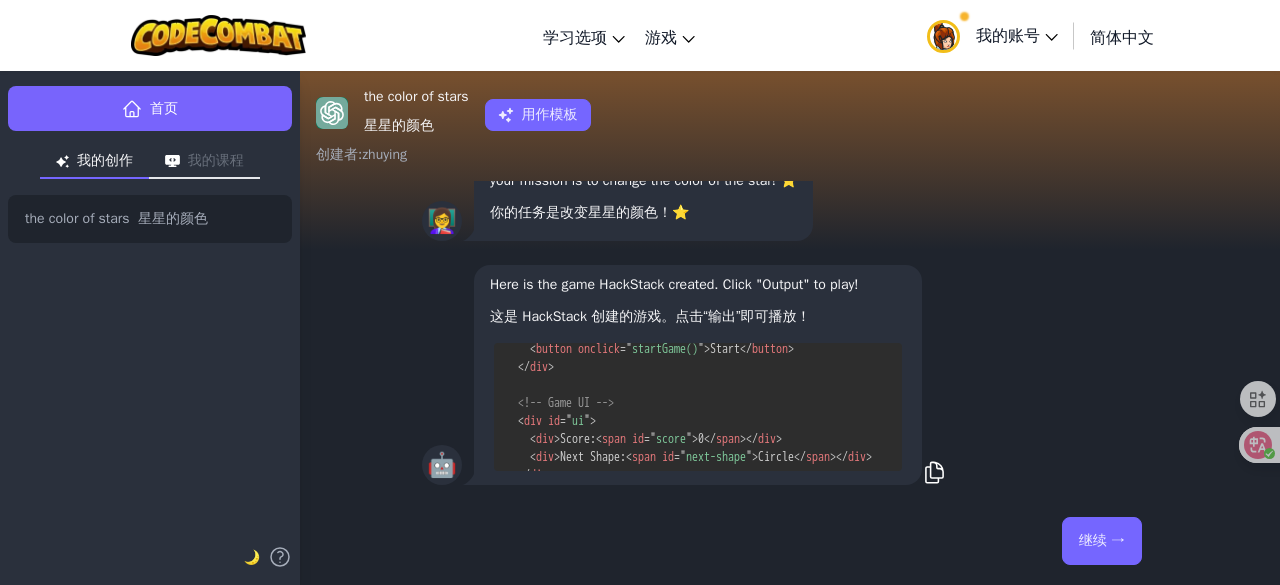 scroll, scrollTop: 2539, scrollLeft: 0, axis: vertical 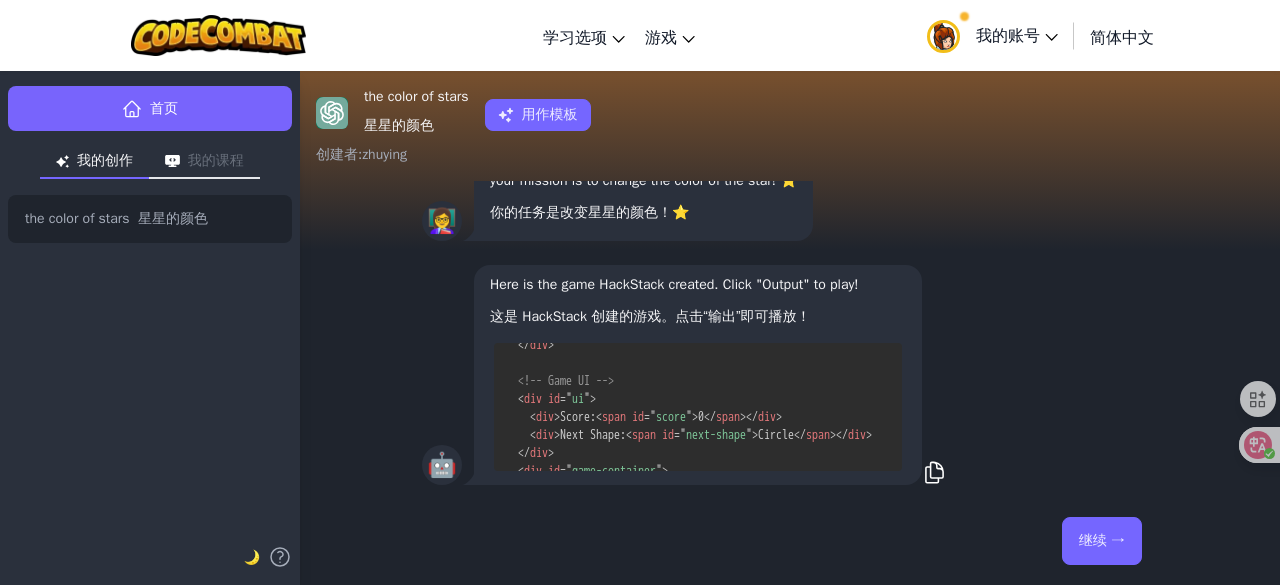 click on "继续 →" at bounding box center [1102, 541] 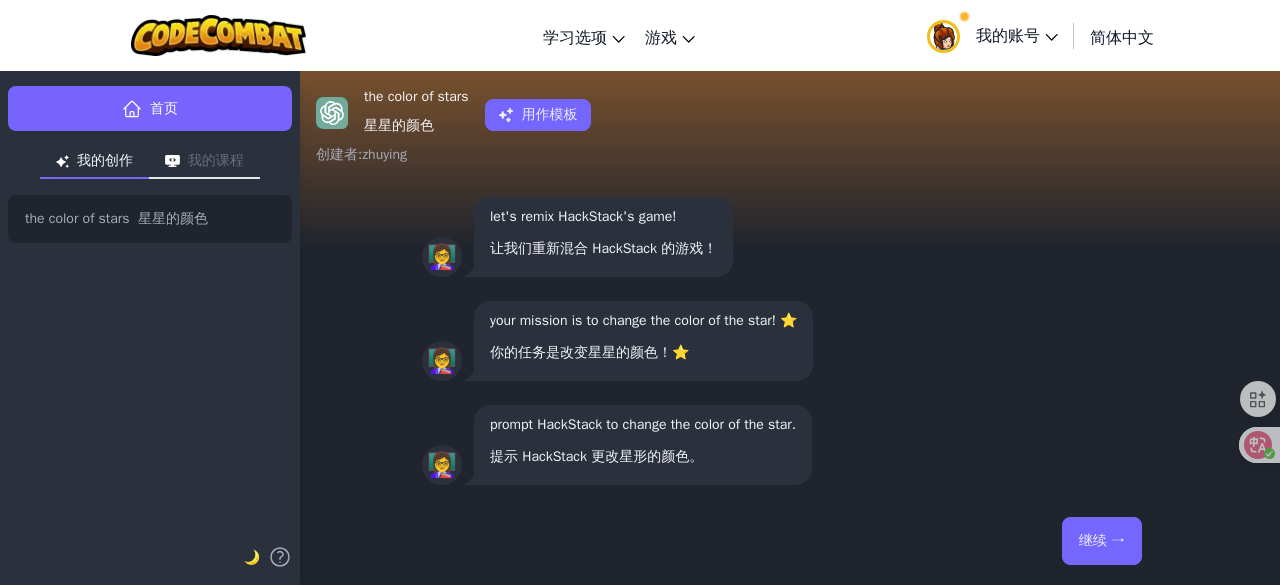 click on "继续 →" at bounding box center [1102, 541] 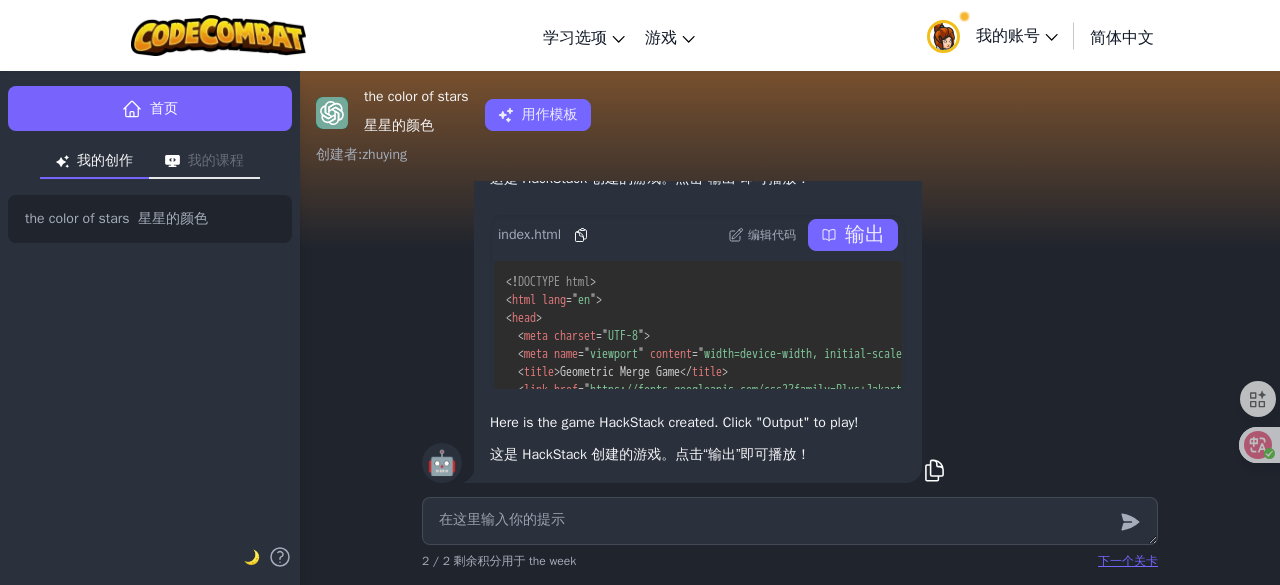 scroll, scrollTop: -78, scrollLeft: 0, axis: vertical 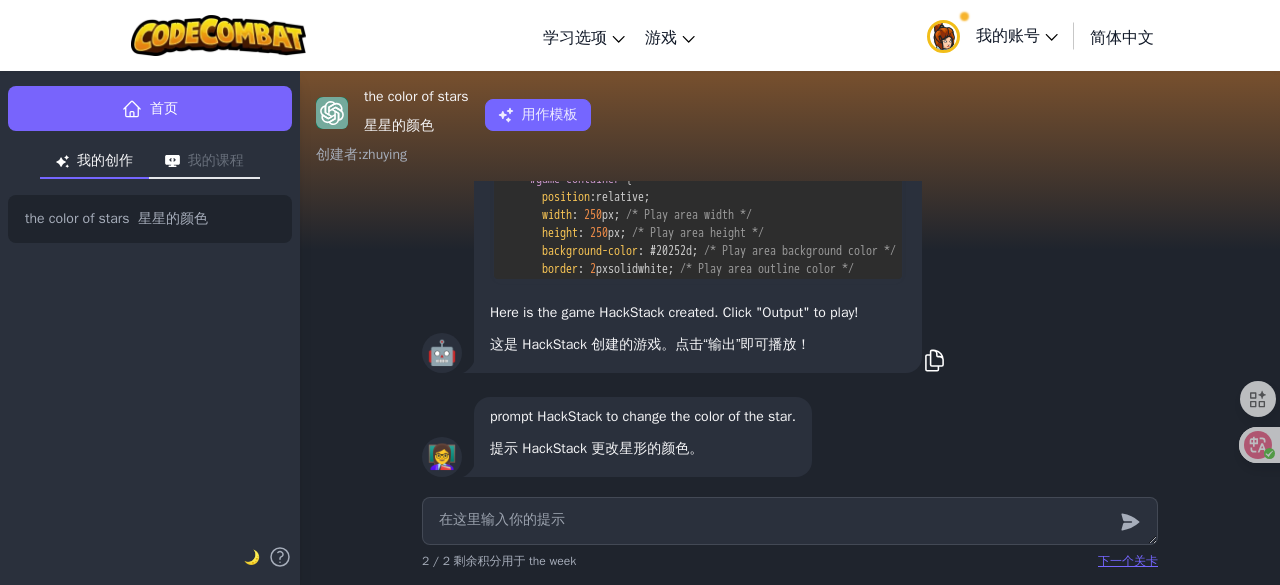 drag, startPoint x: 823, startPoint y: 247, endPoint x: 640, endPoint y: 387, distance: 230.4105 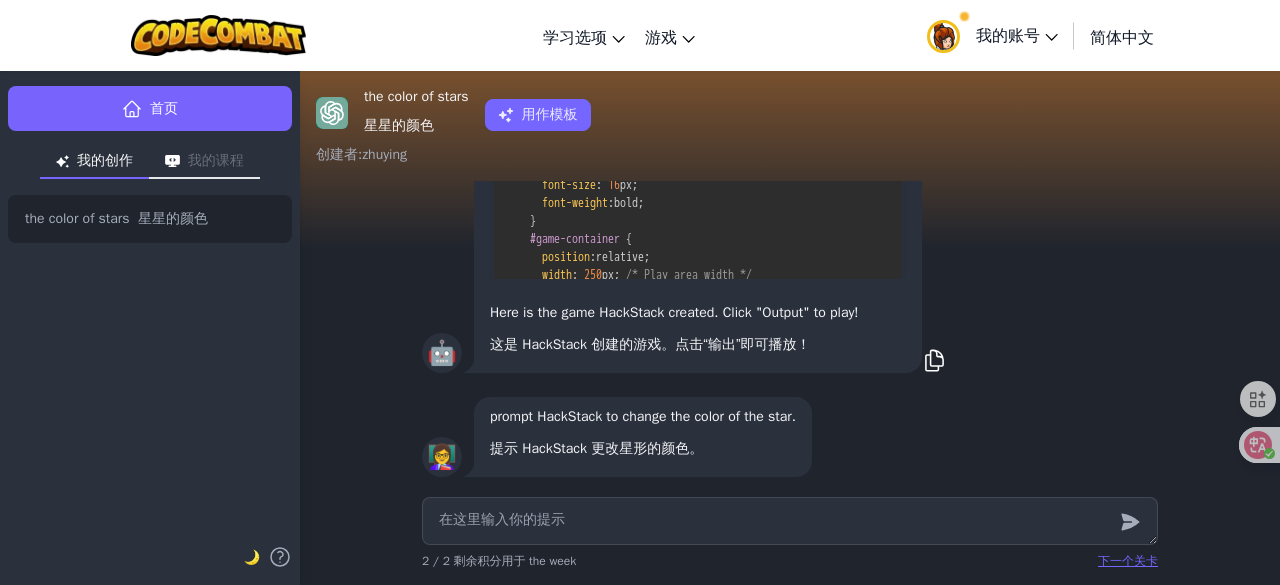 scroll, scrollTop: 472, scrollLeft: 0, axis: vertical 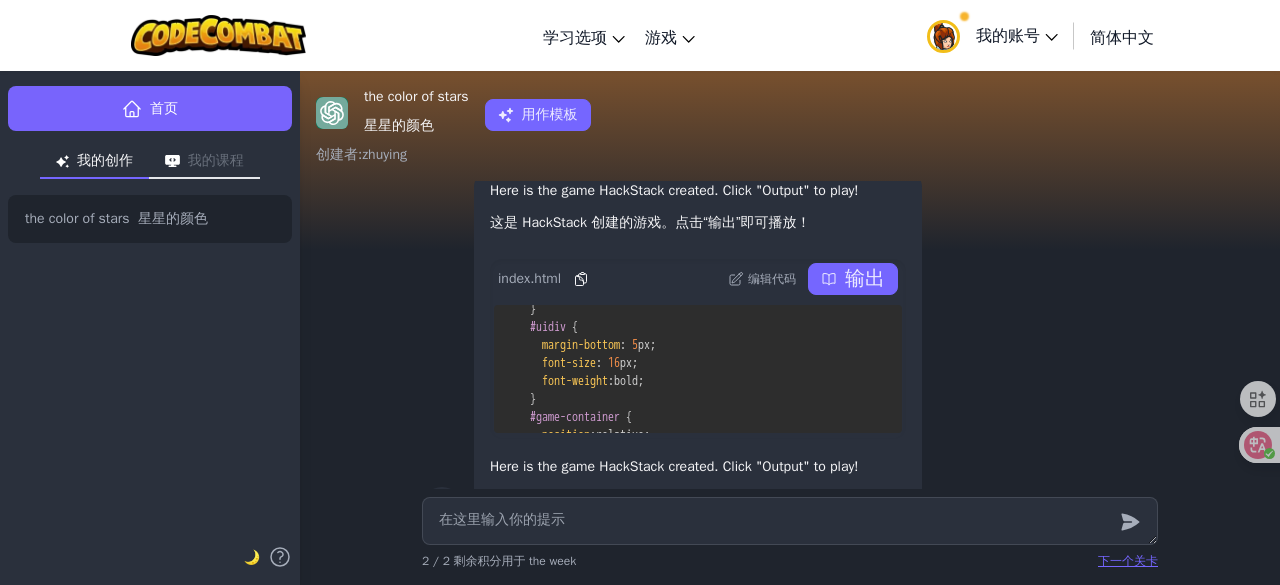 click on "输出" at bounding box center [865, 279] 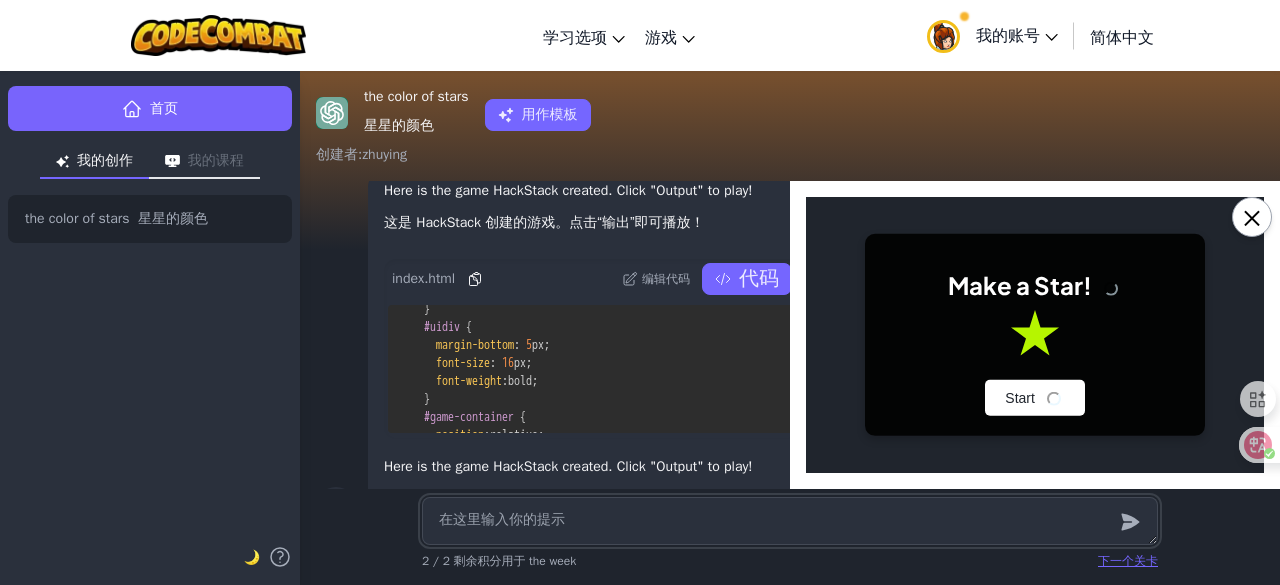 scroll, scrollTop: 0, scrollLeft: 0, axis: both 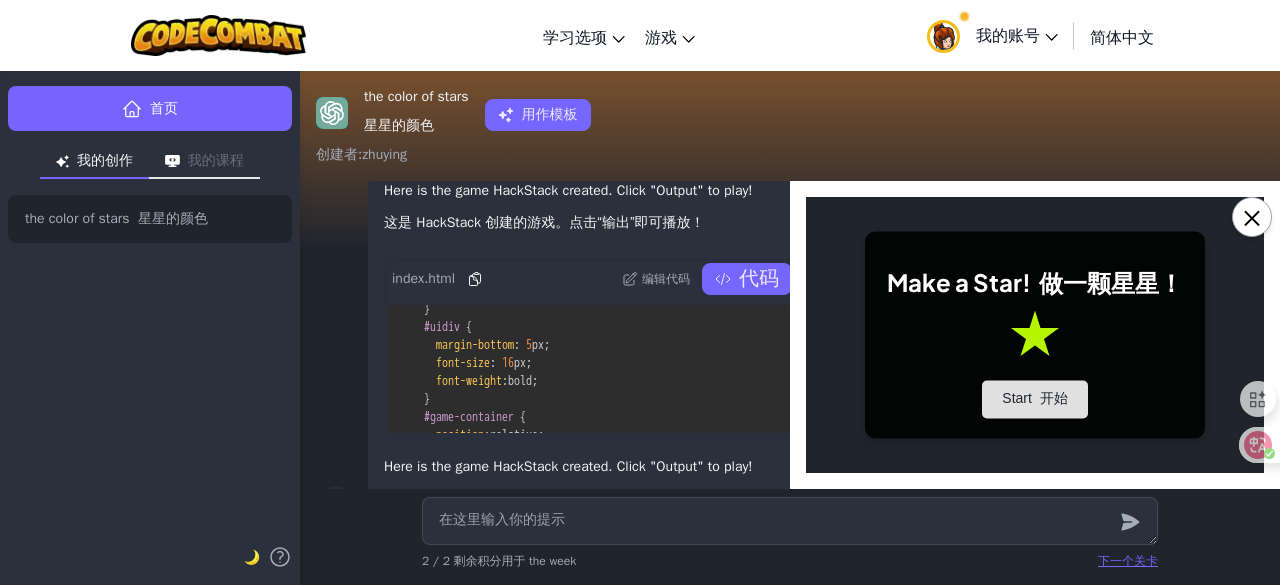 click on "Start    开始" at bounding box center (1034, 400) 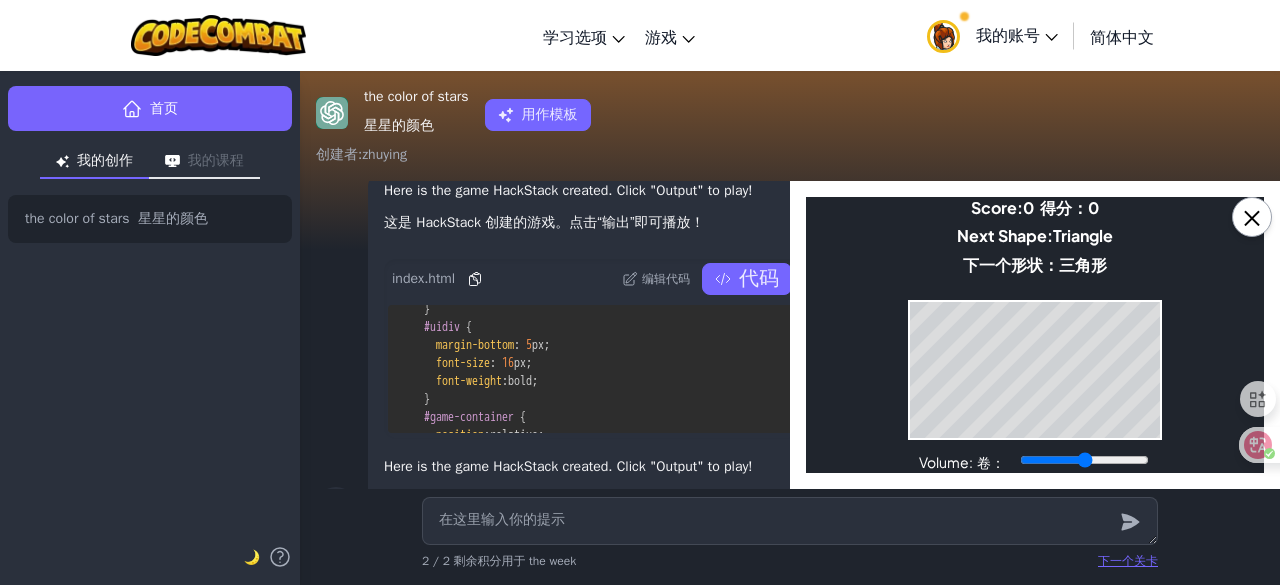 click on "Make a Star!    做一颗星星！
Start    开始
Score:  0    得分： 0
Next Shape:  Triangle 下一个形状：  三角形
Game Over
Your stack reached the top!
Restart
Volume:    卷：" at bounding box center [1035, 335] 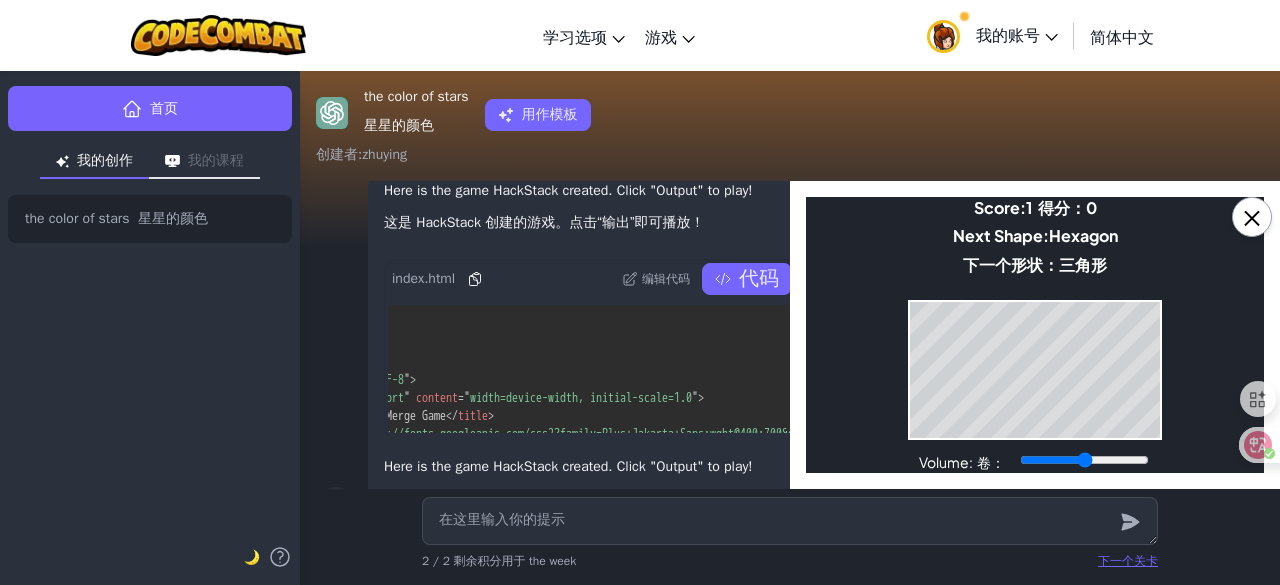 scroll, scrollTop: 0, scrollLeft: 173, axis: horizontal 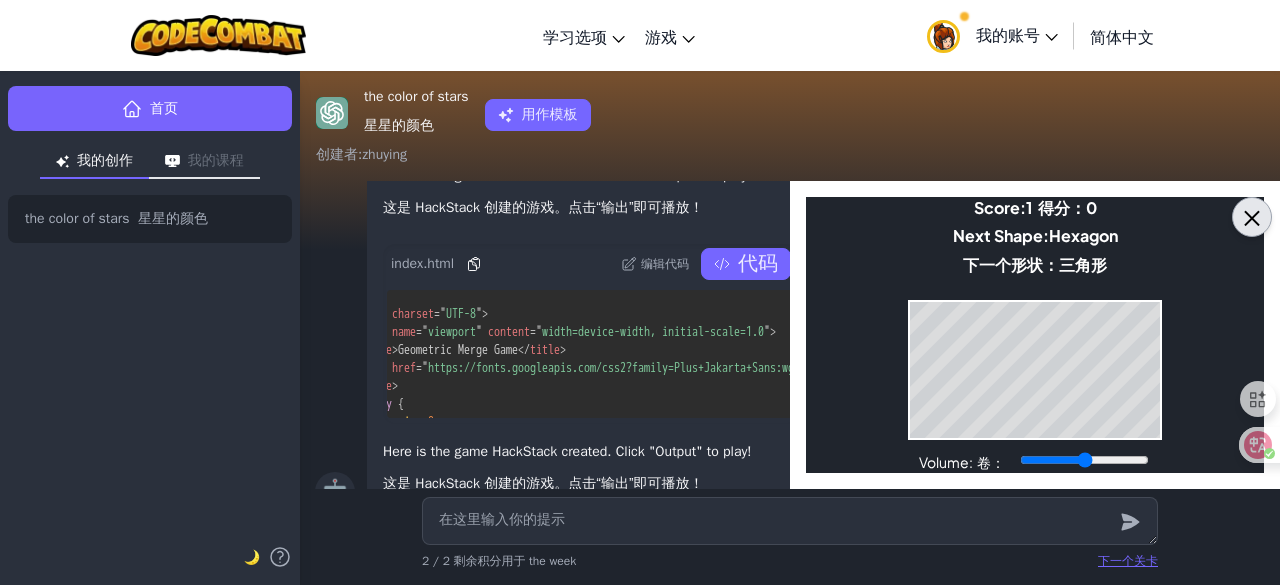 click on "×" at bounding box center (1252, 217) 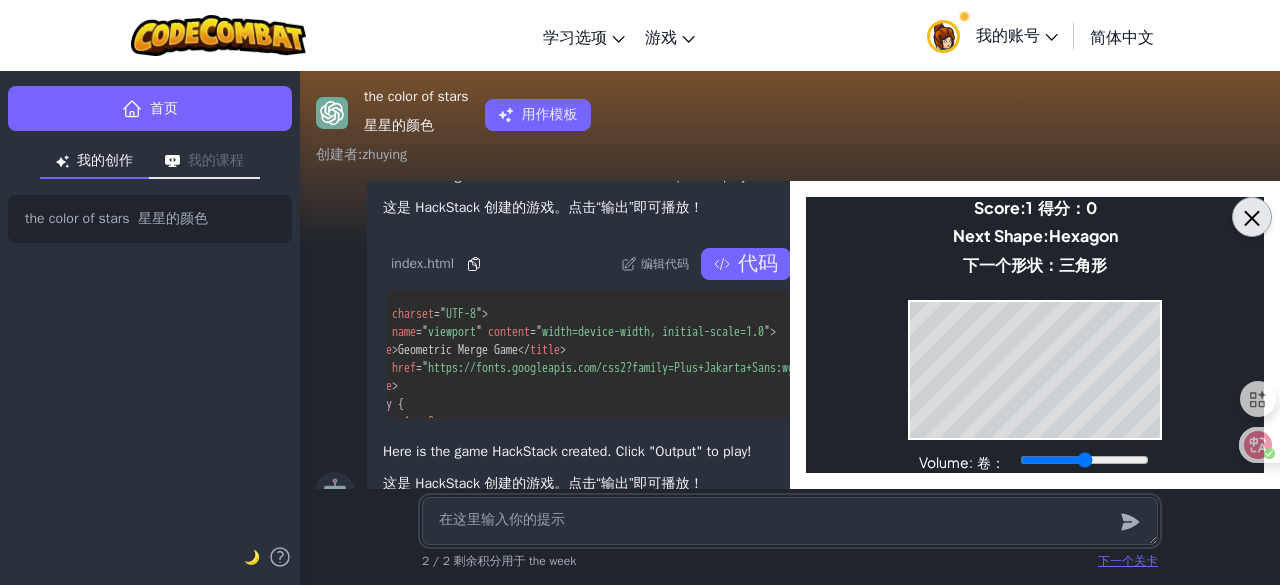 type on "x" 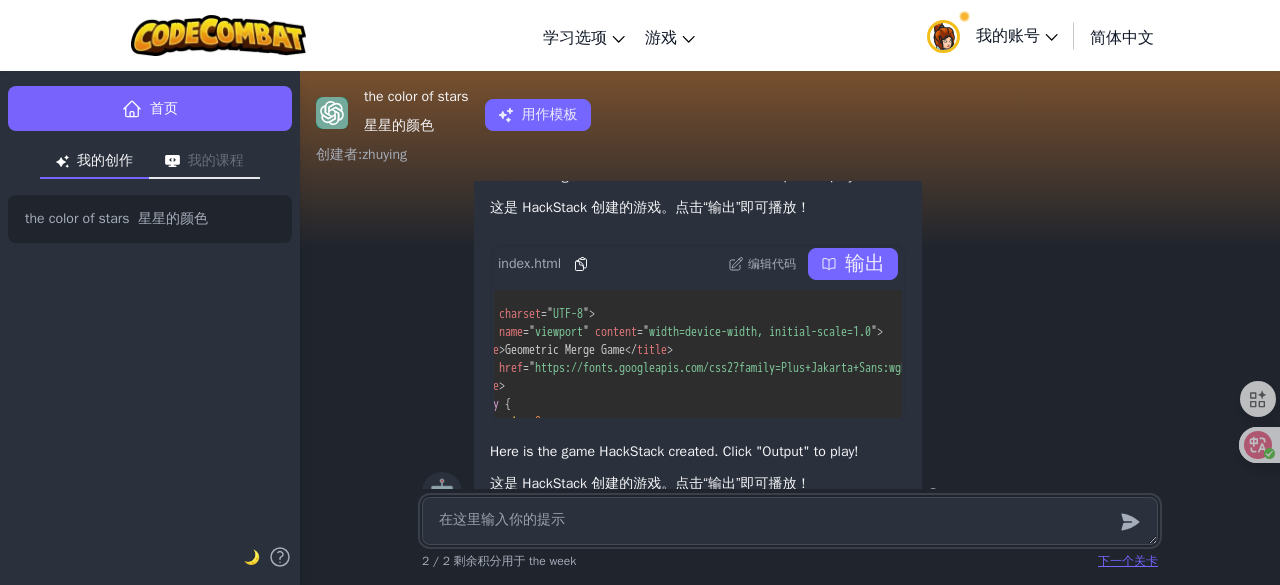 scroll, scrollTop: -138, scrollLeft: 0, axis: vertical 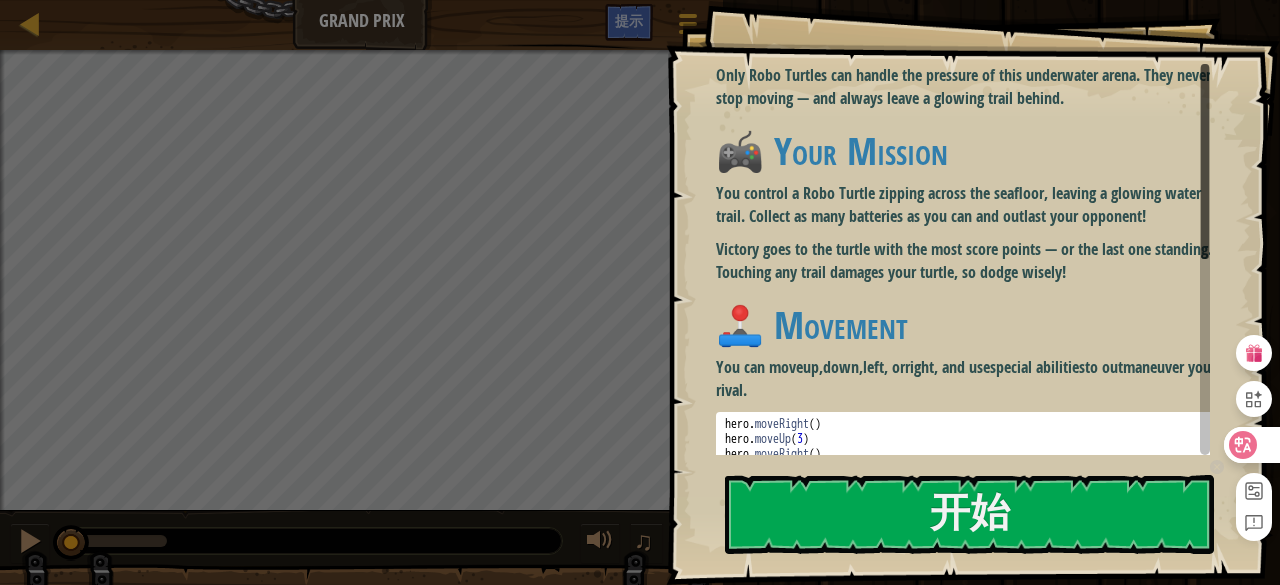 click 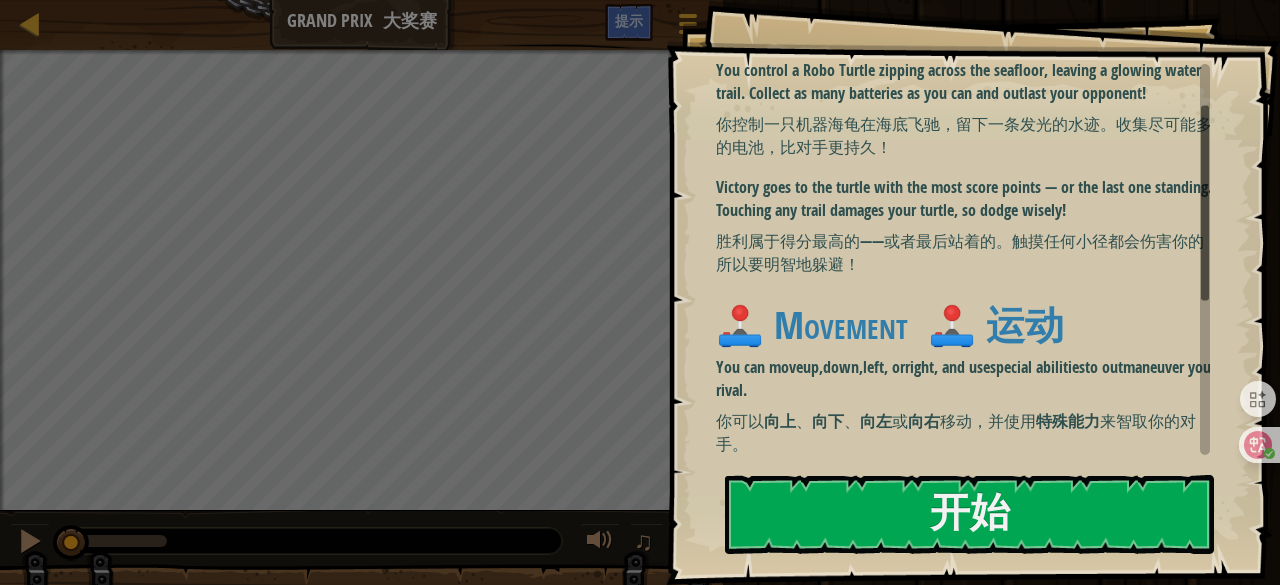 scroll, scrollTop: 195, scrollLeft: 0, axis: vertical 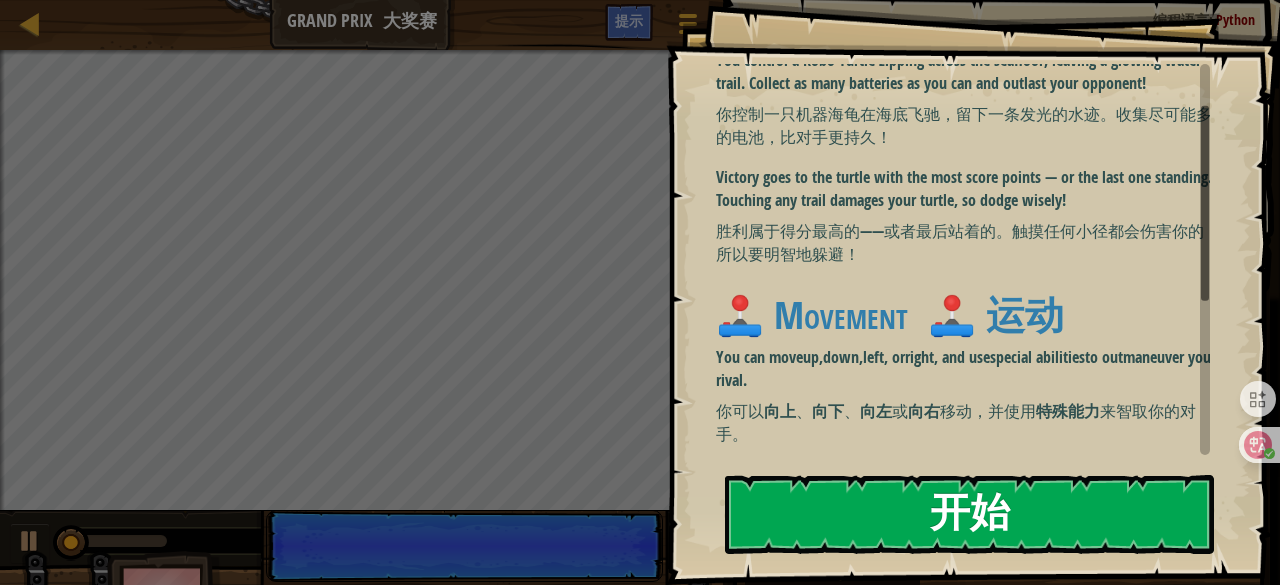 click on "开始" at bounding box center (969, 514) 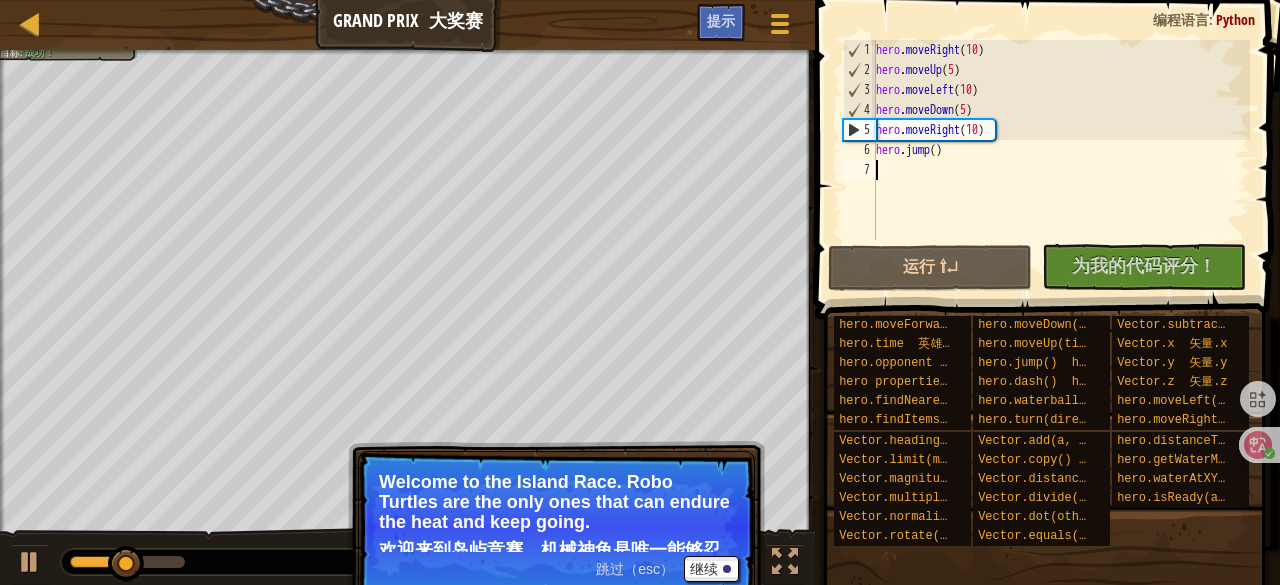 click on "hero . moveRight ( 10 ) 英雄  。  右移动（ 10 ） hero . moveUp ( 5 ) 英雄  。  移动  （ 5 ） hero . moveLeft ( 10 ) 英雄  。  左 移动（ 10 ） hero . moveDown ( 5 ) 英雄  。  向下移动  （ 5 ） hero . moveRight ( 10 ) 英雄  。  右移动（ 10 ） hero . jump ( ) 英雄  。  跳转  （ ）" at bounding box center (1061, 160) 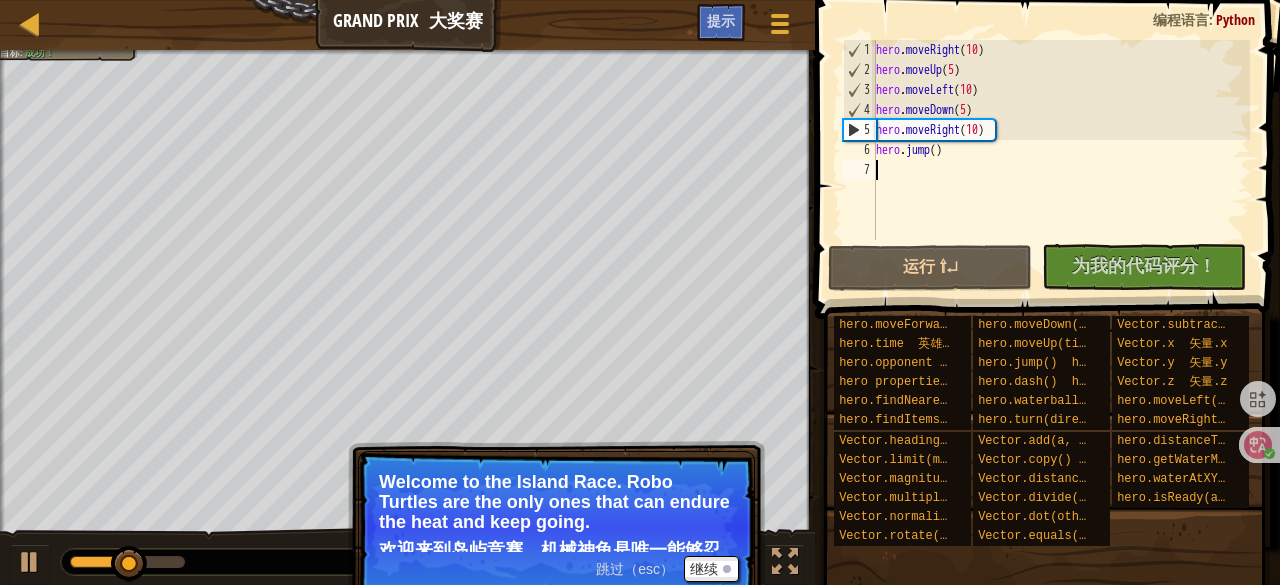 scroll, scrollTop: 9, scrollLeft: 0, axis: vertical 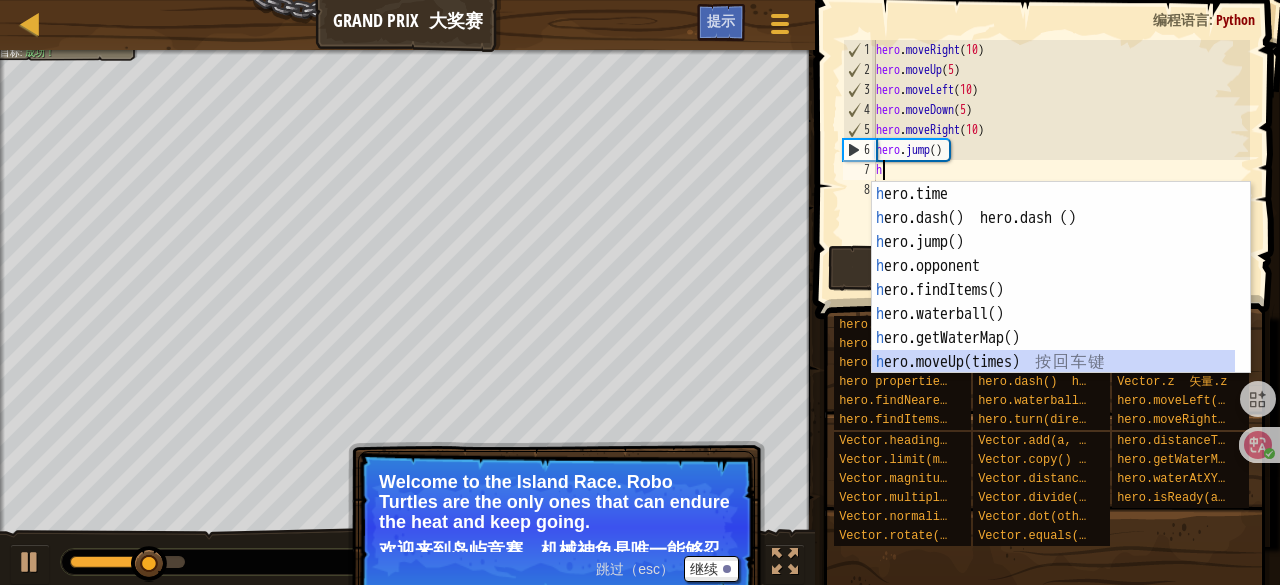 click on "h ero.time 按 回 车 键 h ero.dash()    hero.dash（） 按 回 车 键 h ero.jump() 按 回 车 键 h ero.opponent 按 回 车 键 h ero.findItems() 按 回 车 键 h ero.waterball() 按 回 车 键 h ero.getWaterMap() 按 回 车 键 h ero.moveUp(times) 按 回 车 键 h ero.turn(direction) 按 回 车 键" at bounding box center (1054, 302) 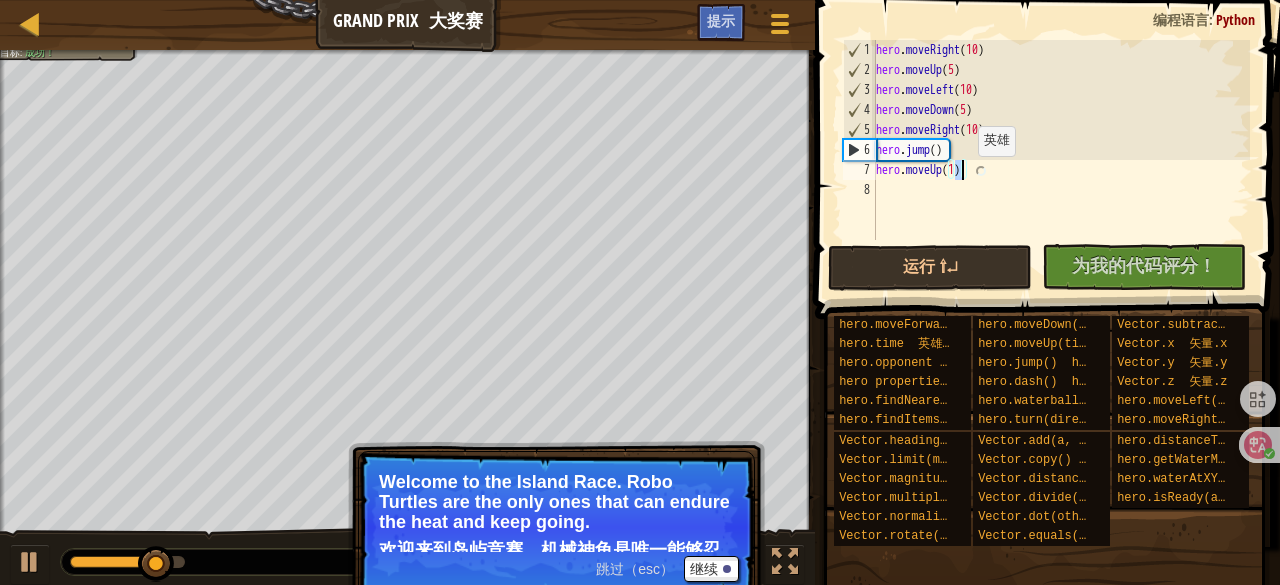 click on "hero . moveRight ( 10 ) 英雄  。  右移动（ 10 ） hero . moveUp ( 5 ) 英雄  。  移动  （ 5 ） hero . moveLeft ( 10 ) 英雄  。  左 移动（ 10 ） hero . moveDown ( 5 ) 英雄  。  向下移动  （ 5 ） hero . moveRight ( 10 ) 英雄  。  右移动（ 10 ） hero . jump ( ) 英雄  。  跳转  （ ） hero . moveUp ( 1 )" at bounding box center [1061, 140] 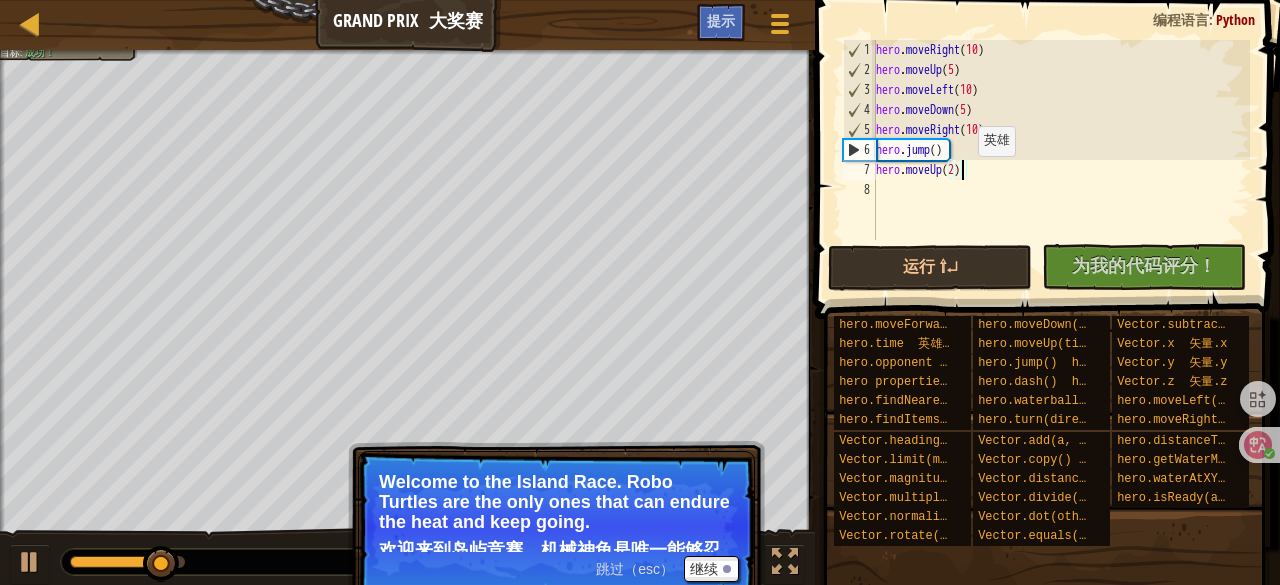 scroll, scrollTop: 9, scrollLeft: 6, axis: both 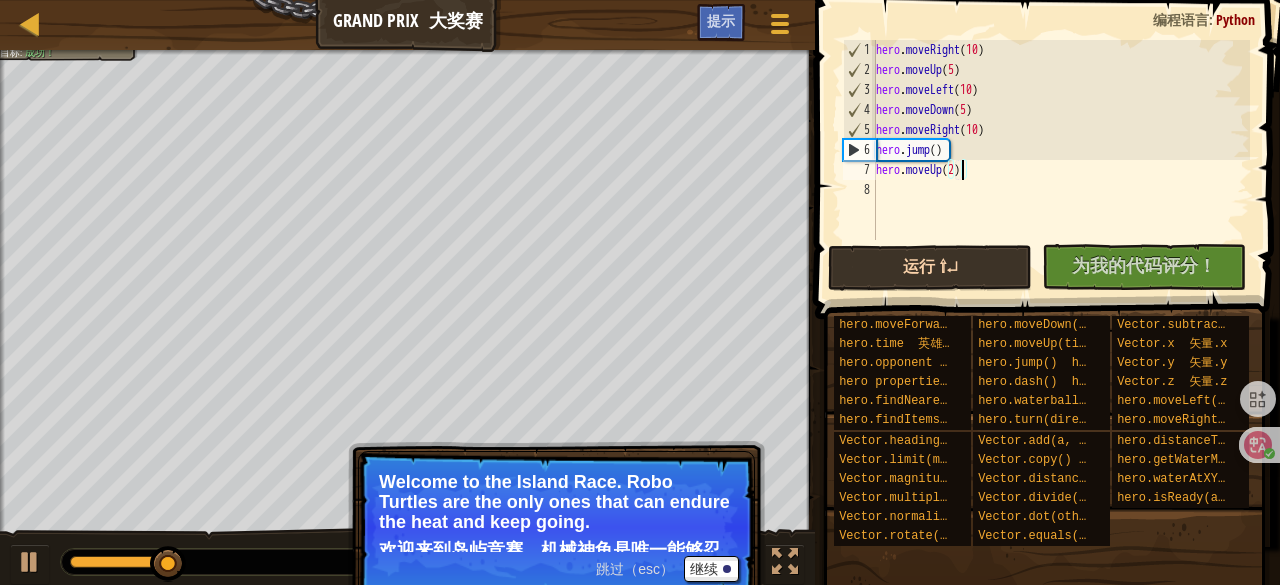 type on "hero.moveUp(2)" 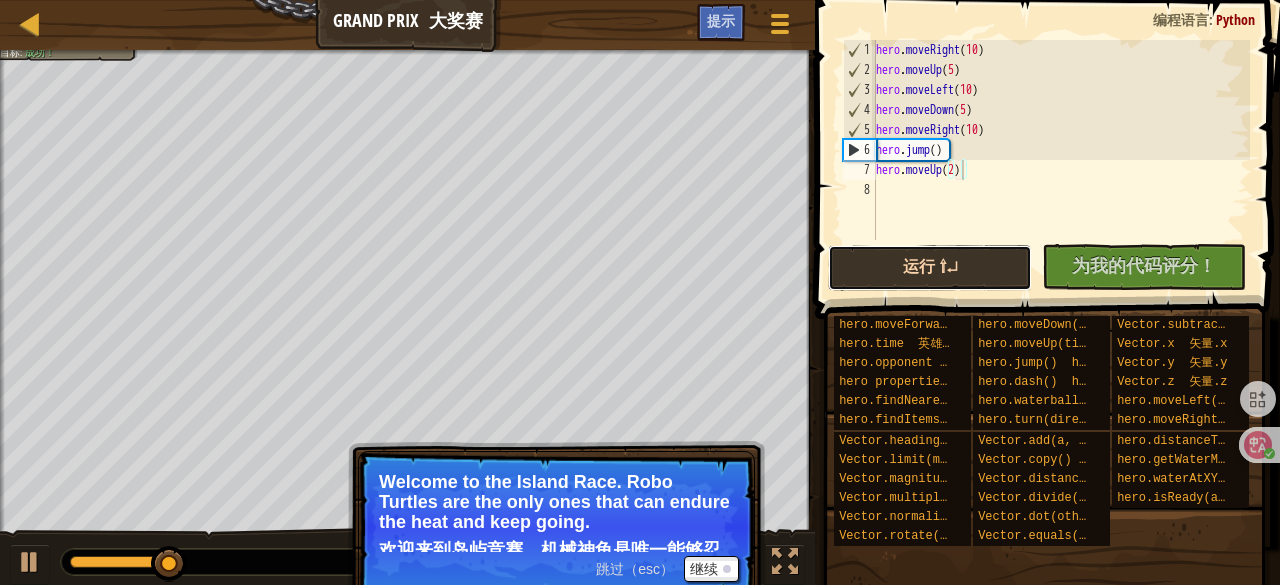 click on "运行 ⇧↵" at bounding box center [930, 268] 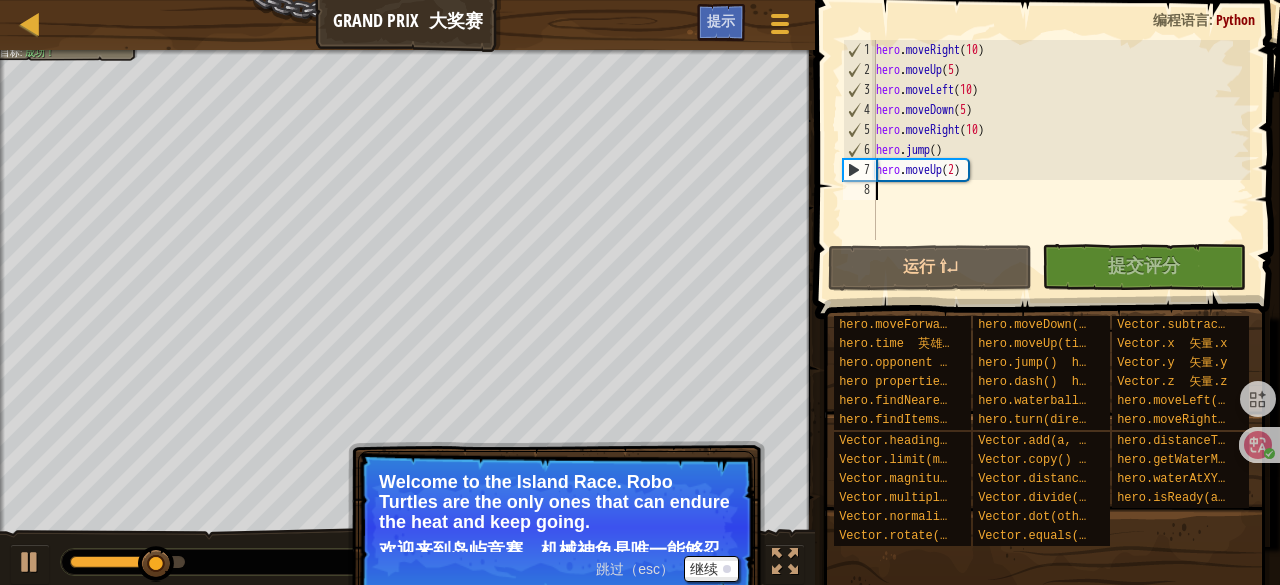 click on "hero . moveRight ( 10 ) 英雄  。  右移动（ 10 ） hero . moveUp ( 5 ) 英雄  。  移动  （ 5 ） hero . moveLeft ( 10 ) 英雄  。  左 移动（ 10 ） hero . moveDown ( 5 ) 英雄  。  向下移动  （ 5 ） hero . moveRight ( 10 ) 英雄  。  右移动（ 10 ） hero . jump ( ) 英雄  。  跳转  （ ） hero . moveUp ( 2 ) 英雄  。  移动  （ 2 ）" at bounding box center (1061, 160) 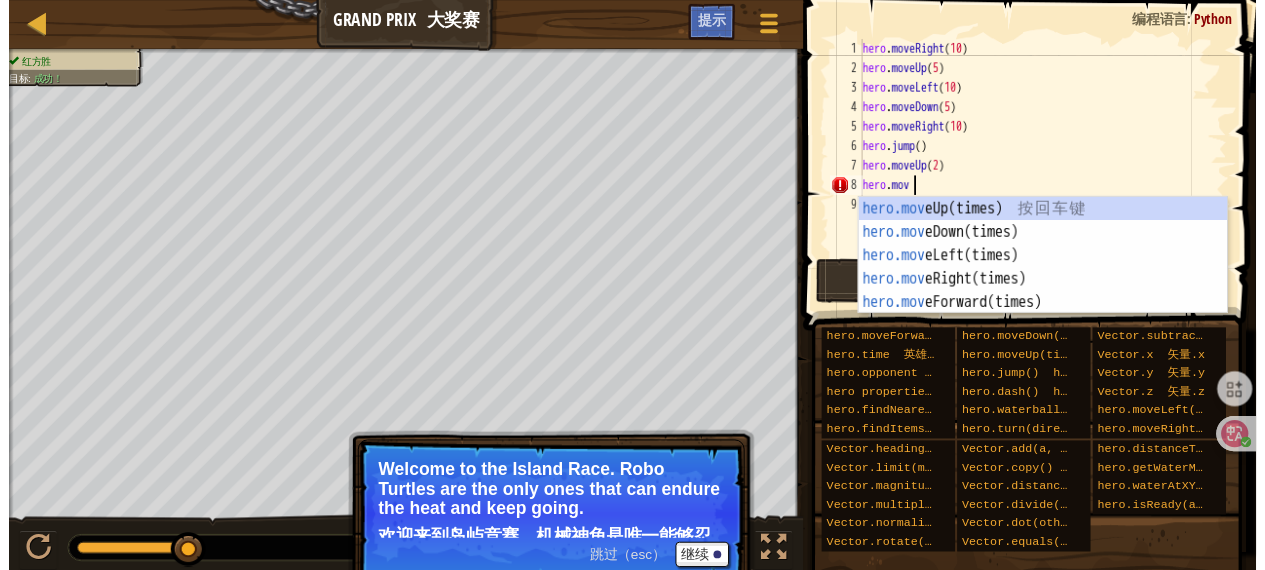 scroll, scrollTop: 9, scrollLeft: 3, axis: both 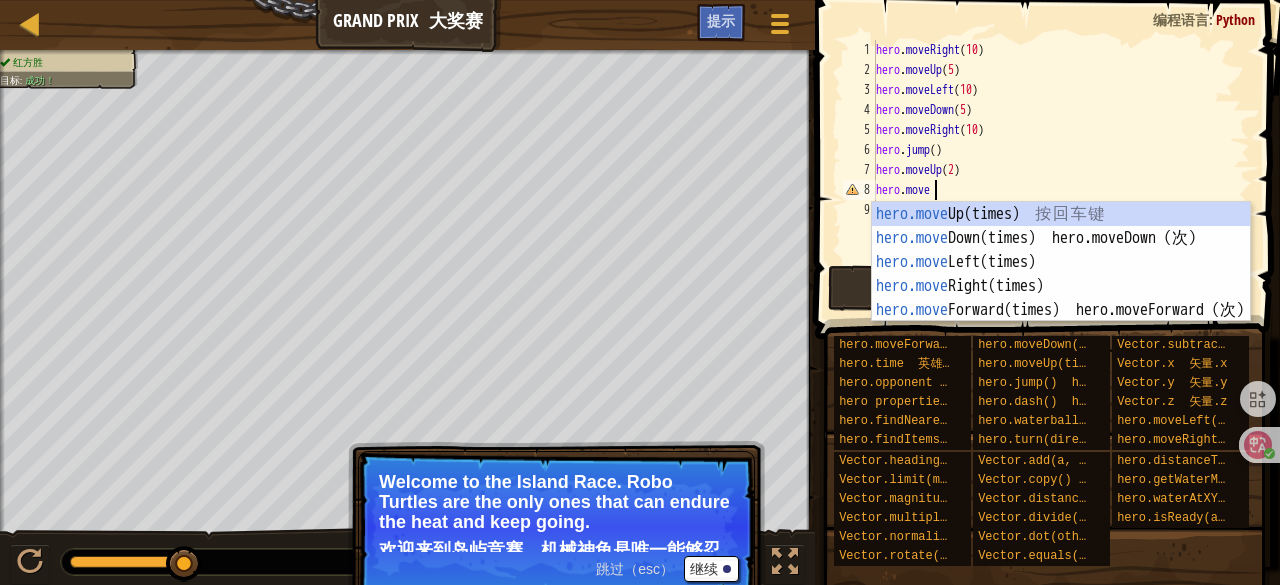 type on "hero.move" 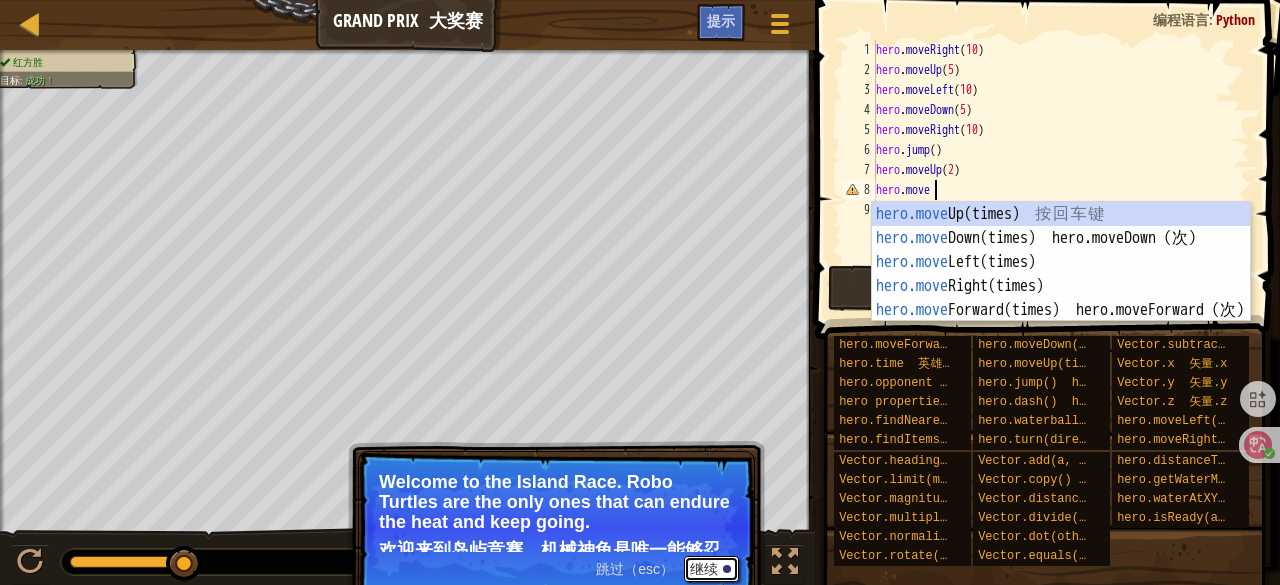 click on "继续" at bounding box center [711, 569] 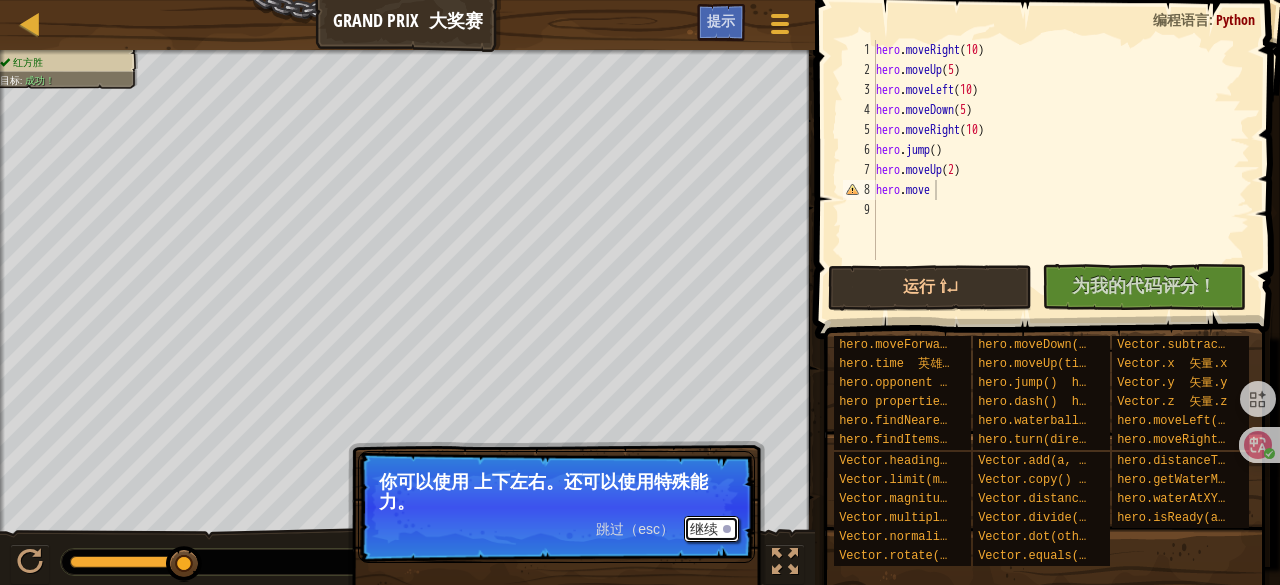 click on "继续" at bounding box center (711, 529) 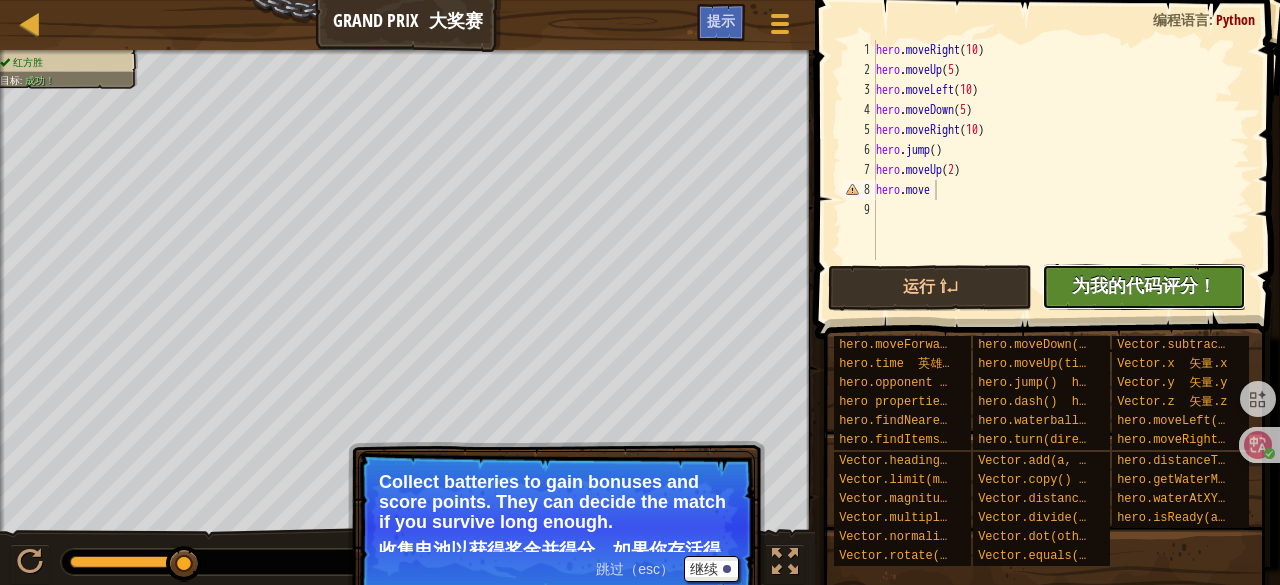 click on "为我的代码评分！" at bounding box center (1144, 285) 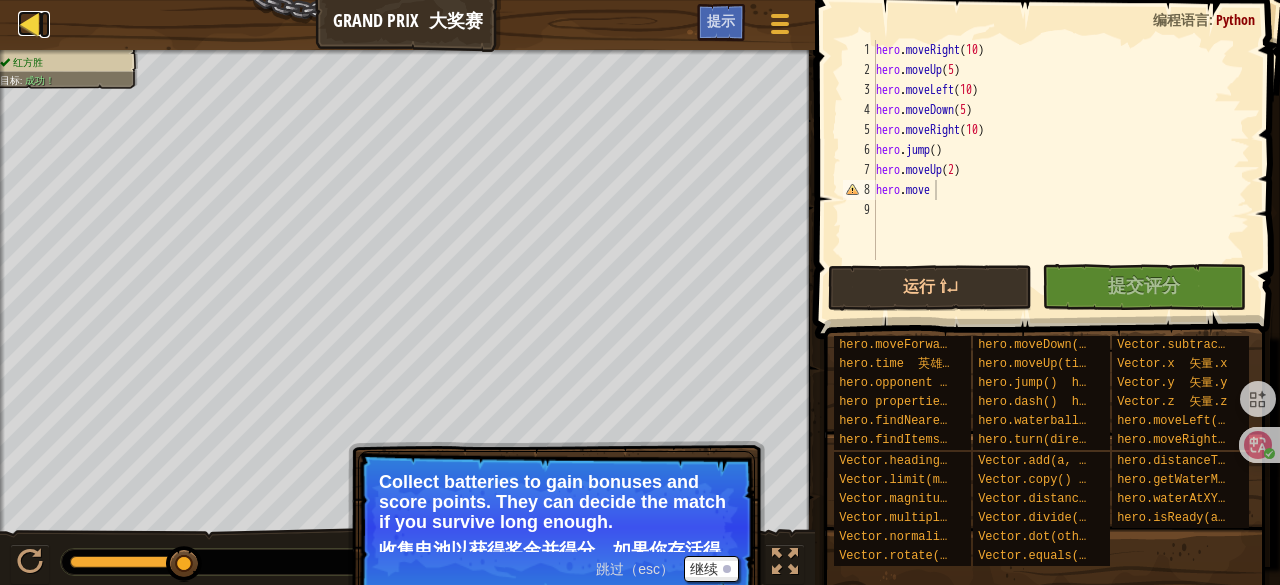 click at bounding box center [30, 23] 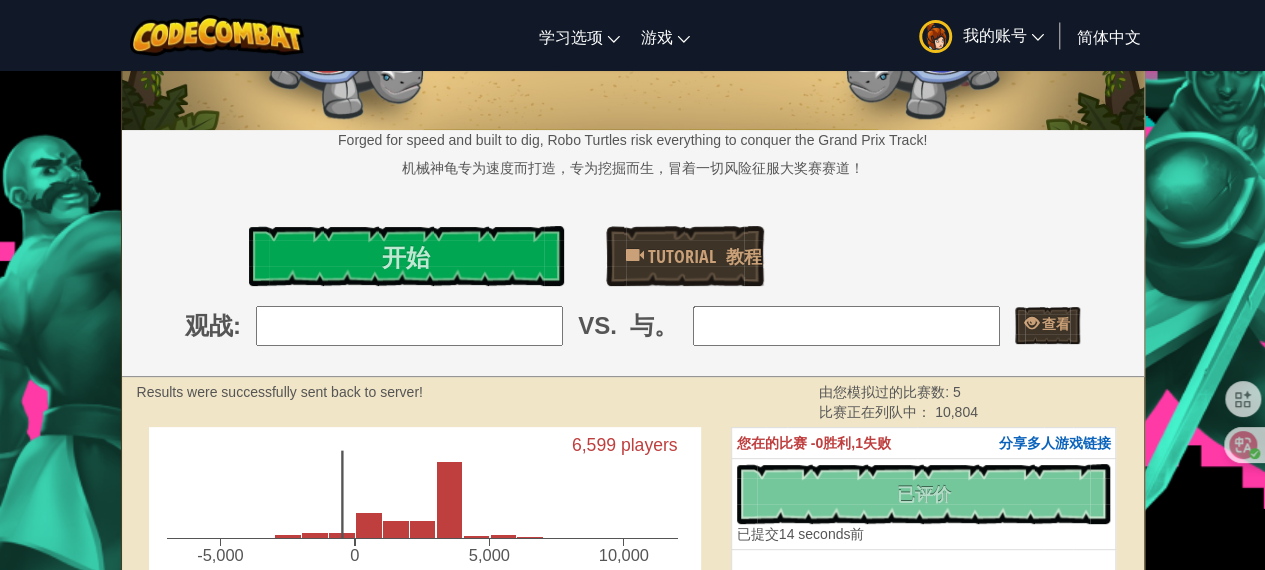 scroll, scrollTop: 112, scrollLeft: 0, axis: vertical 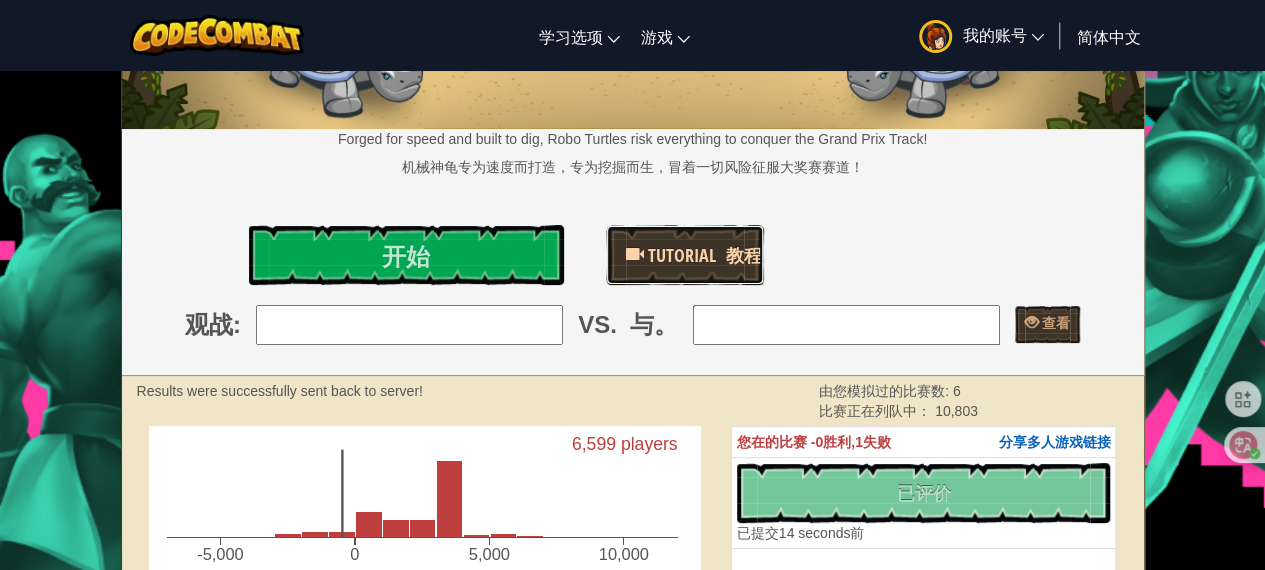 click on "Tutorial    教程" at bounding box center (685, 255) 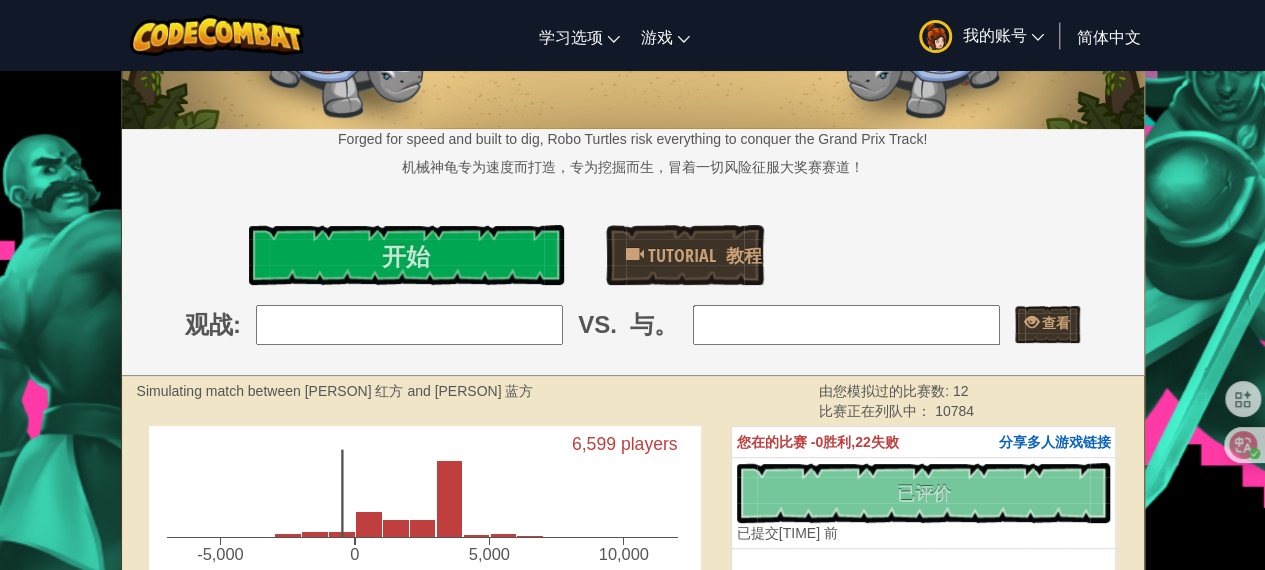 click on "我的账号" at bounding box center (1003, 34) 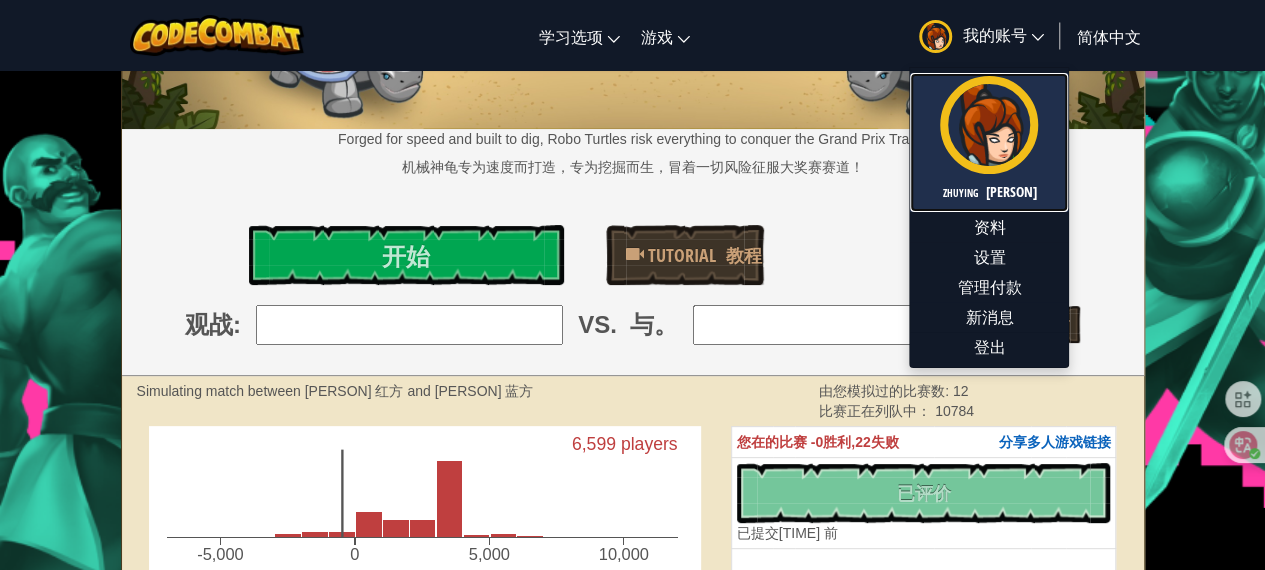 click at bounding box center (981, 191) 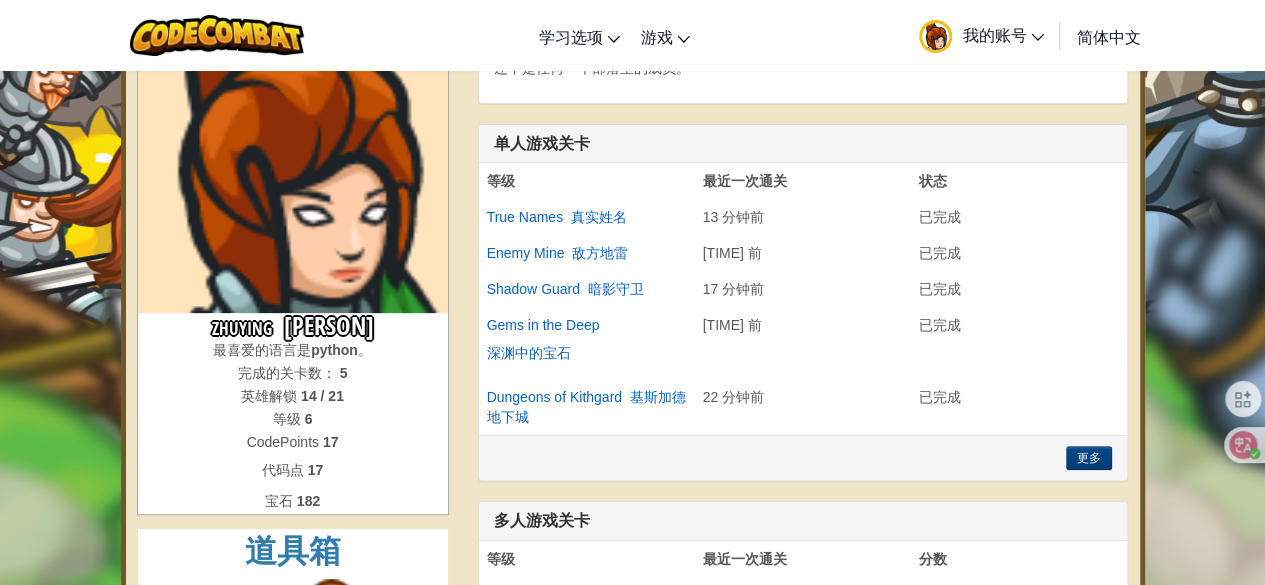 scroll, scrollTop: 153, scrollLeft: 0, axis: vertical 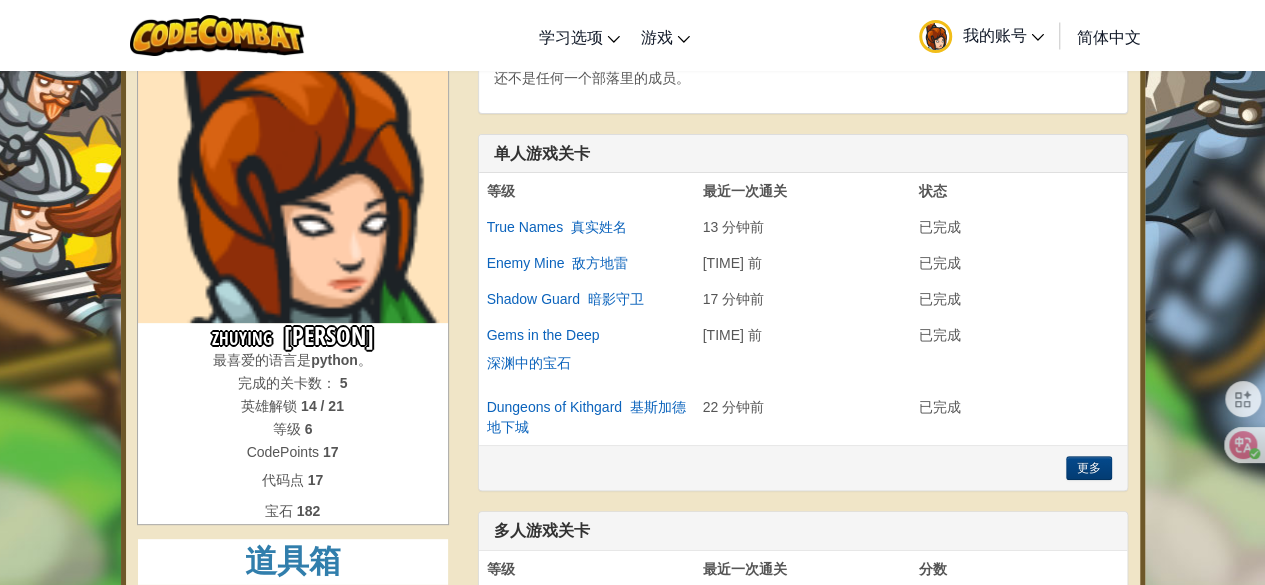 click on "我的账号" at bounding box center [1003, 34] 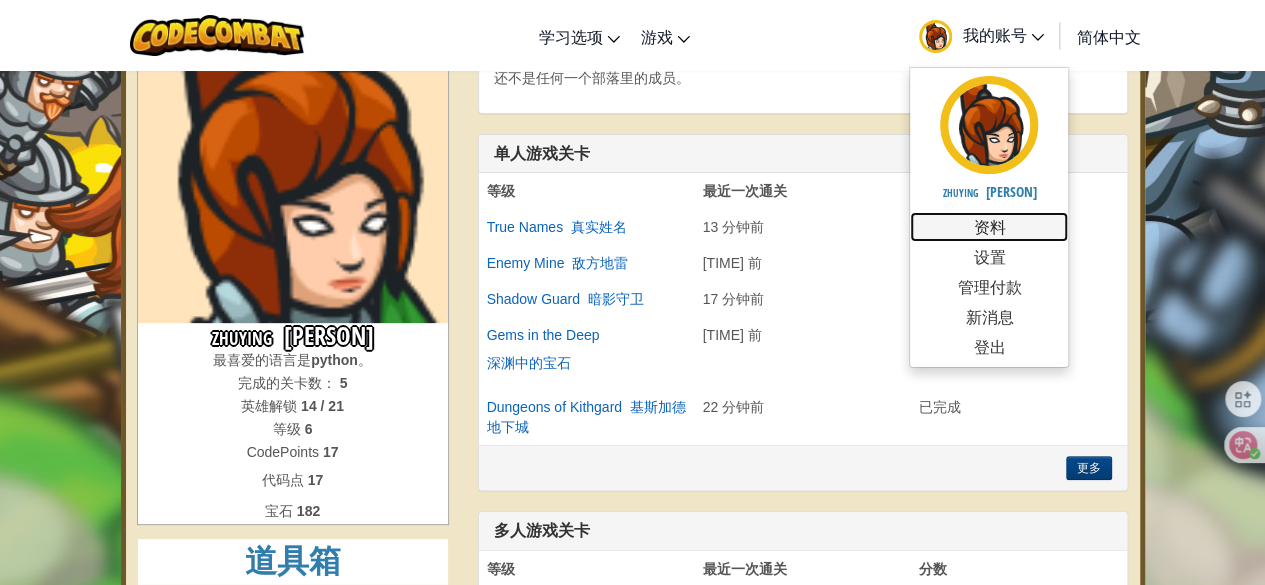 click on "资料" at bounding box center [989, 227] 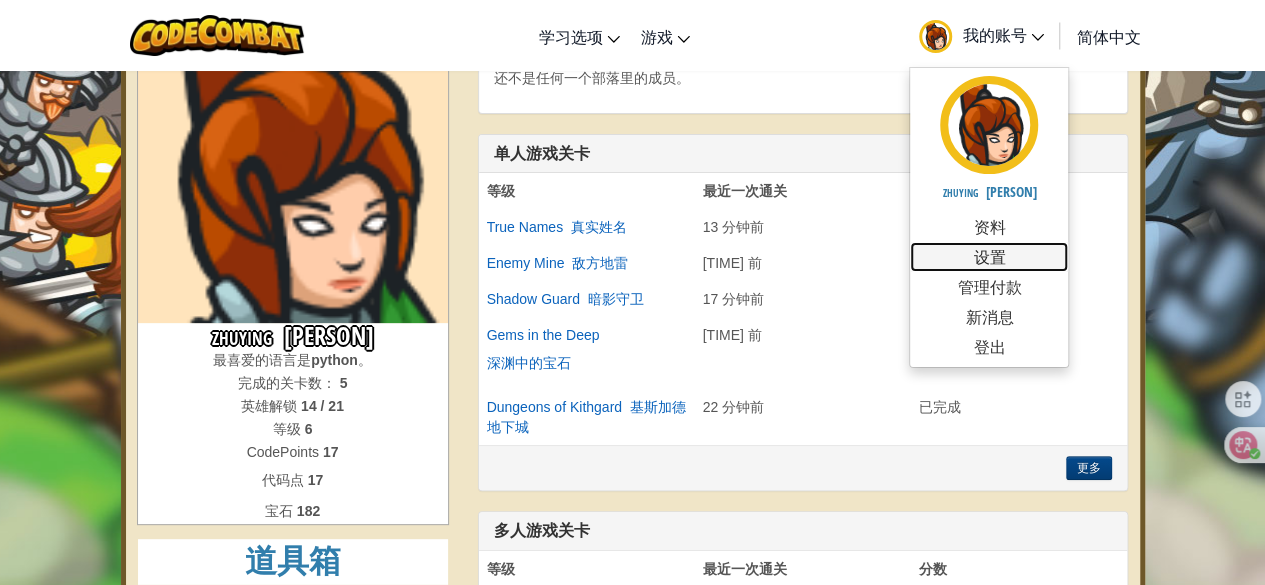 click on "设置" at bounding box center [989, 257] 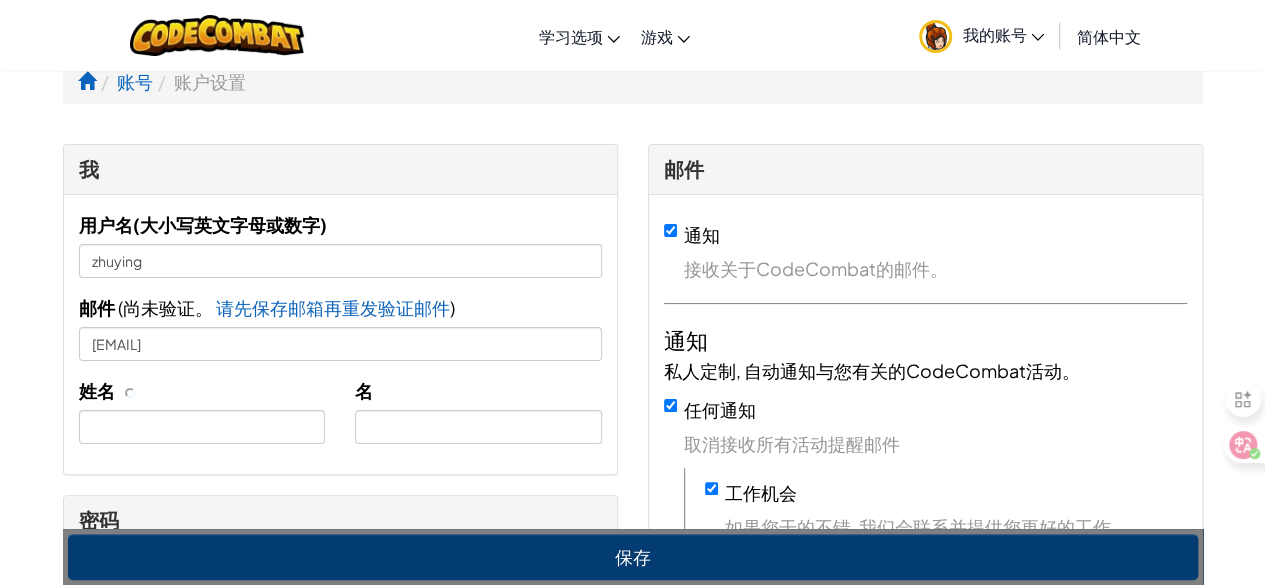 scroll, scrollTop: 13, scrollLeft: 0, axis: vertical 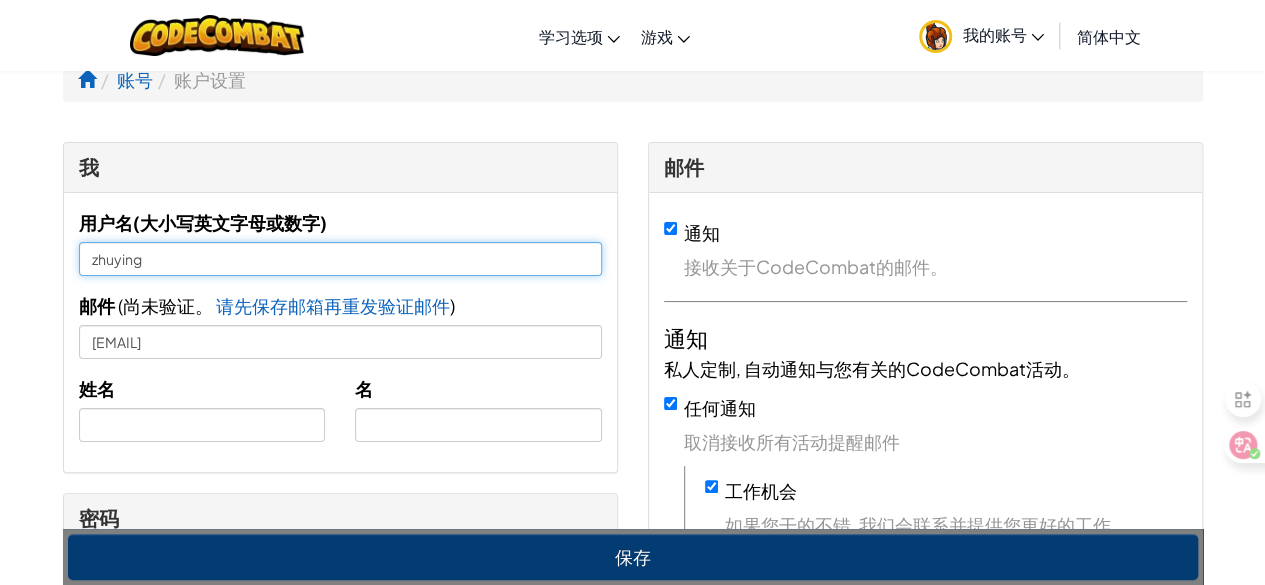 click on "zhuying" at bounding box center (340, 259) 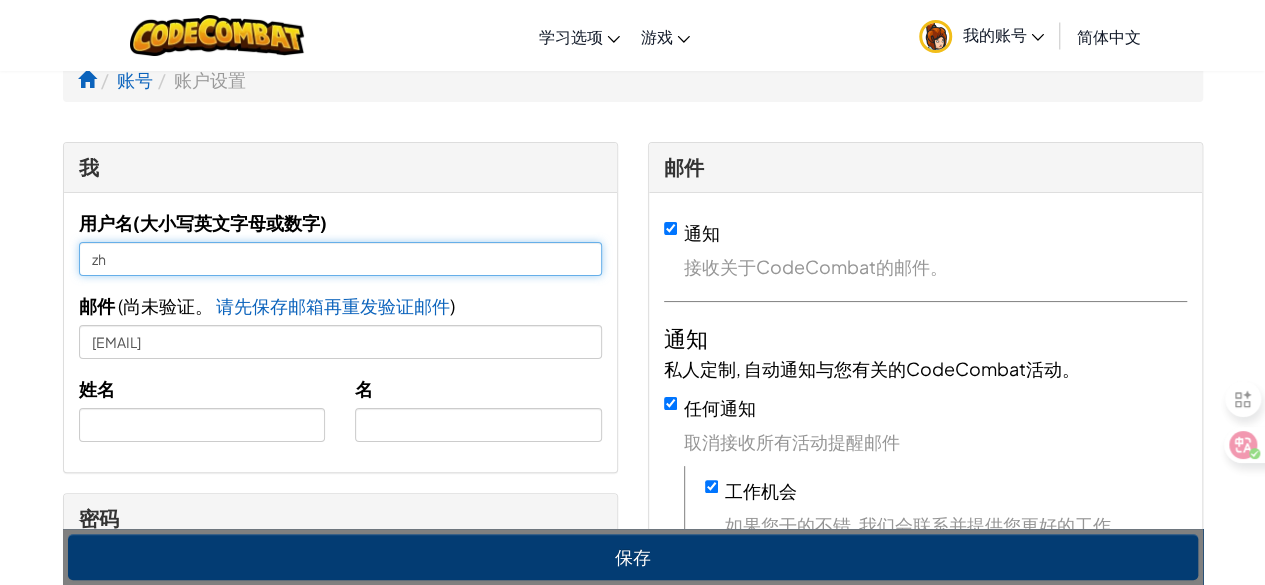 type on "z" 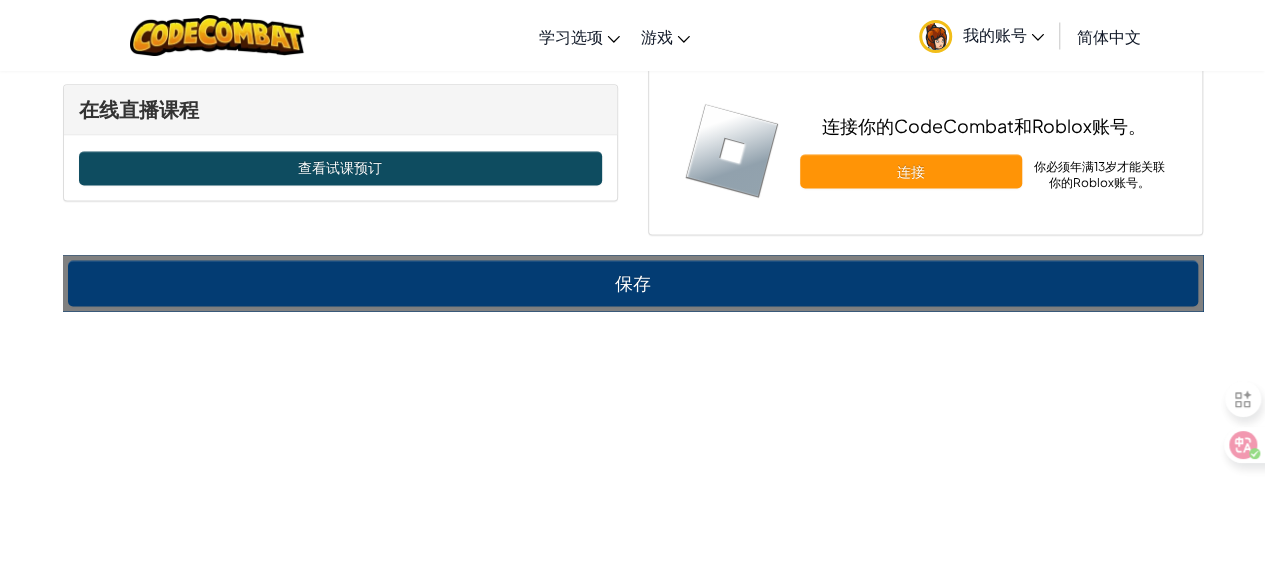 scroll, scrollTop: 1308, scrollLeft: 0, axis: vertical 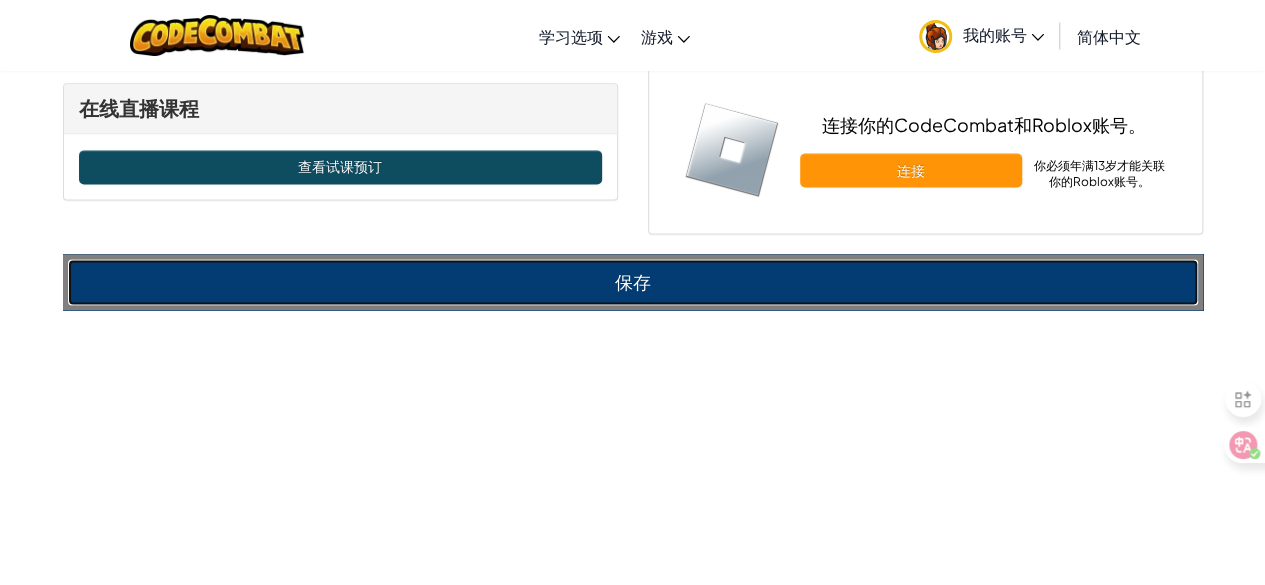 click on "保存" at bounding box center [633, 282] 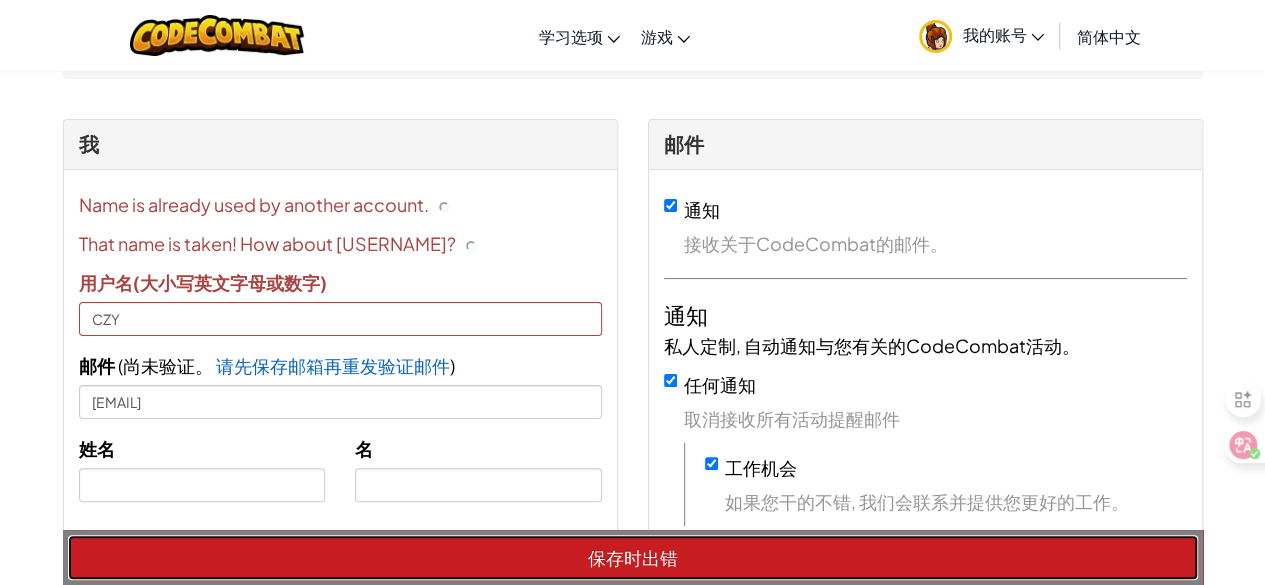 scroll, scrollTop: 25, scrollLeft: 0, axis: vertical 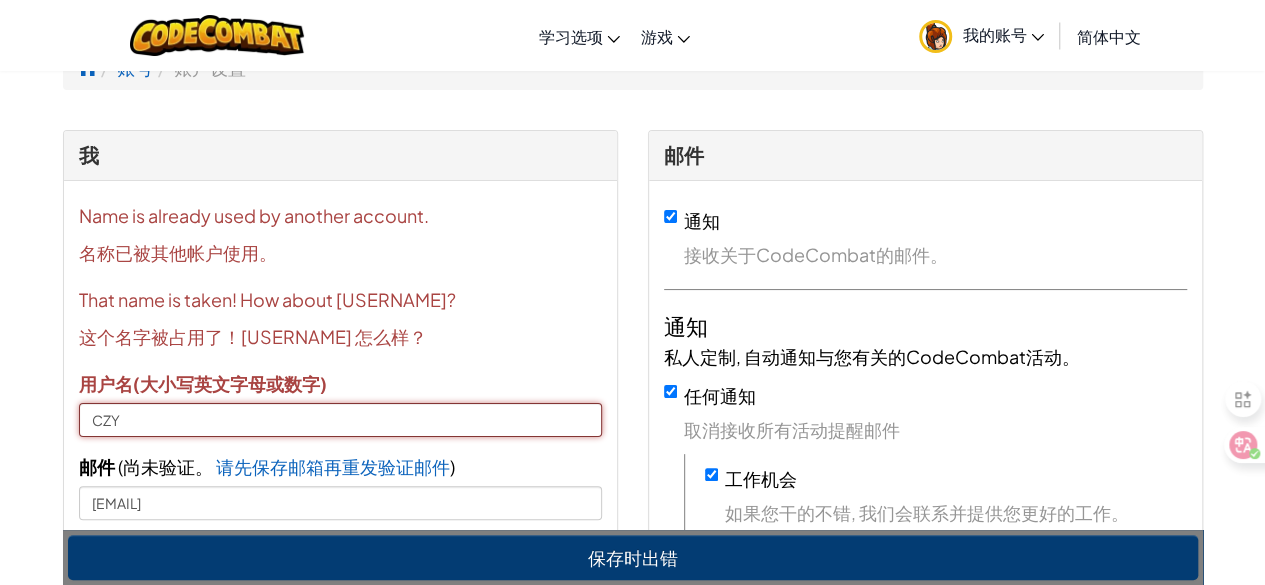 click on "CZY" at bounding box center (340, 420) 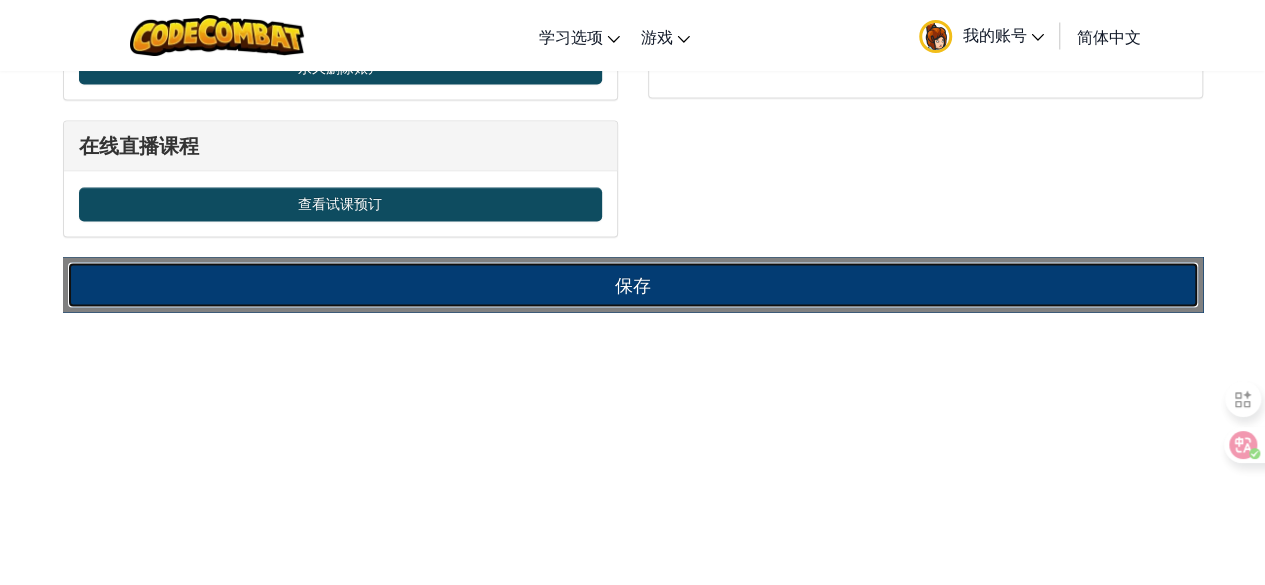 click on "保存" at bounding box center [633, 285] 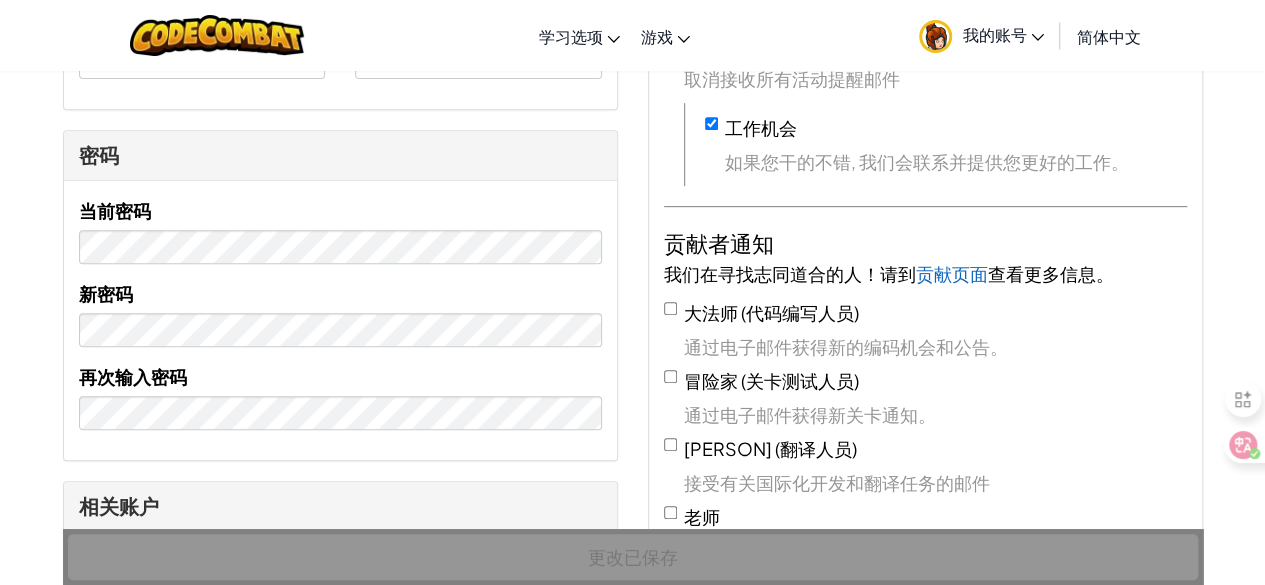 scroll, scrollTop: 0, scrollLeft: 0, axis: both 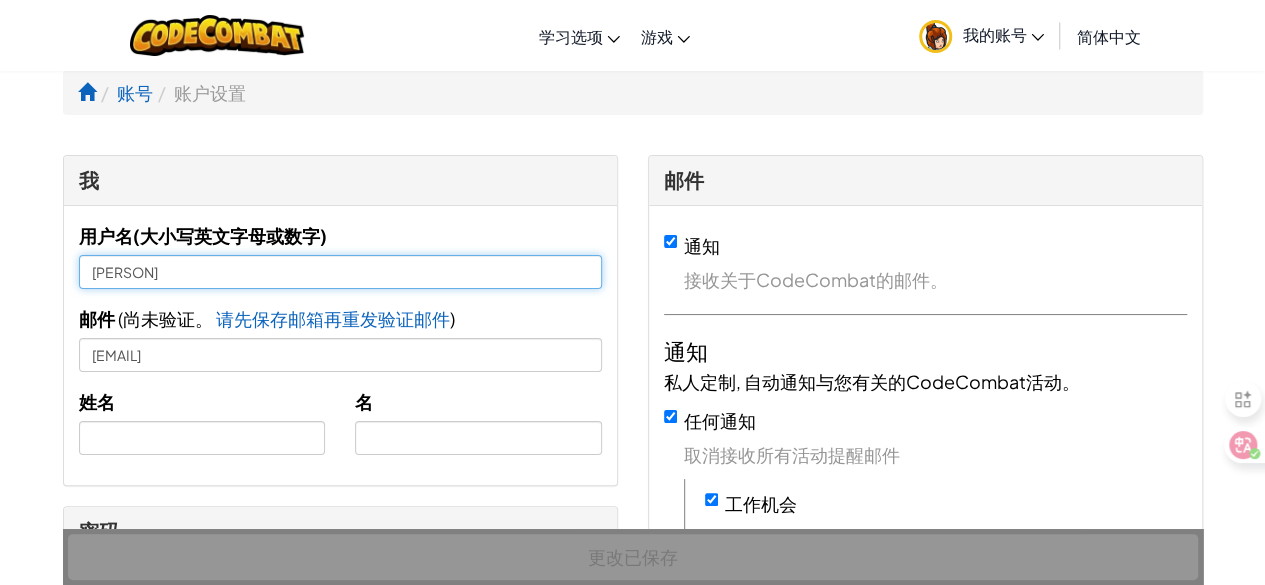 click on "[PERSON]" at bounding box center [340, 272] 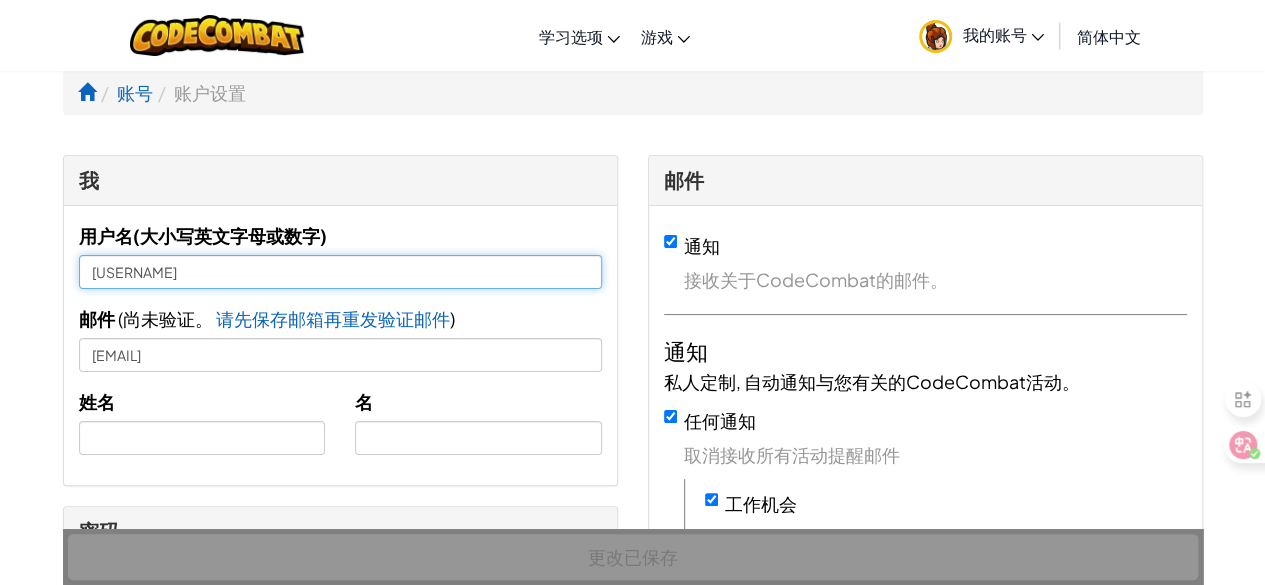 type on "CZY2747" 